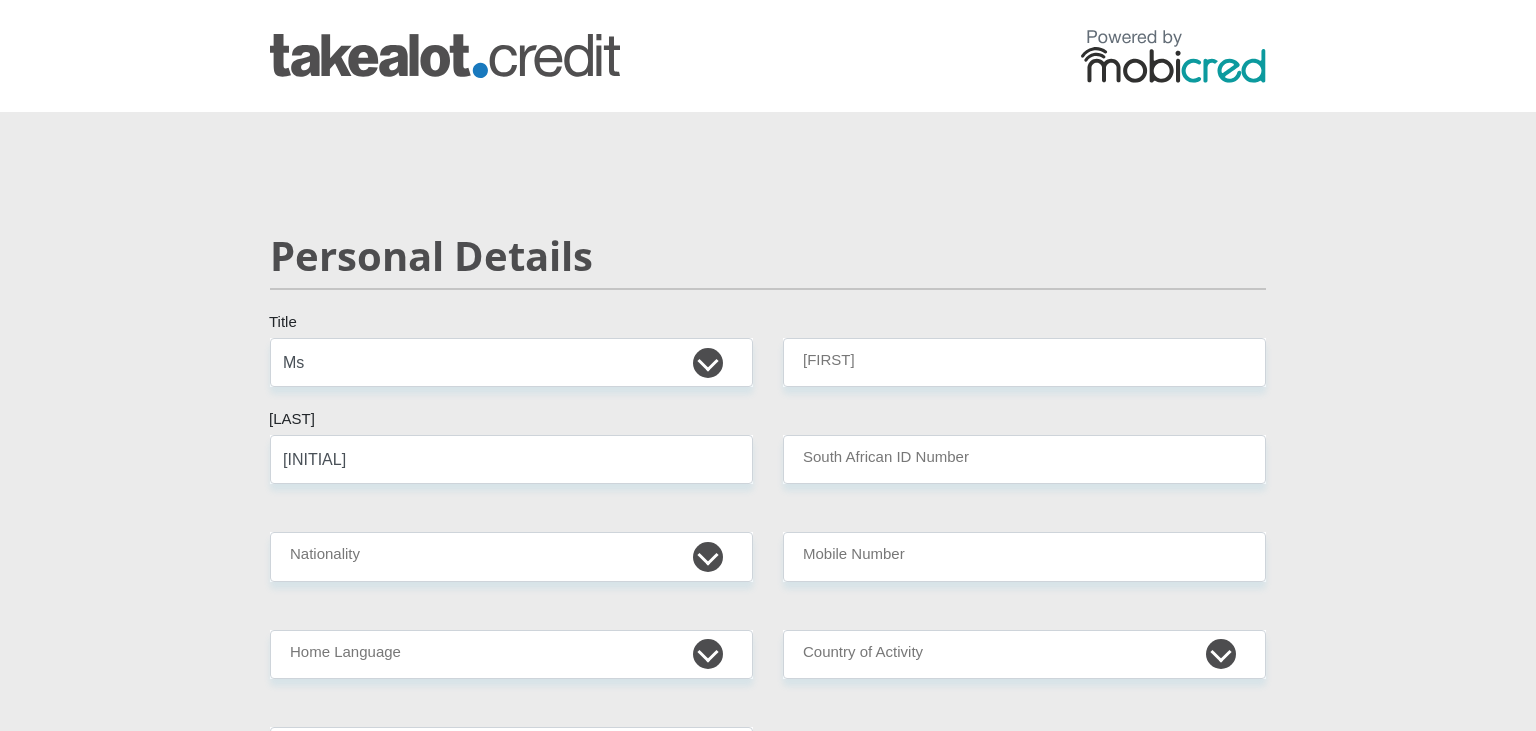 select on "Ms" 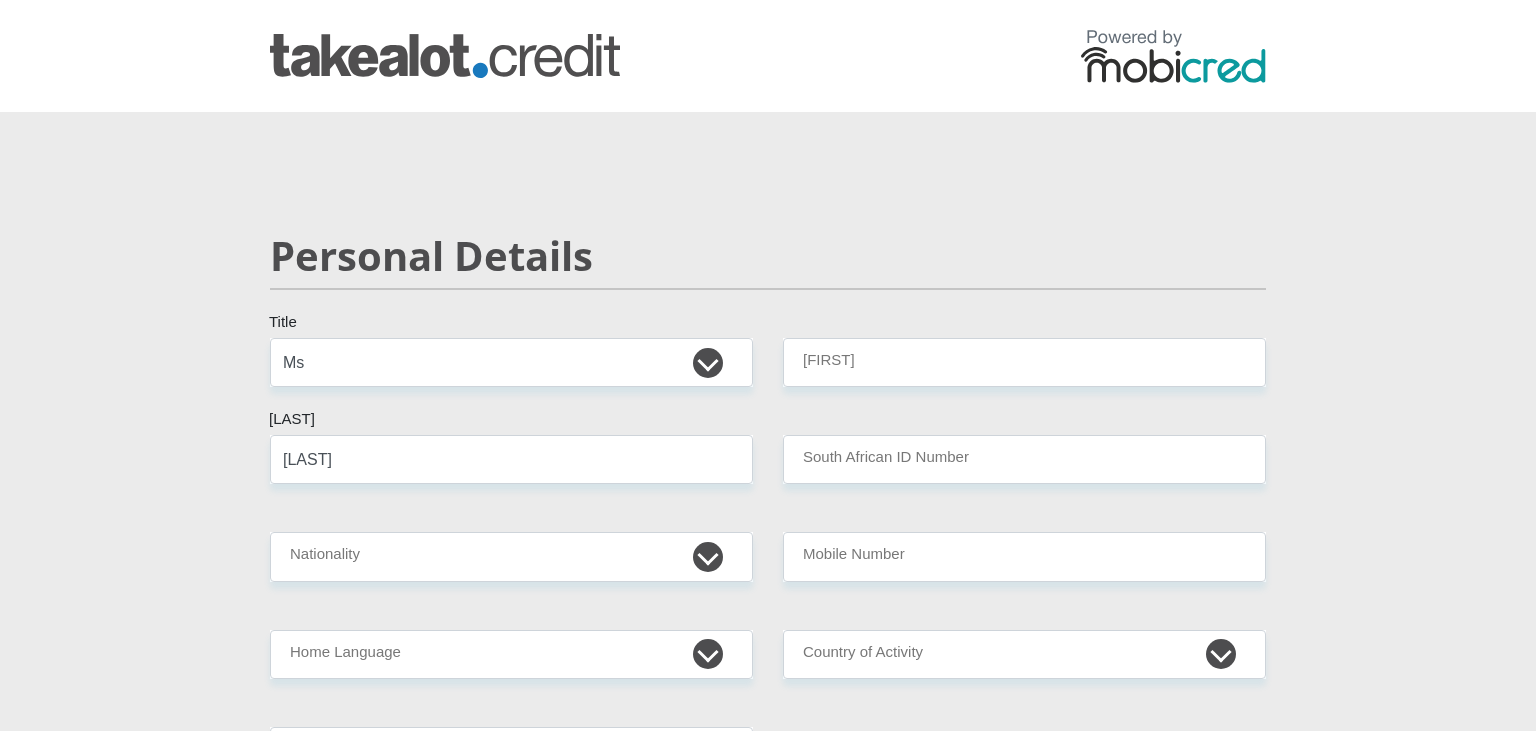 type on "[LAST]" 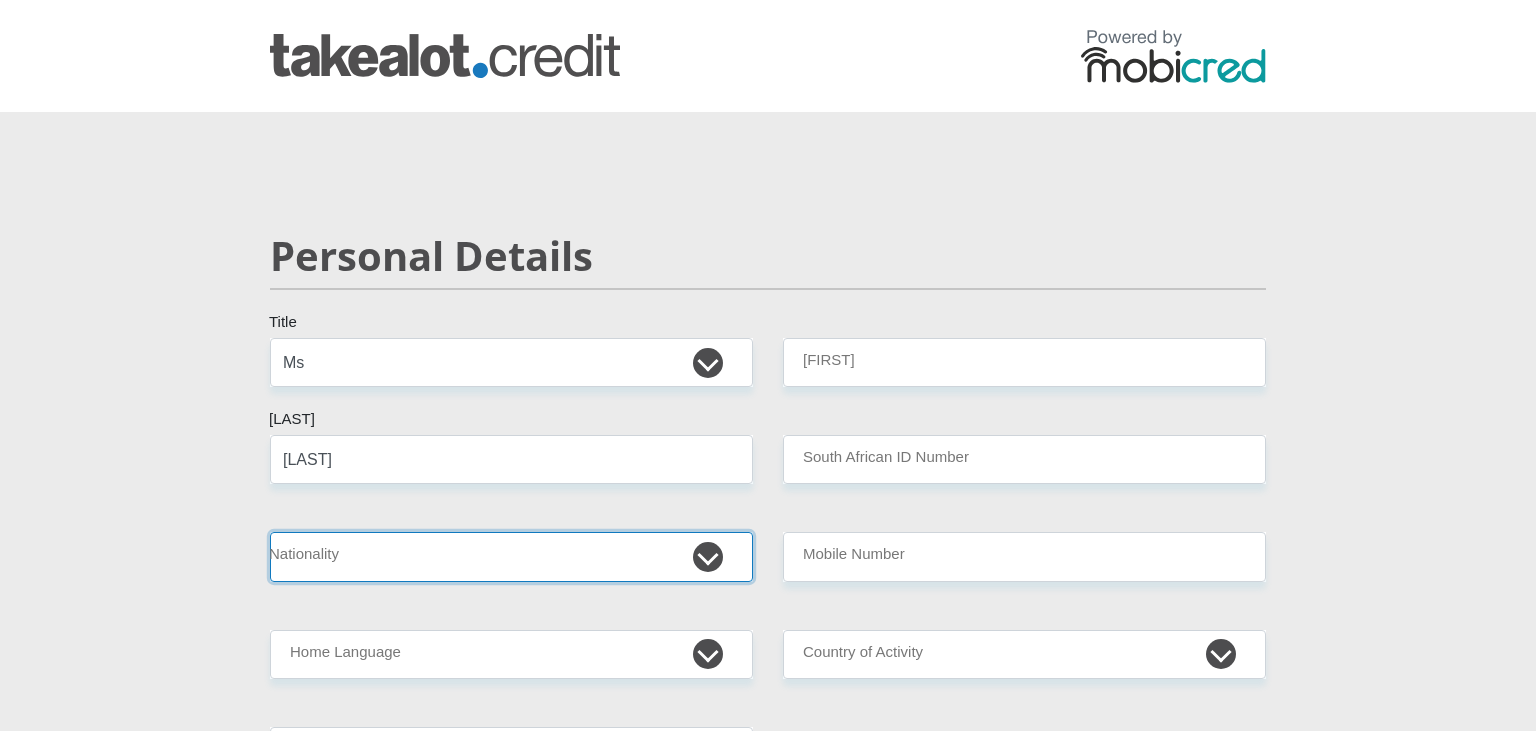 click on "South Africa
Afghanistan
Aland Islands
Albania
Algeria
America Samoa
American Virgin Islands
Andorra
Angola
Anguilla
Antarctica
Antigua and Barbuda
Argentina
Armenia
Aruba
Ascension Island
Australia
Austria
Azerbaijan
Bahamas
Bahrain
Bangladesh
Barbados
Chad" at bounding box center [511, 556] 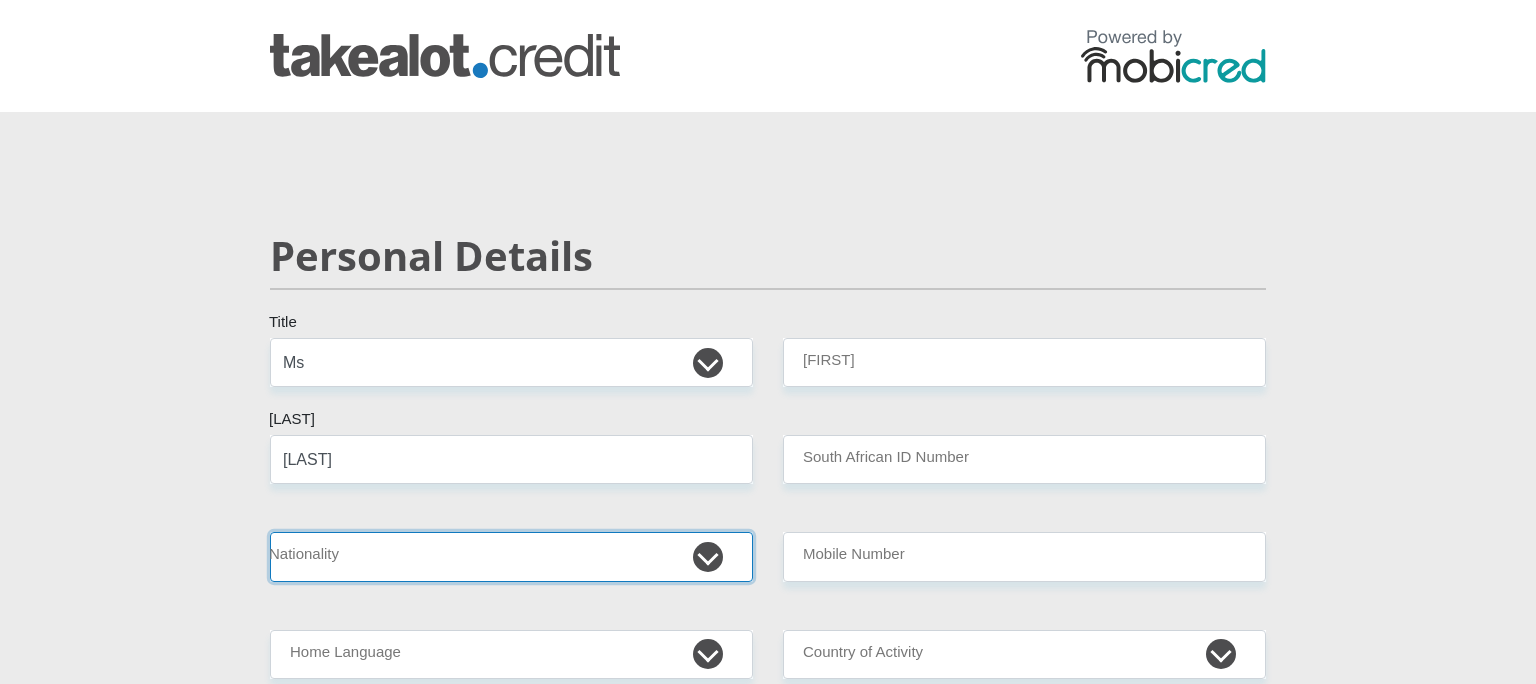 select on "[COUNTRY_CODE]" 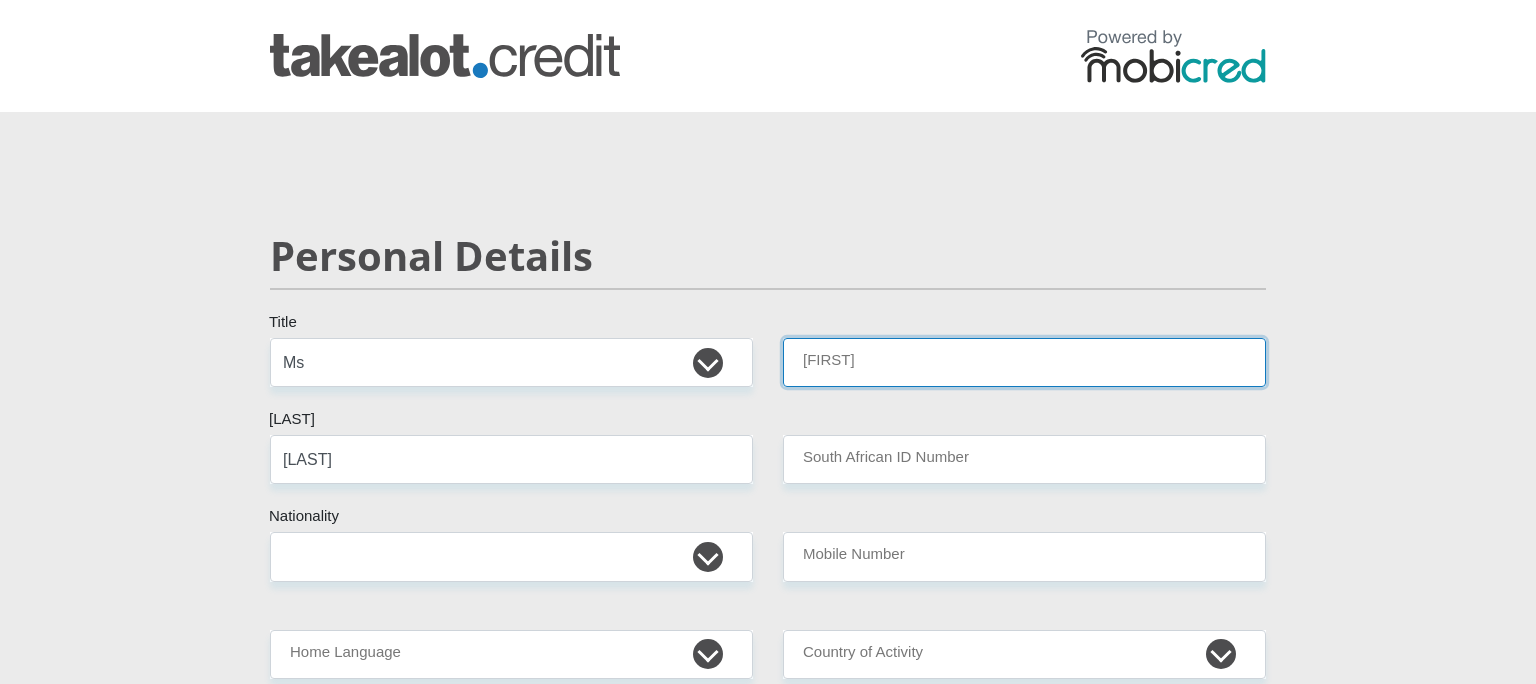click on "[FIRST]" at bounding box center [1024, 362] 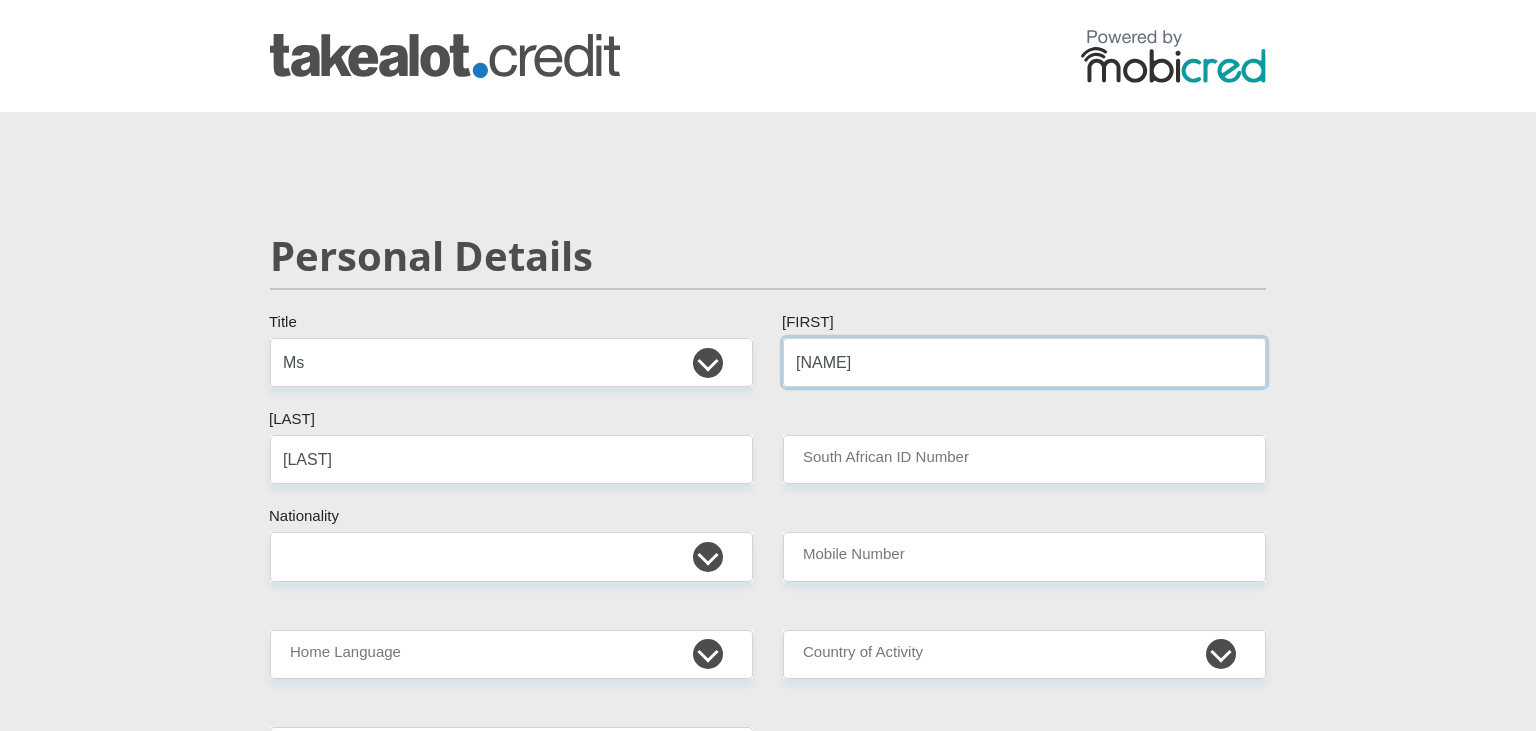 type on "[NAME]" 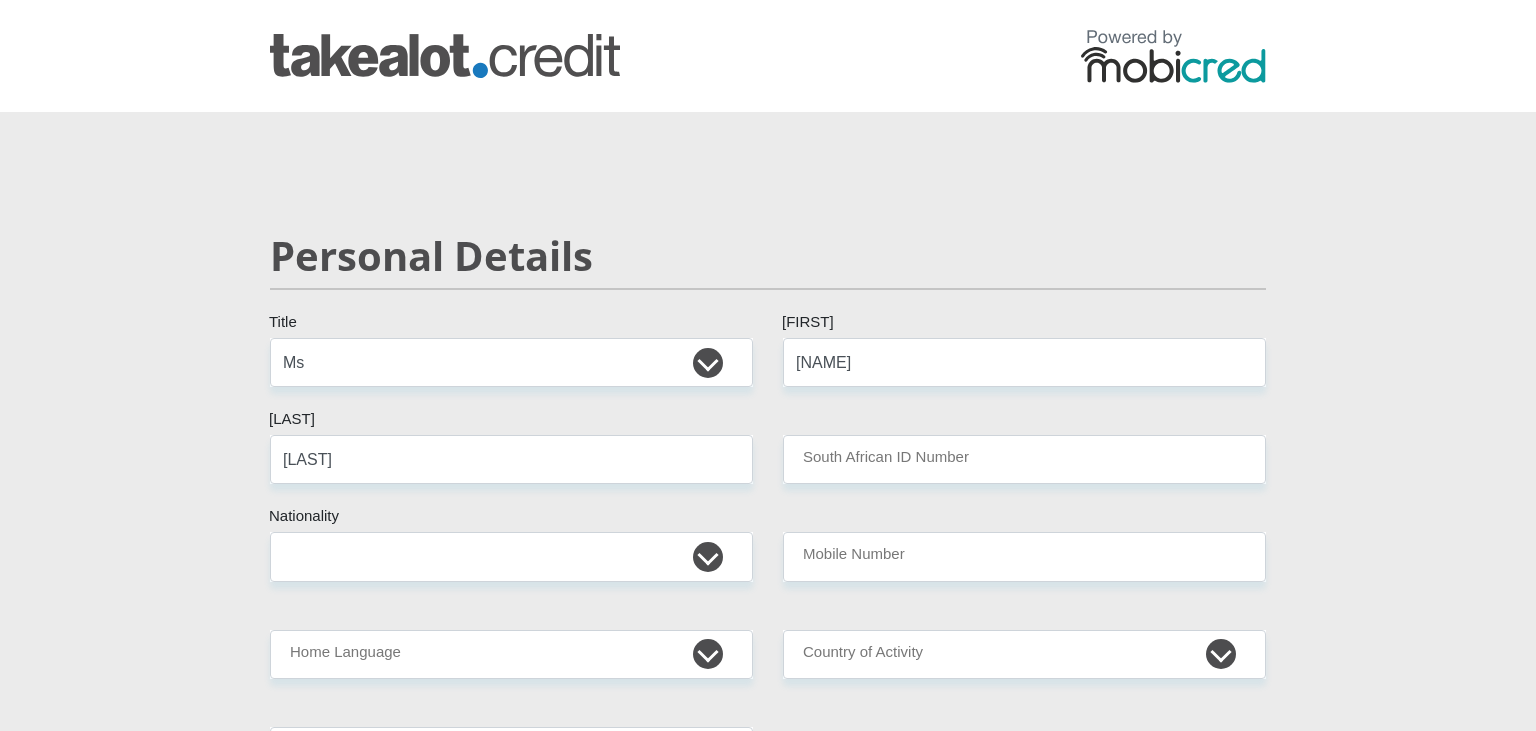 drag, startPoint x: 878, startPoint y: 506, endPoint x: 884, endPoint y: 486, distance: 20.880613 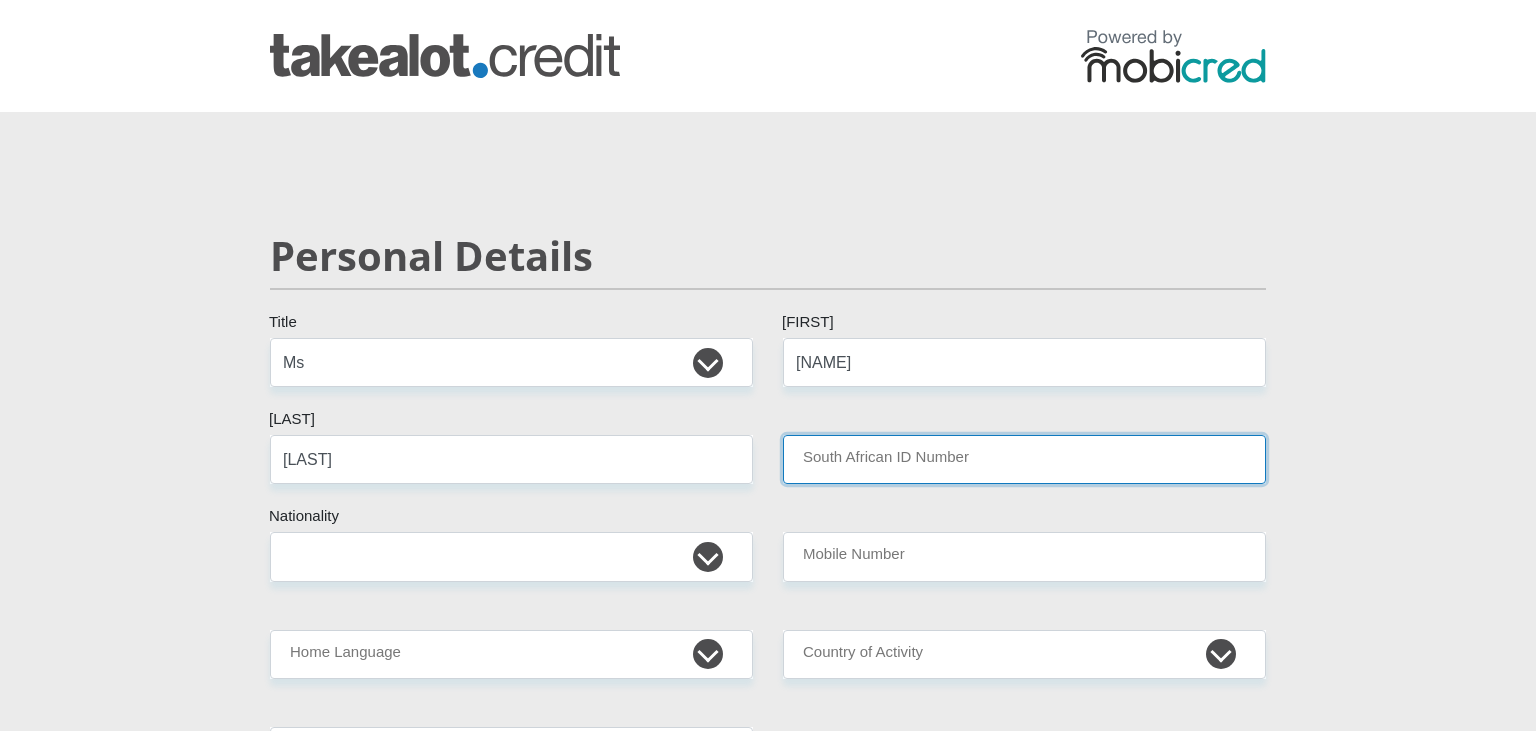 click on "South African ID Number" at bounding box center (1024, 459) 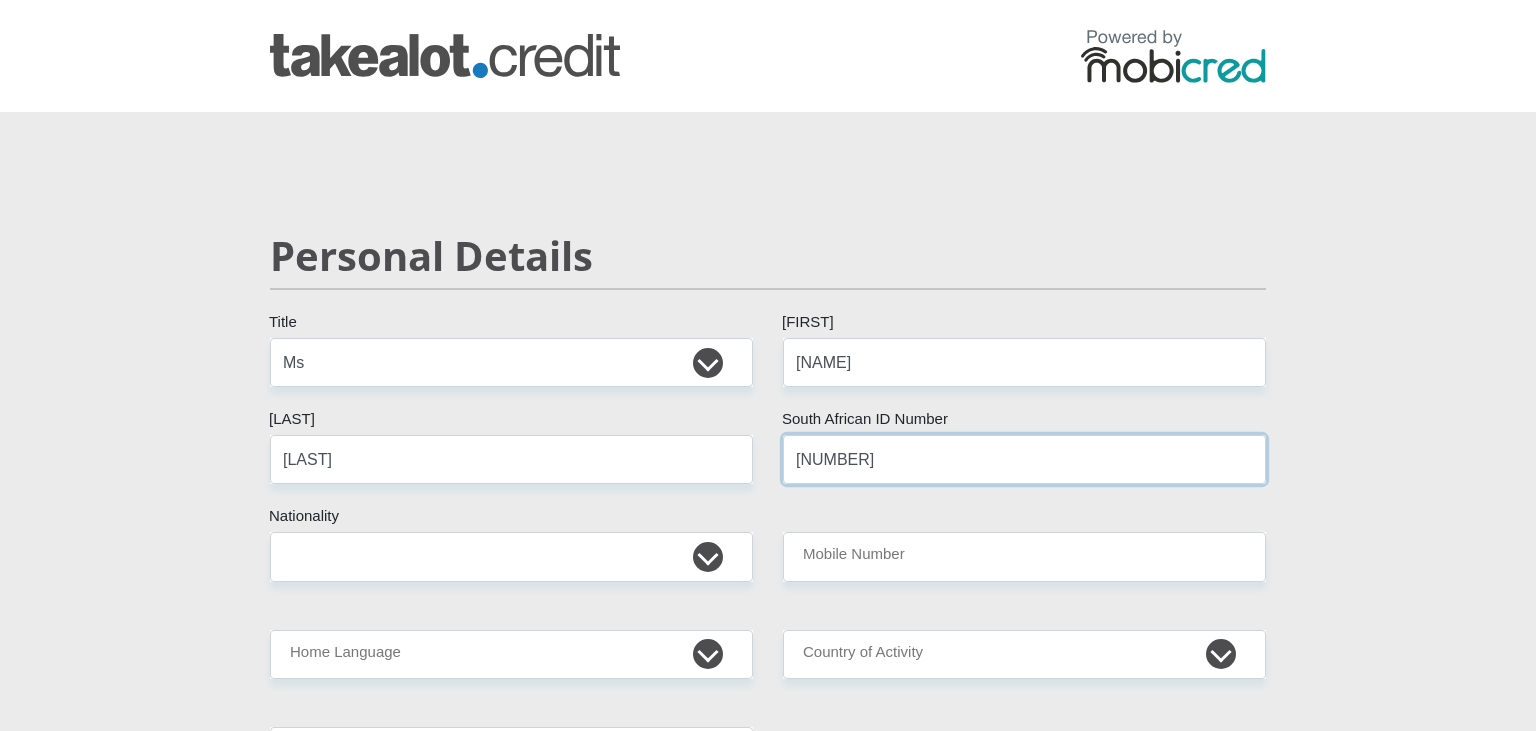 type on "[NUMBER]" 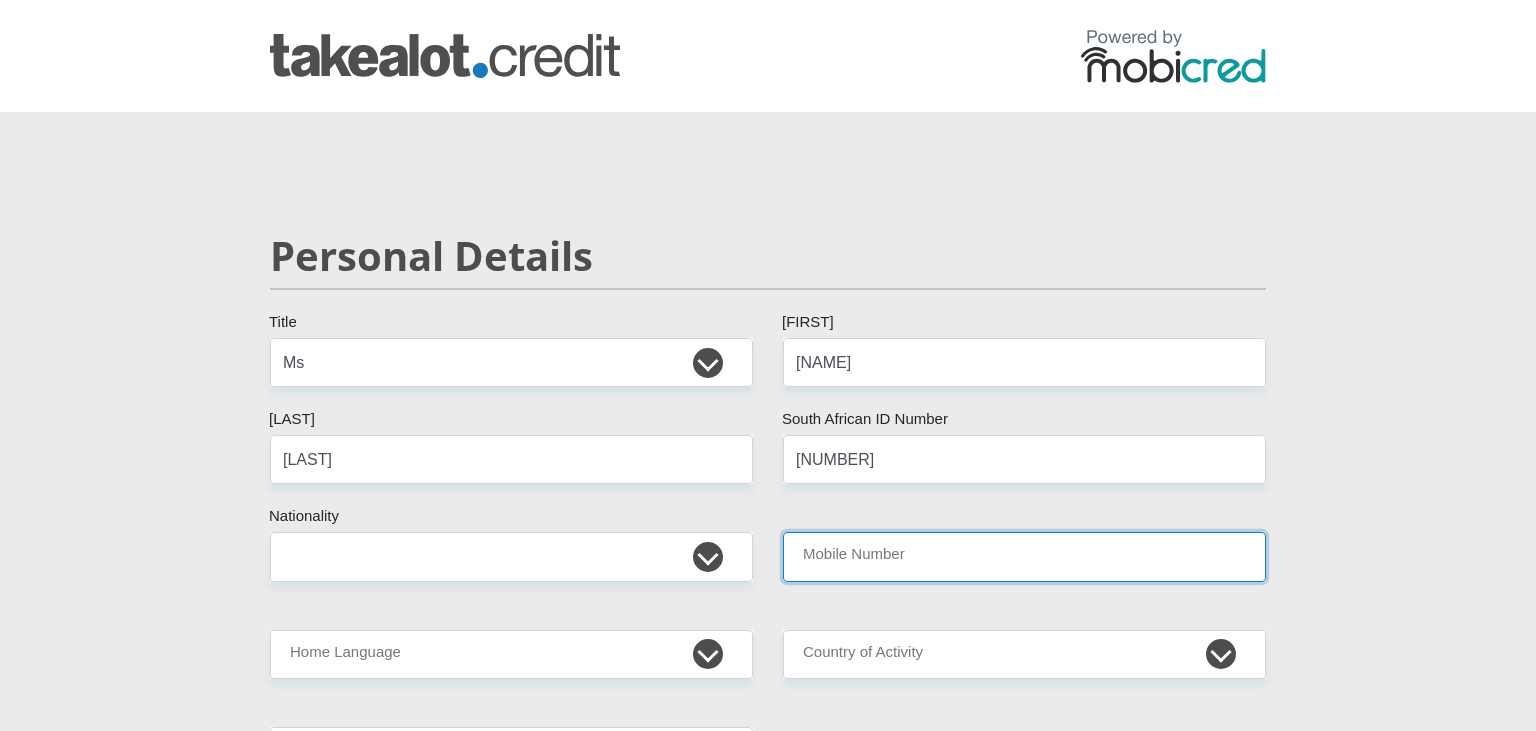 click on "Mobile Number" at bounding box center (1024, 556) 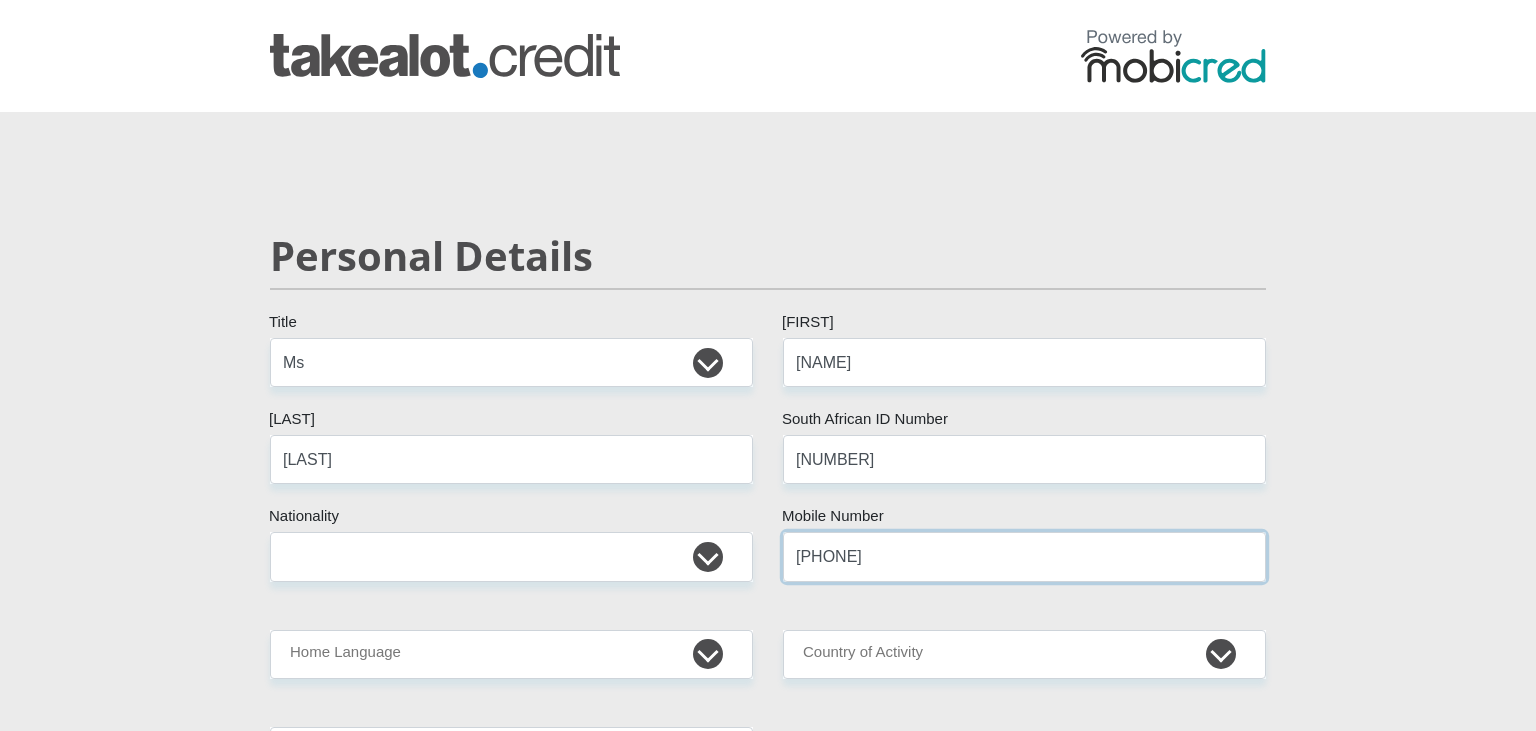 type on "[PHONE]" 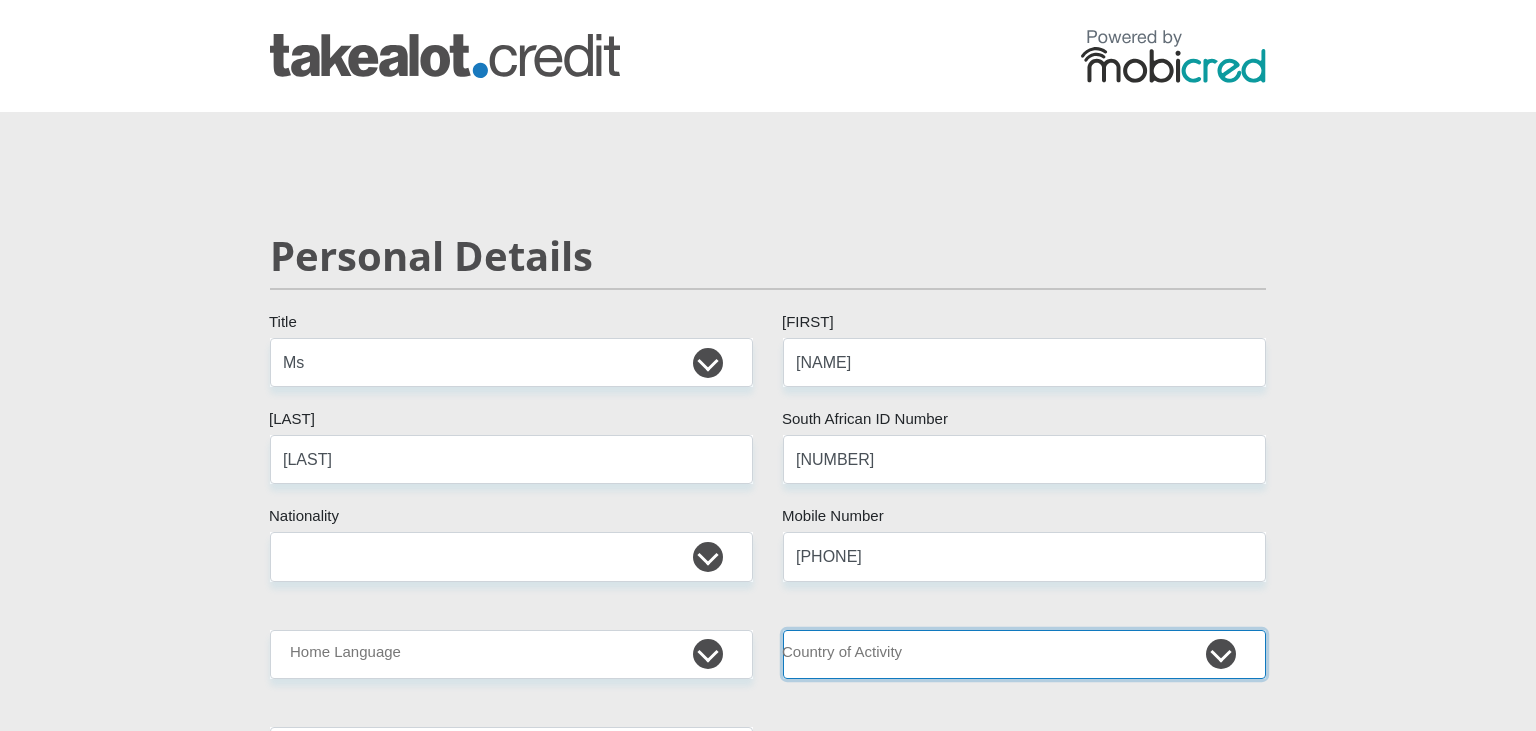 click on "South Africa
Afghanistan
Aland Islands
Albania
Algeria
America Samoa
American Virgin Islands
Andorra
Angola
Anguilla
Antarctica
Antigua and Barbuda
Argentina
Armenia
Aruba
Ascension Island
Australia
Austria
Azerbaijan
Chad" at bounding box center [1024, 654] 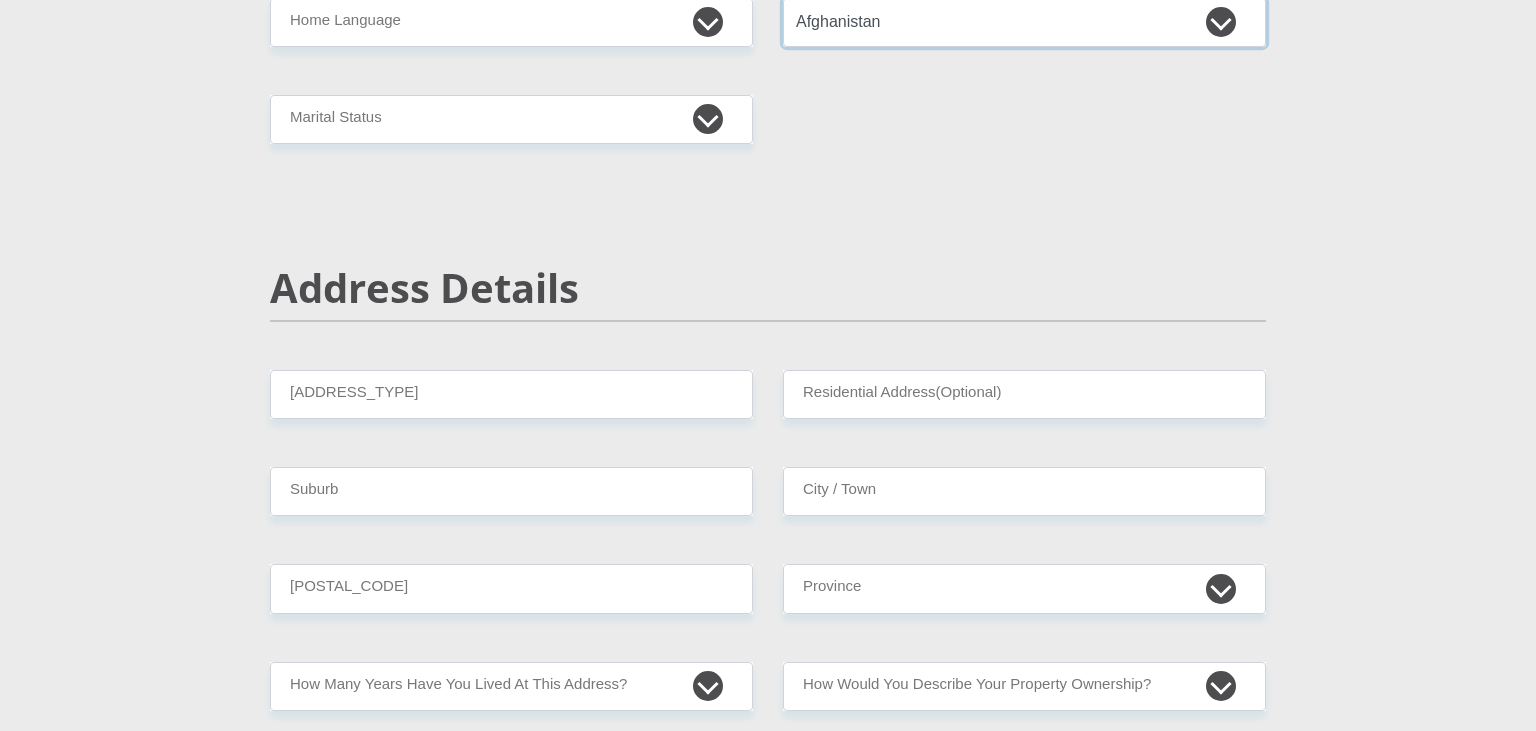 scroll, scrollTop: 640, scrollLeft: 0, axis: vertical 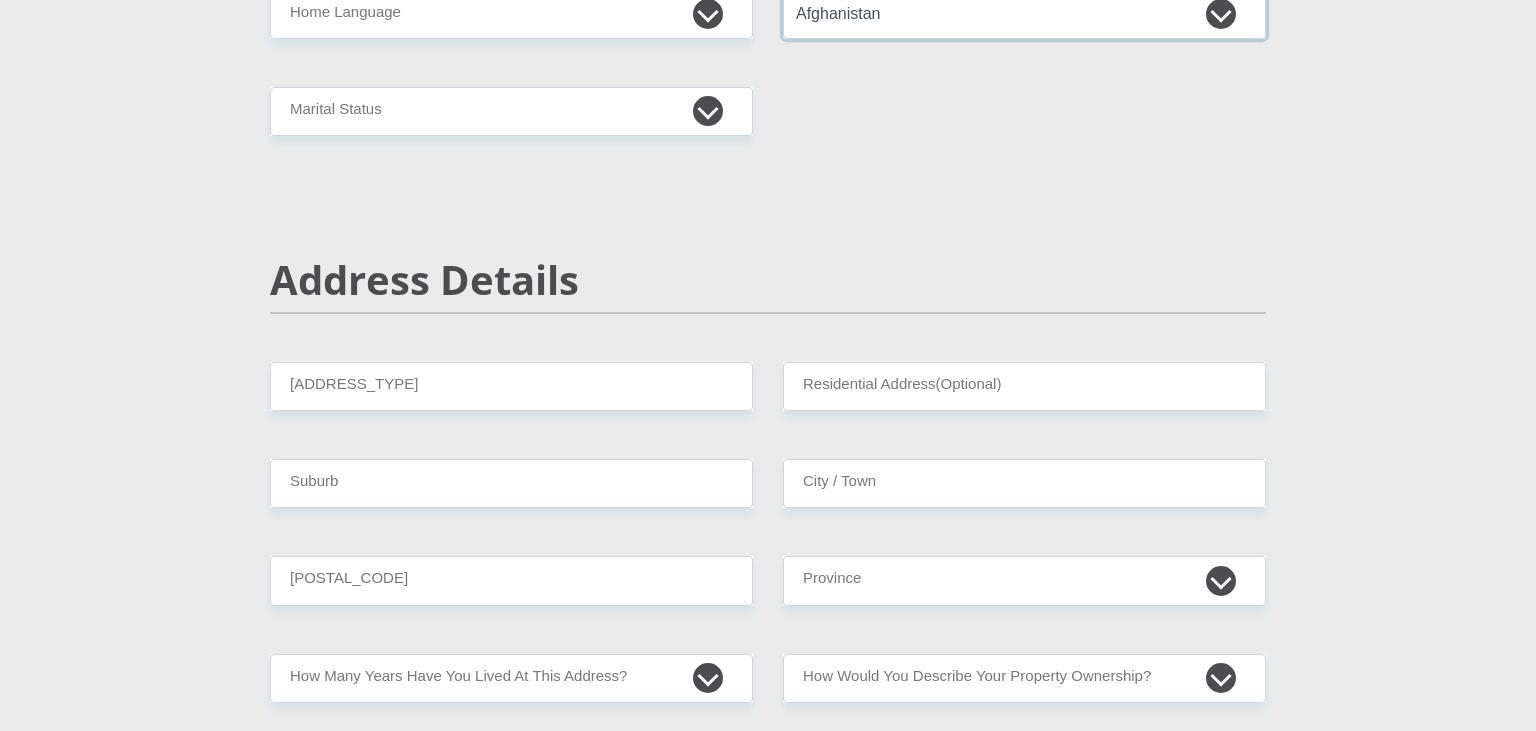 click on "South Africa
Afghanistan
Aland Islands
Albania
Algeria
America Samoa
American Virgin Islands
Andorra
Angola
Anguilla
Antarctica
Antigua and Barbuda
Argentina
Armenia
Aruba
Ascension Island
Australia
Austria
Azerbaijan
Chad" at bounding box center [1024, 14] 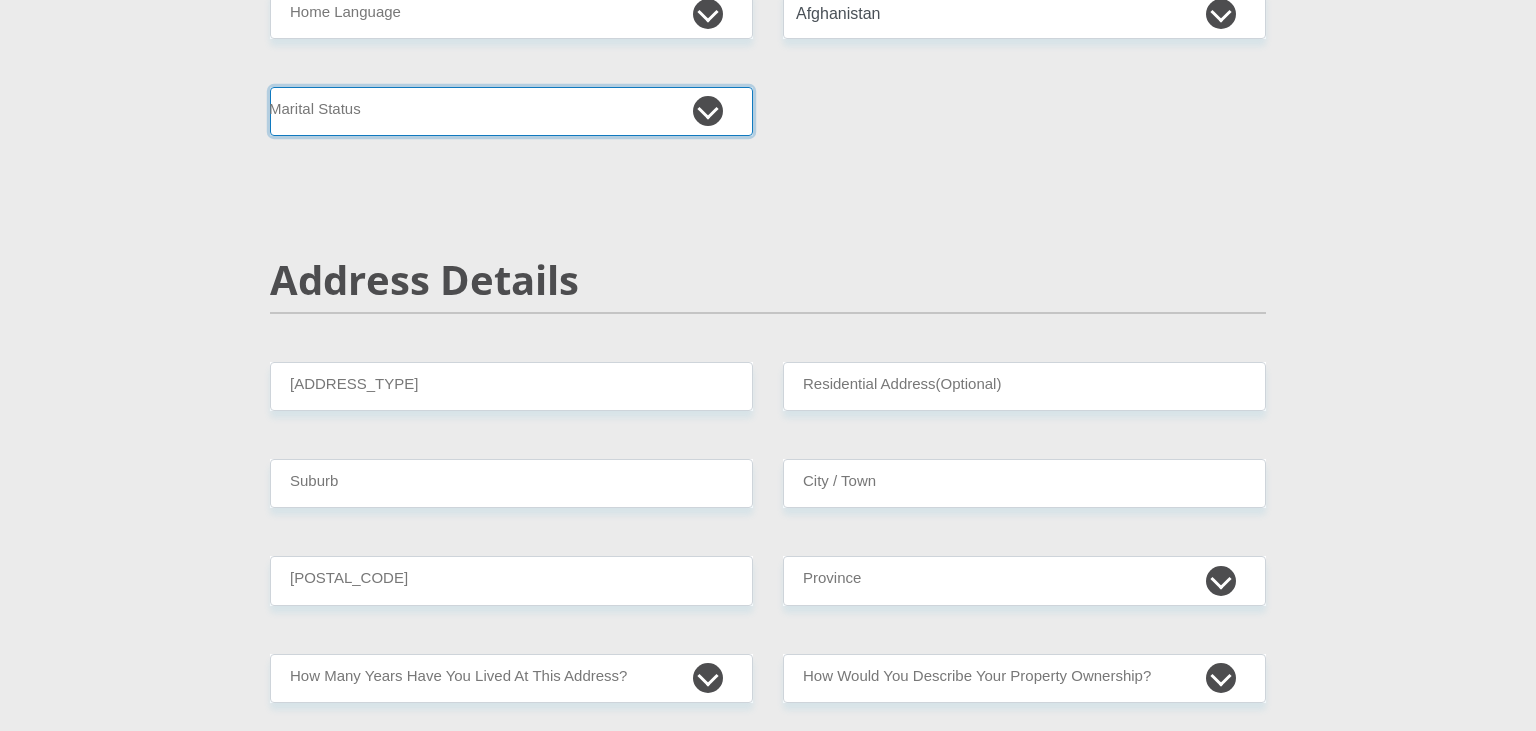 click on "Married ANC
Single
Divorced
Widowed
Married COP or Customary Law" at bounding box center [511, 111] 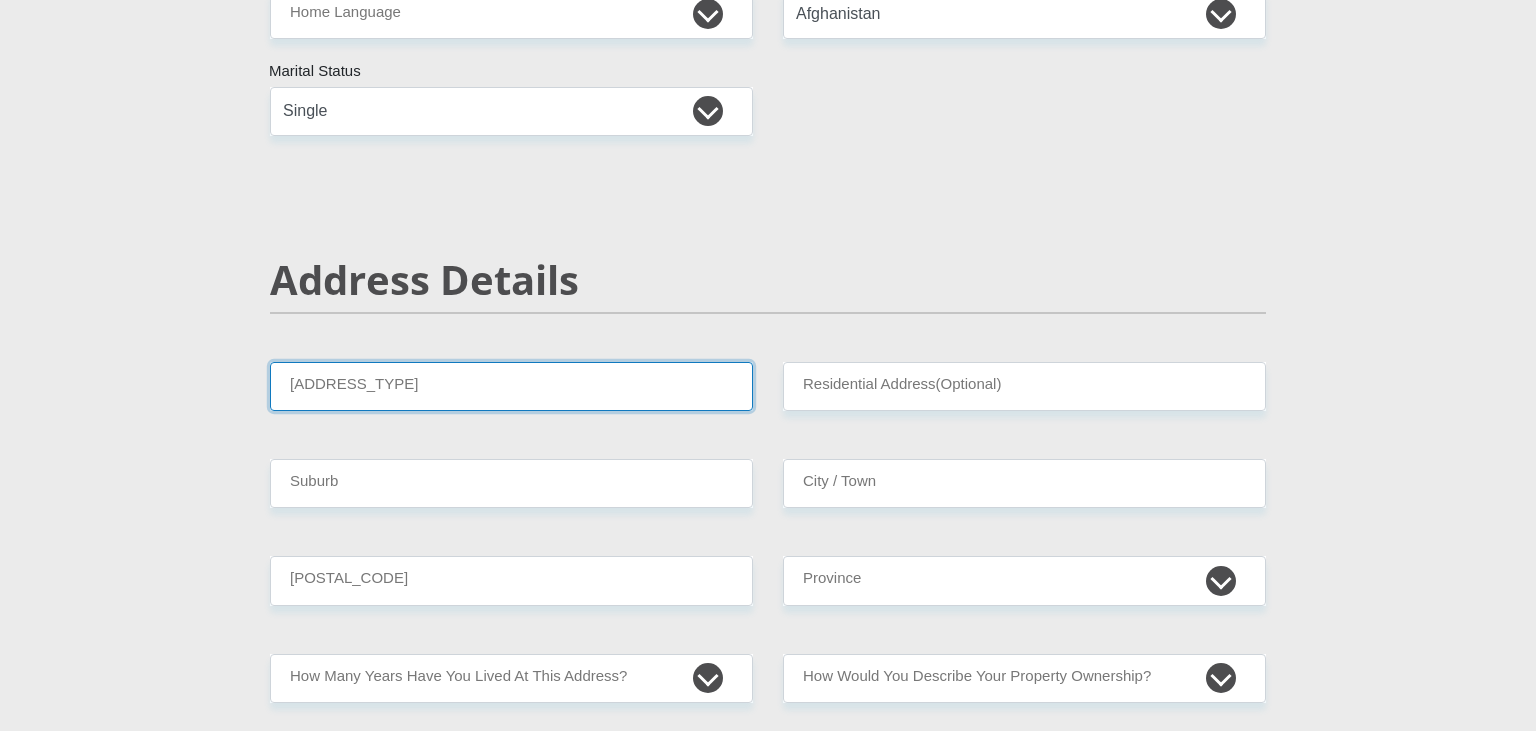 click on "[ADDRESS_TYPE]" at bounding box center (511, 386) 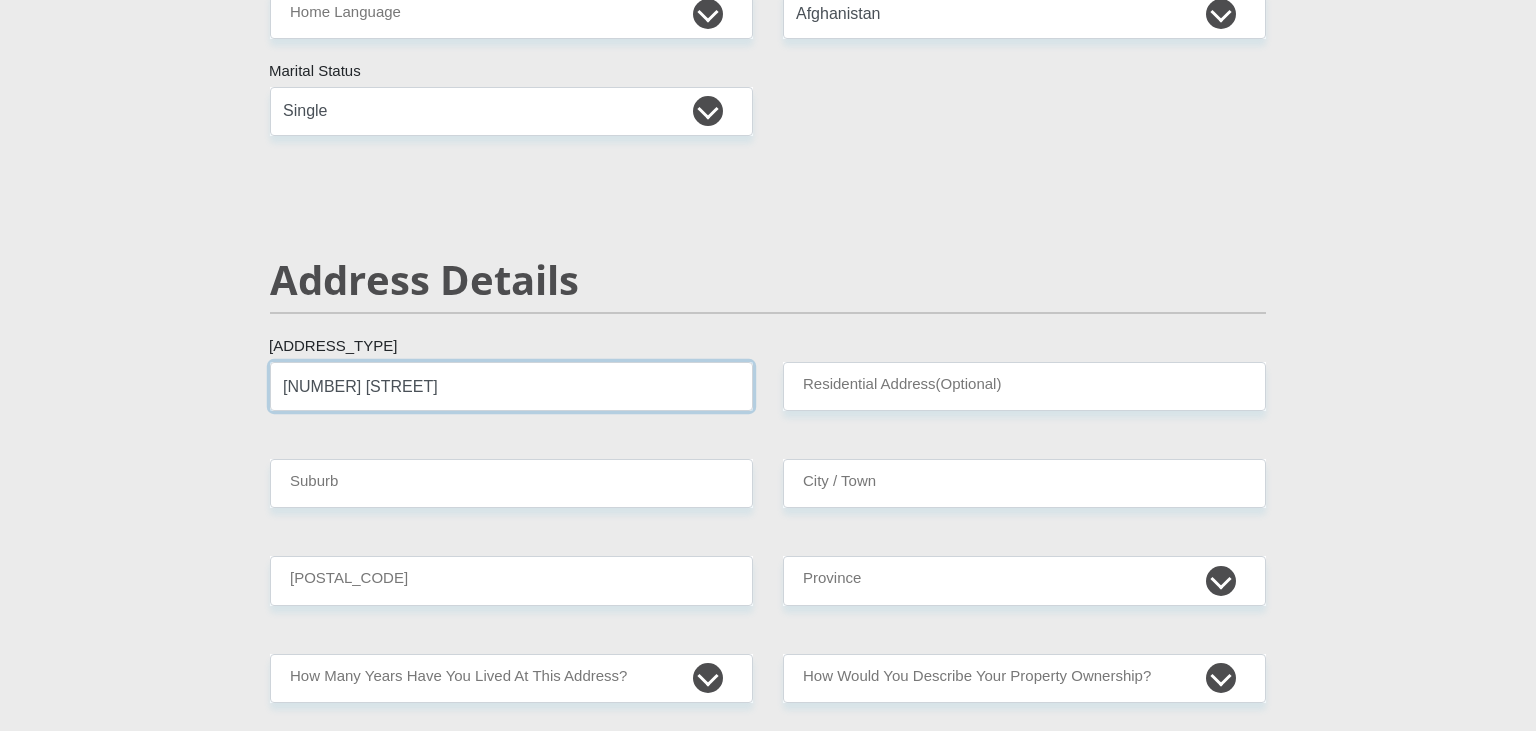 type on "[NUMBER] [STREET]" 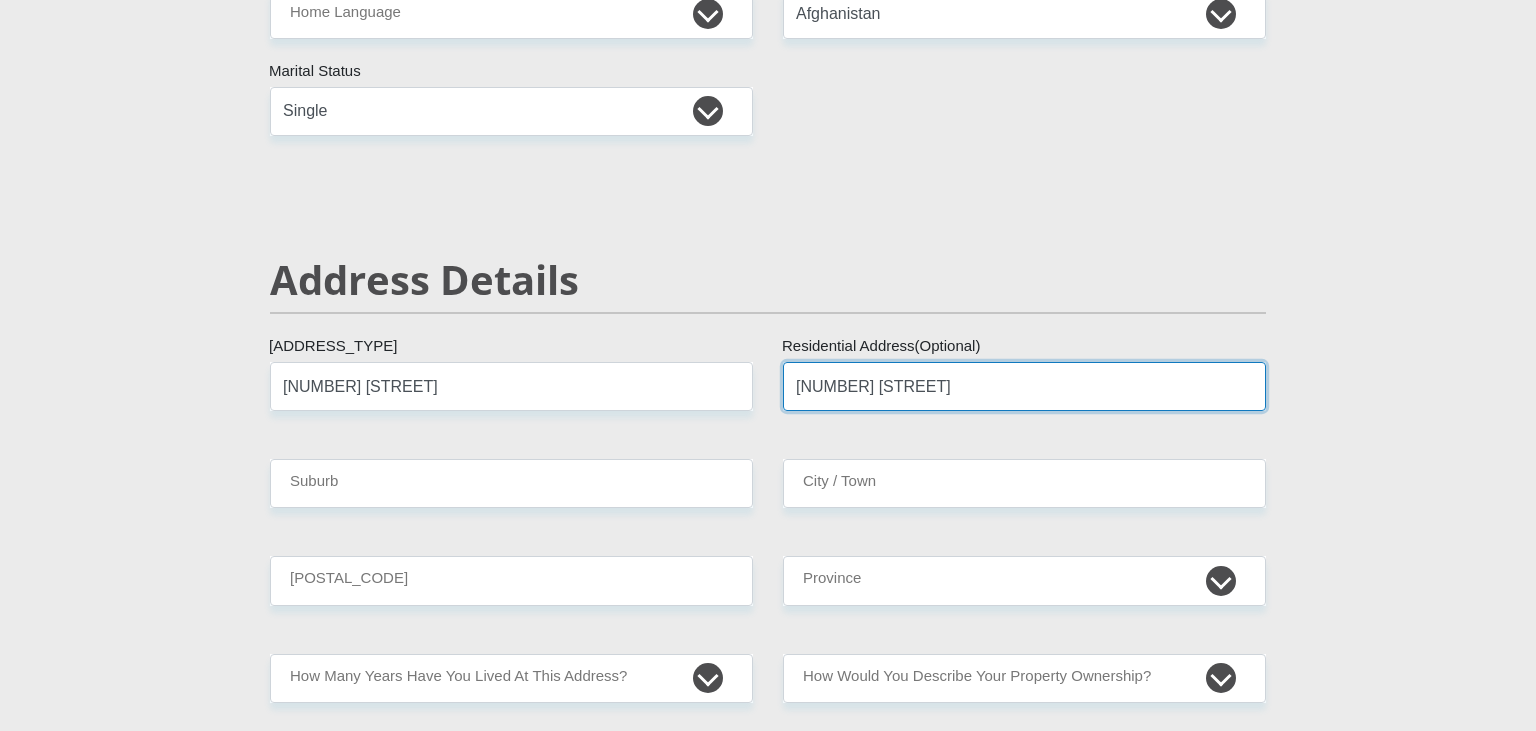 type on "[NUMBER] [STREET]" 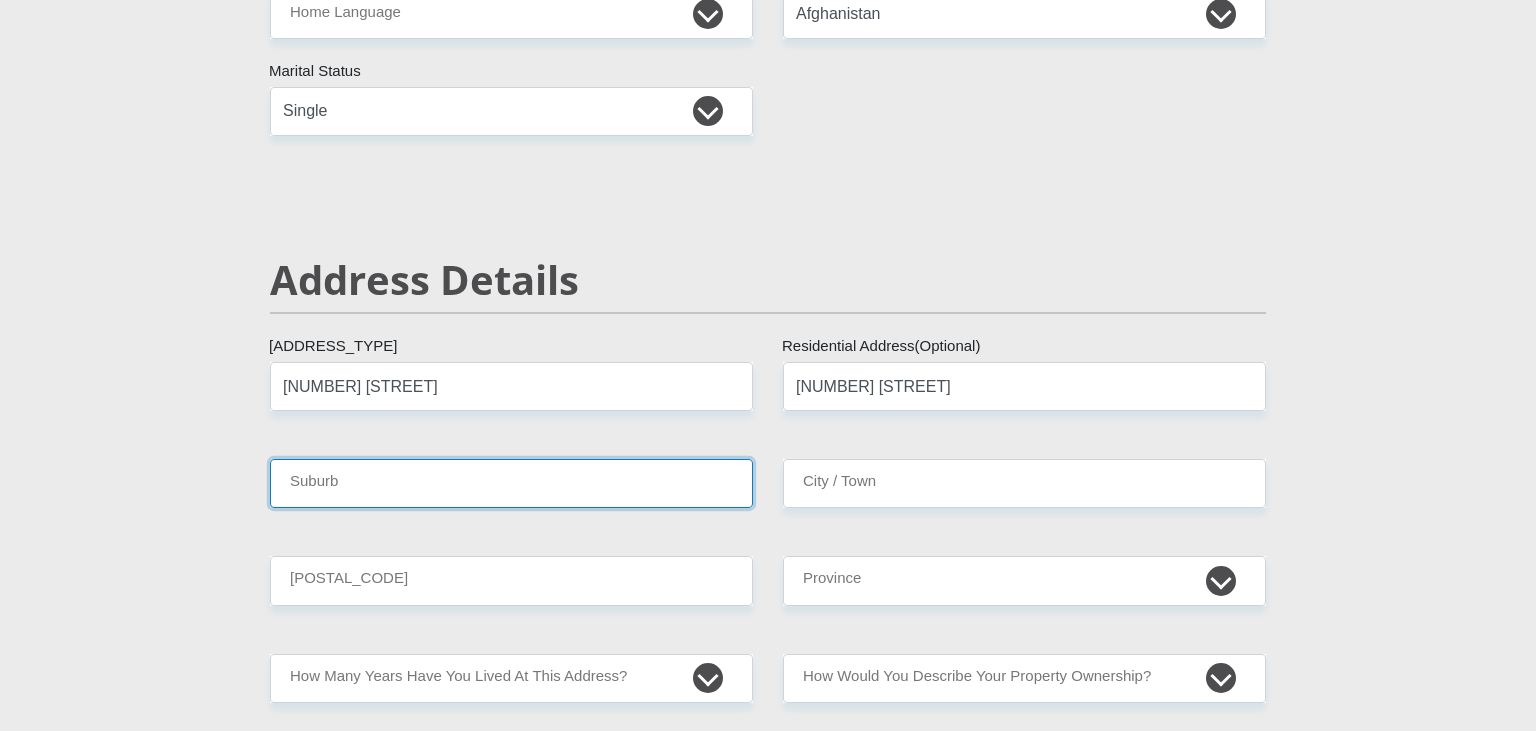 click on "Suburb" at bounding box center (511, 483) 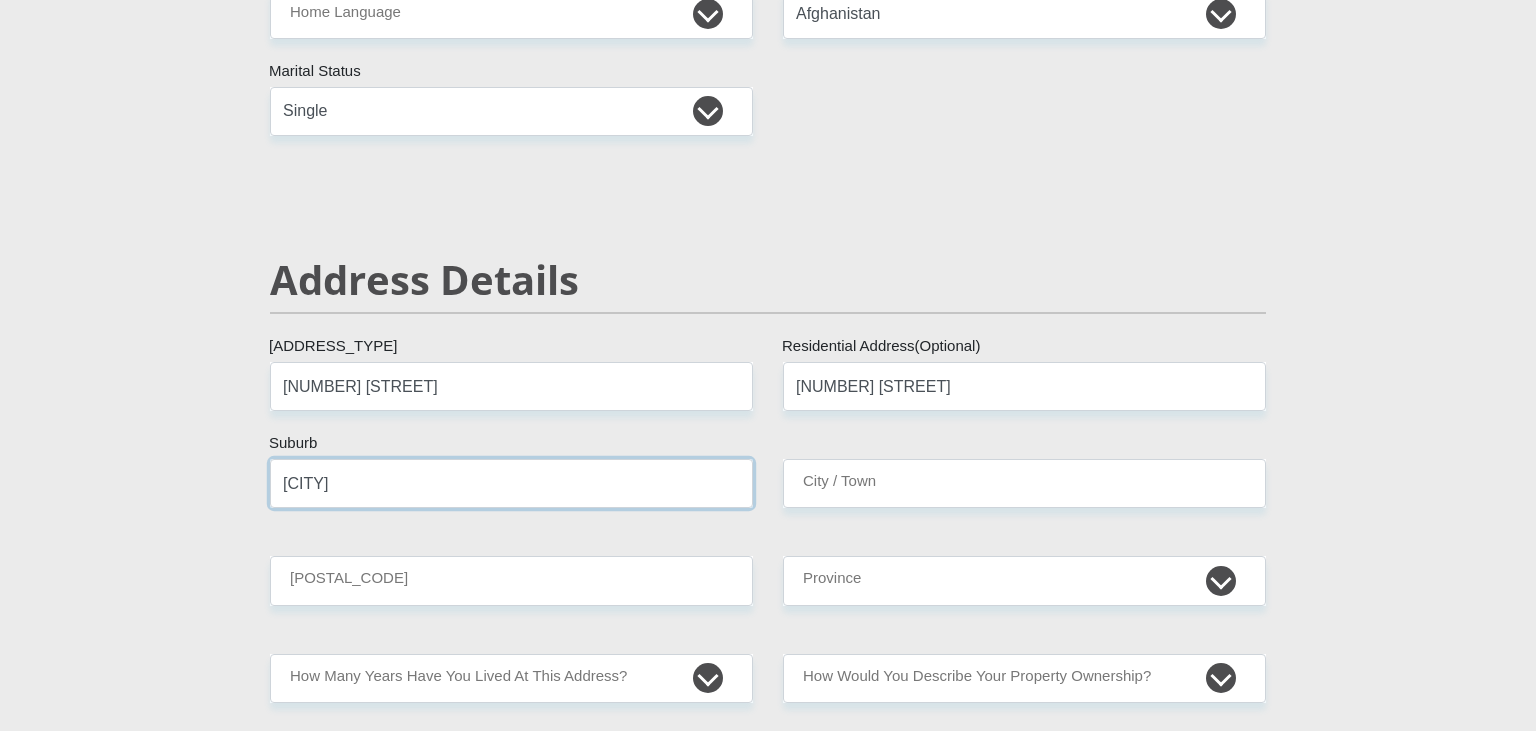 type on "[CITY]" 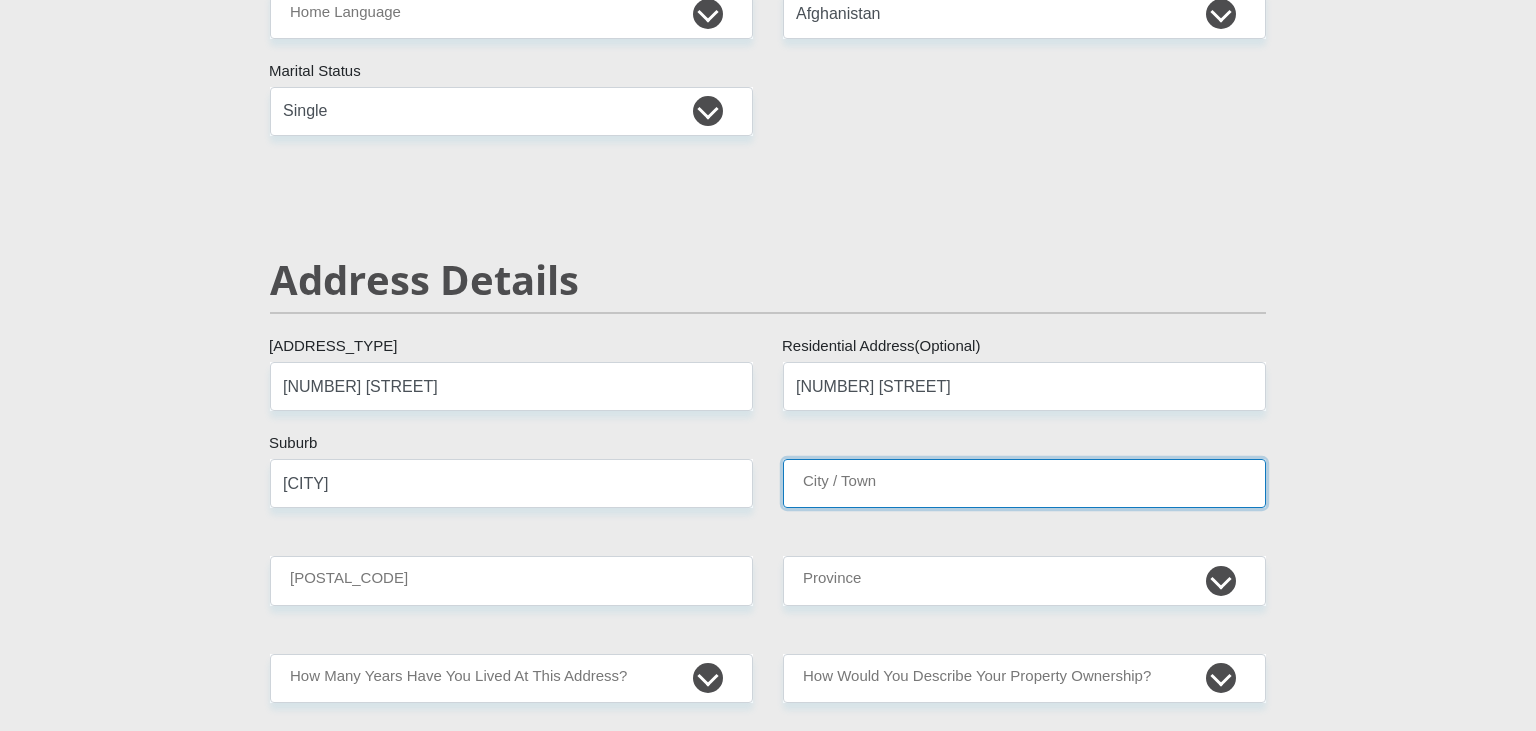 click on "City / Town" at bounding box center (1024, 483) 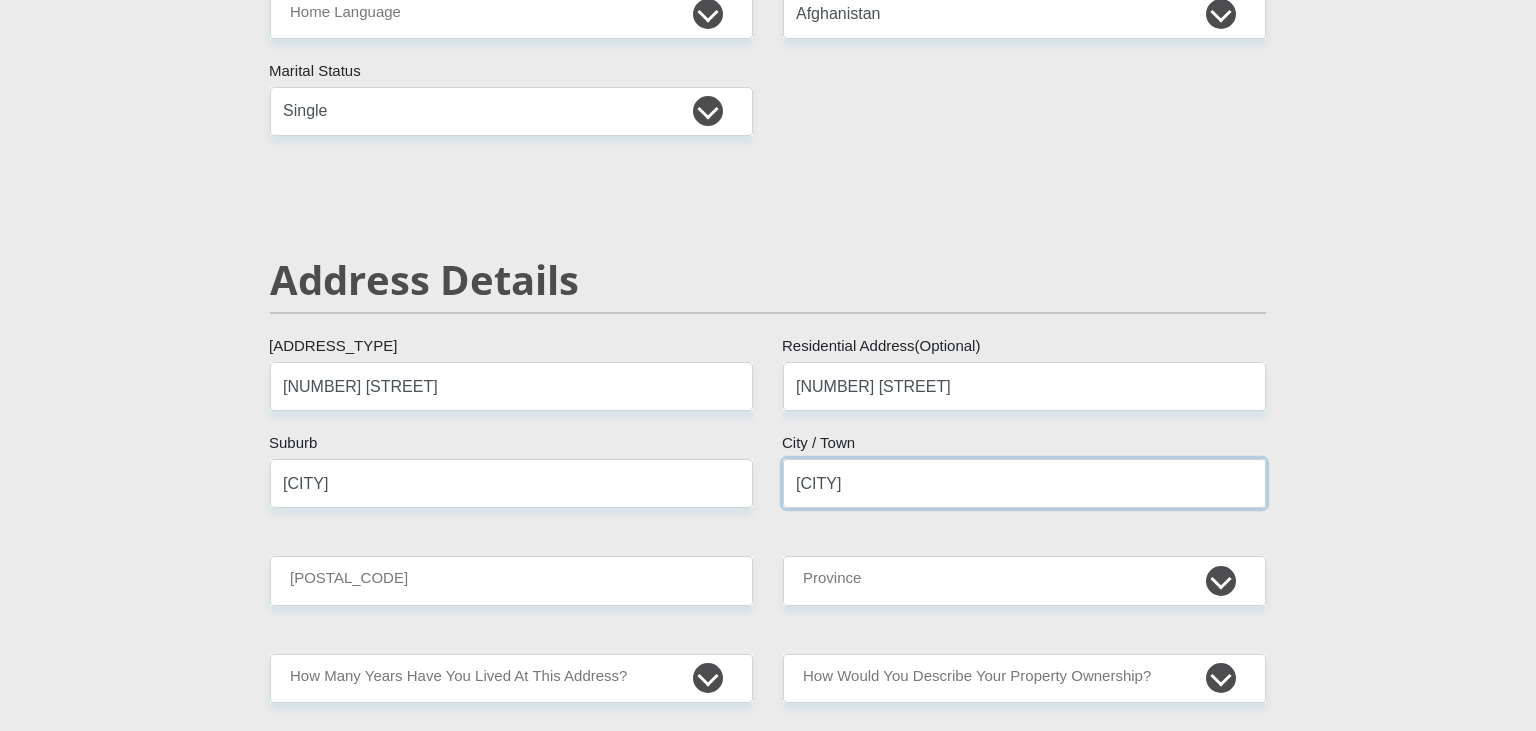 type on "[CITY]" 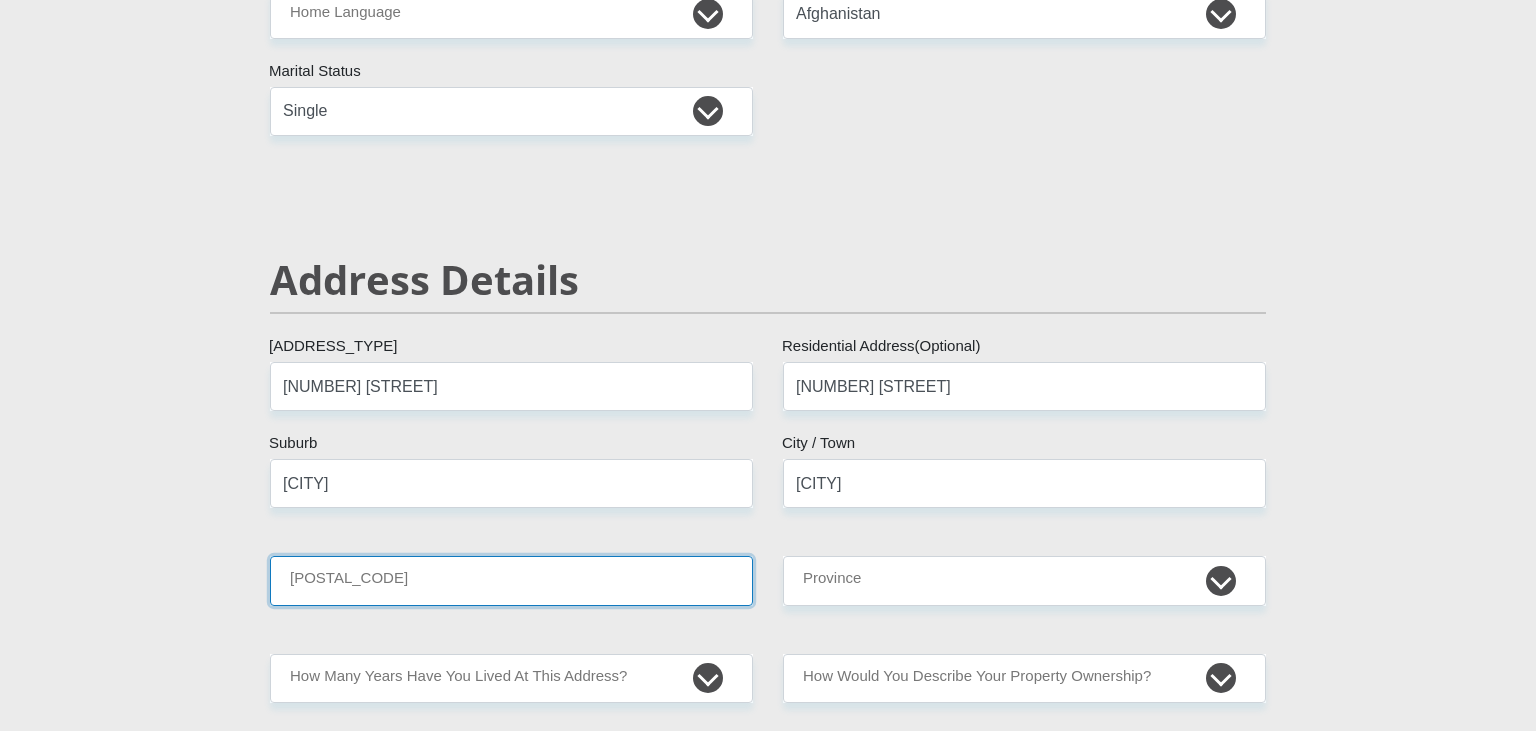click on "[POSTAL_CODE]" at bounding box center (511, 580) 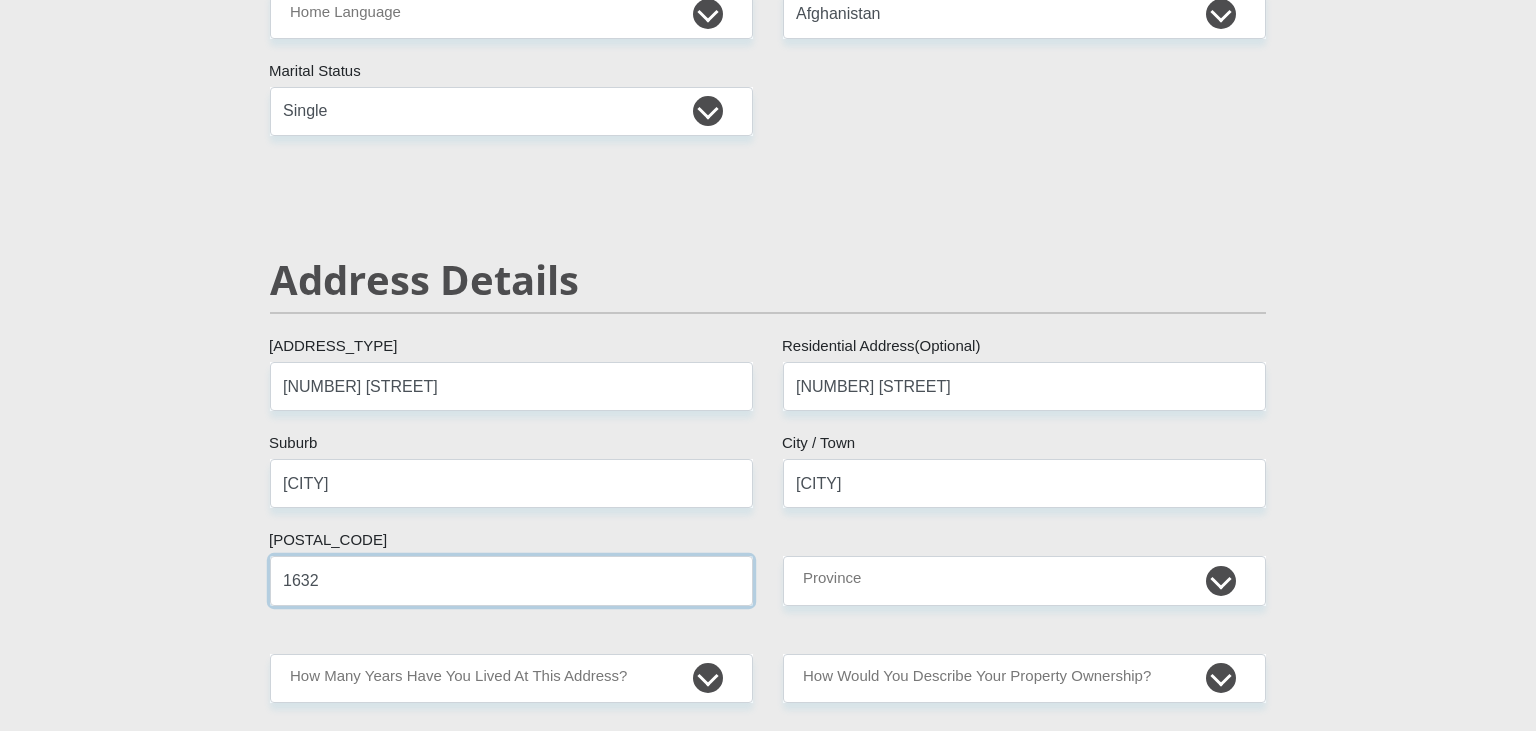 type on "1632" 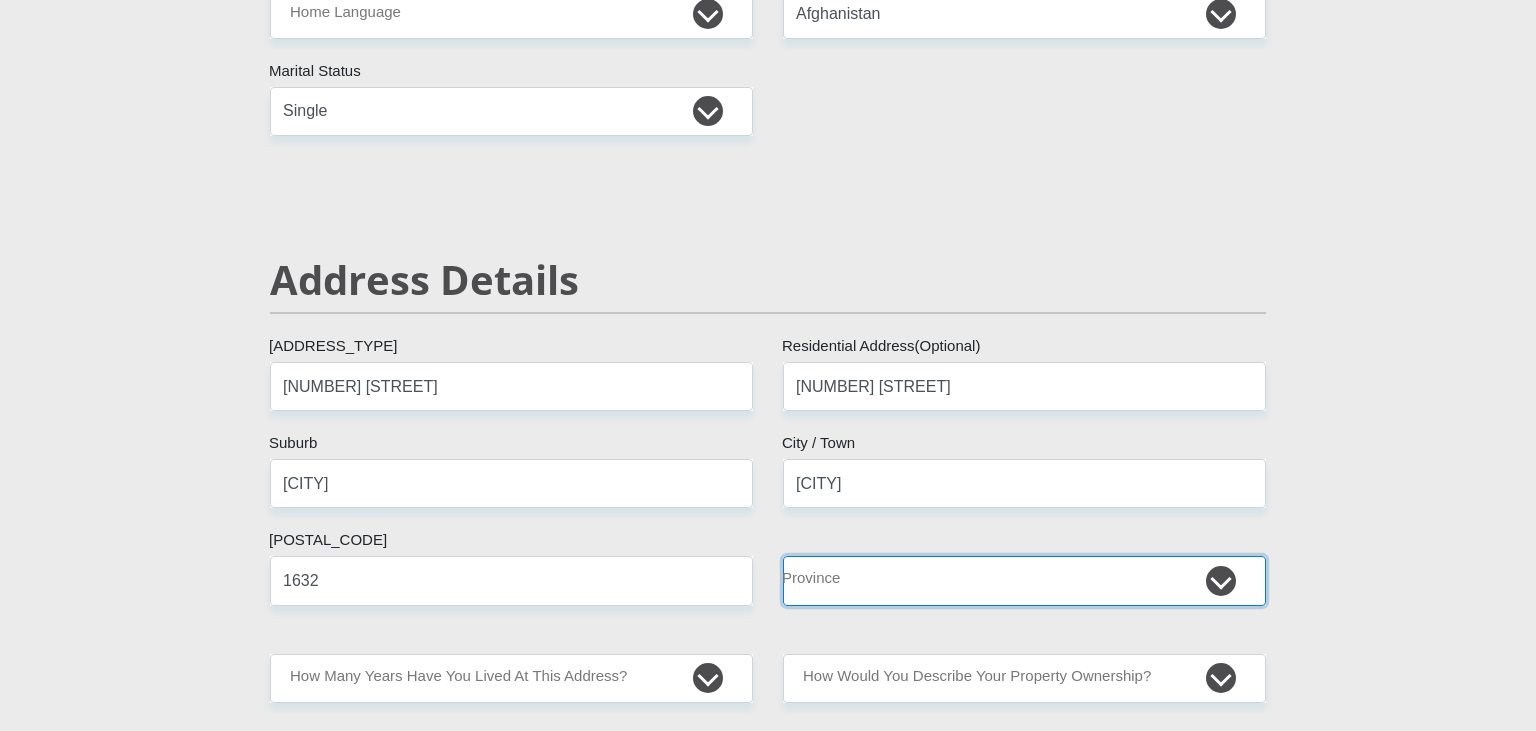 click on "Eastern Cape
Free State
Gauteng
KwaZulu-Natal
Limpopo
Mpumalanga
Northern Cape
North West
Western Cape" at bounding box center (1024, 580) 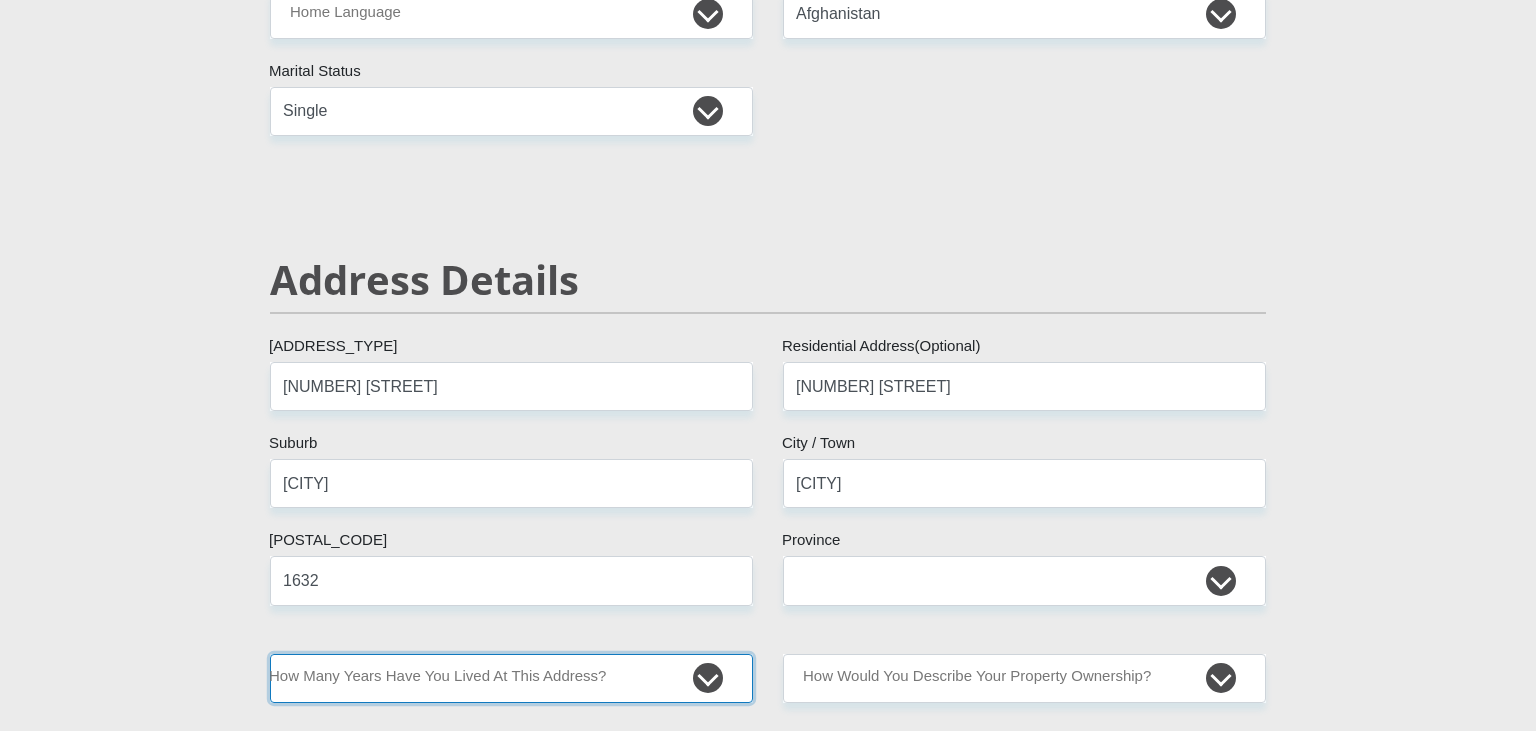 click on "less than 1 year
1-3 years
3-5 years
5+ years" at bounding box center (511, 678) 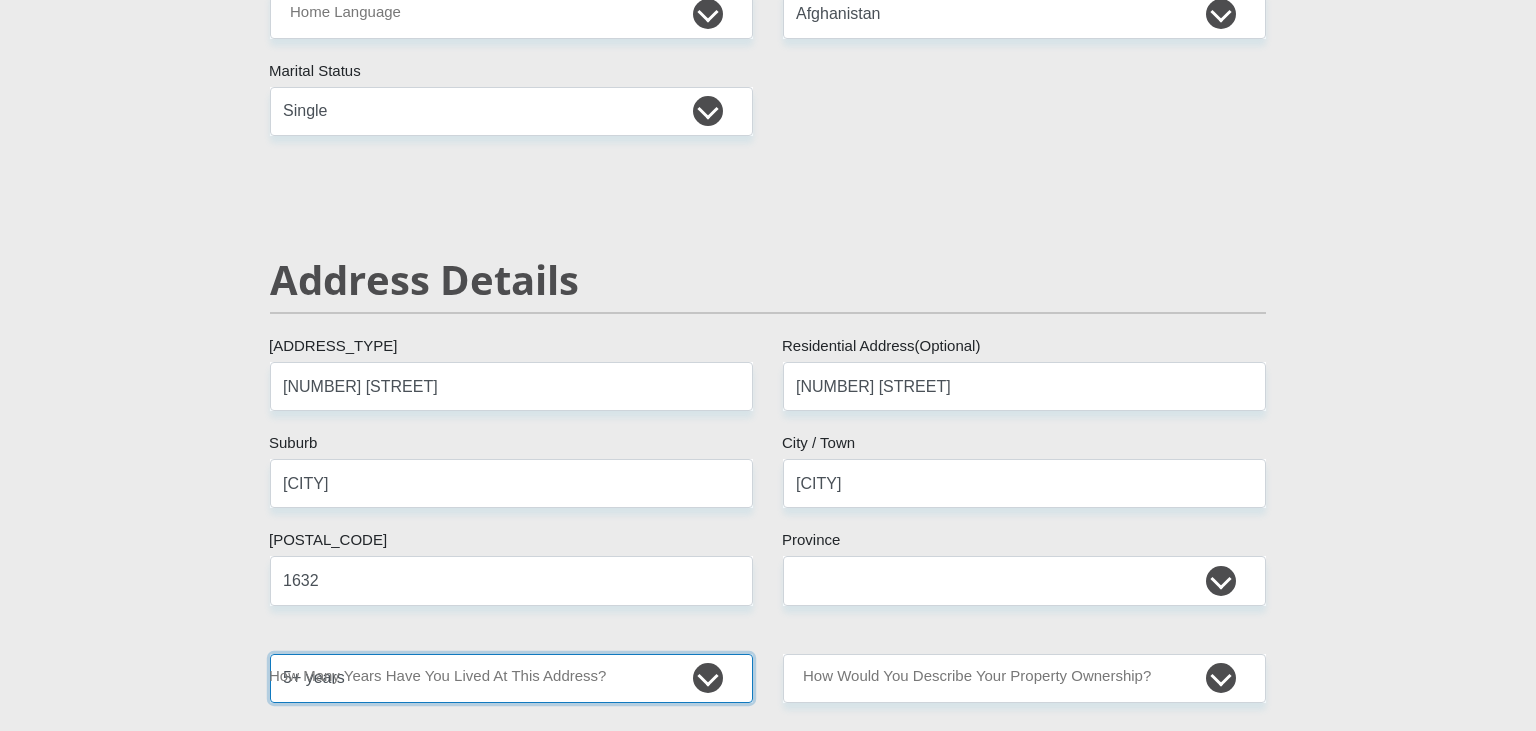 click on "5+ years" at bounding box center (0, 0) 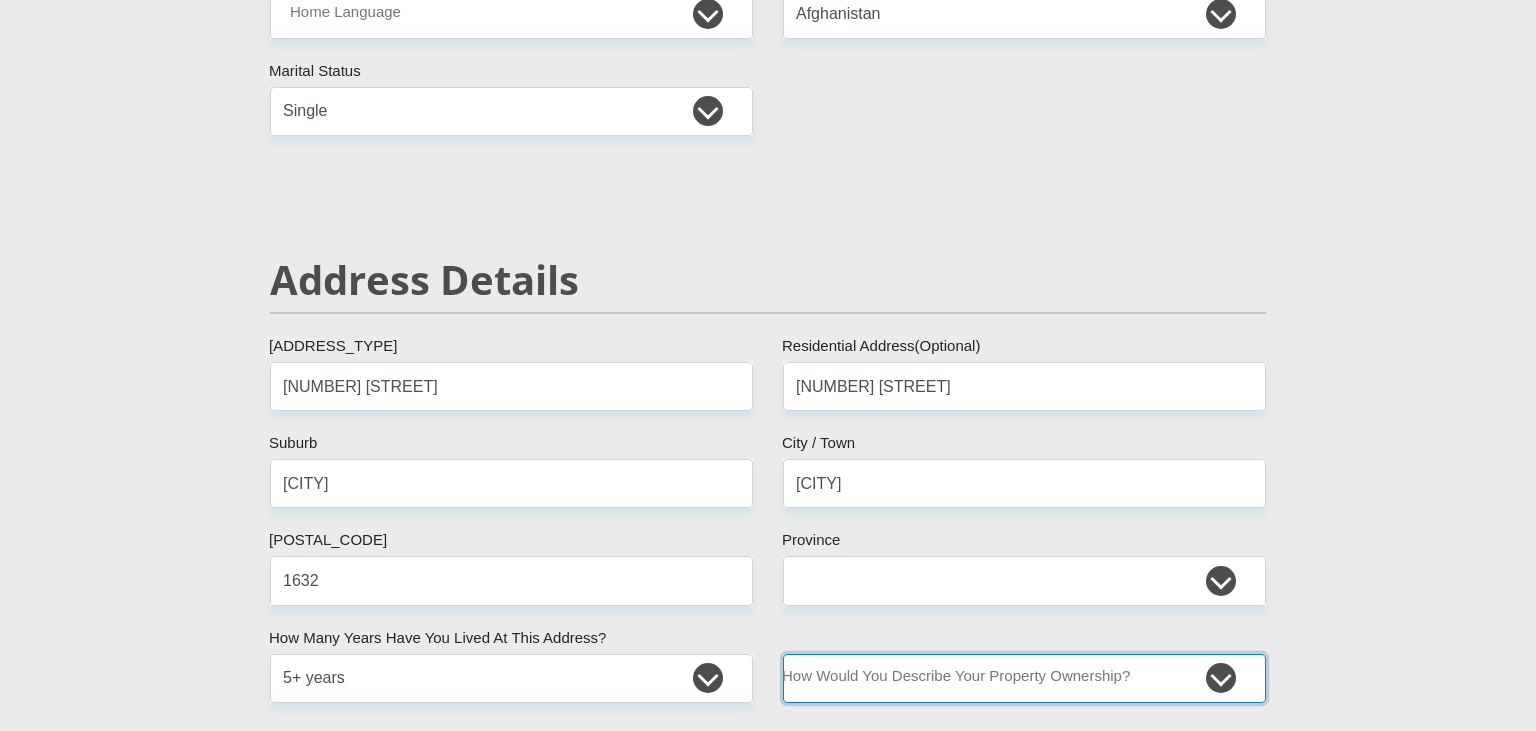 click on "Owned
Rented
Family Owned
Company Dwelling" at bounding box center [1024, 678] 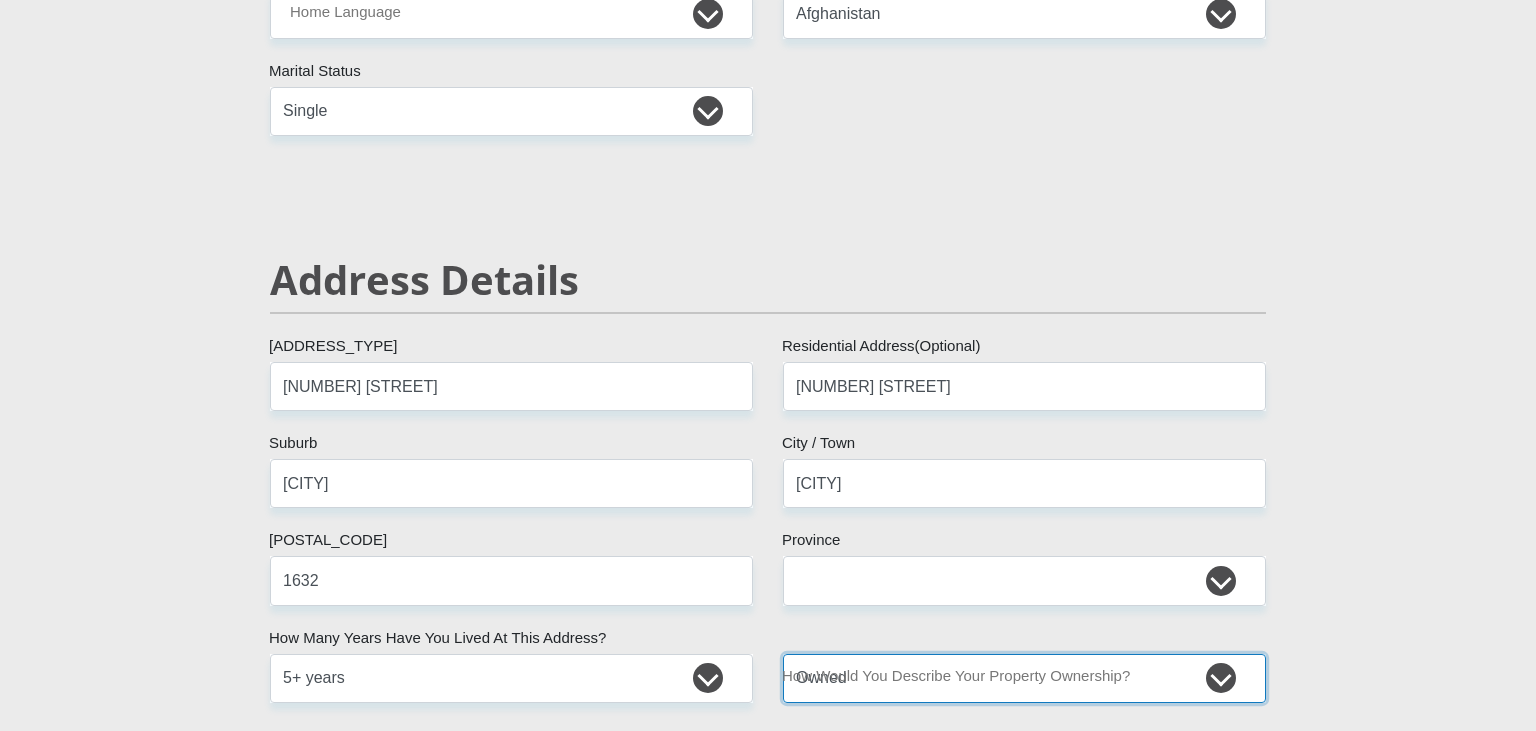 click on "Owned" at bounding box center [0, 0] 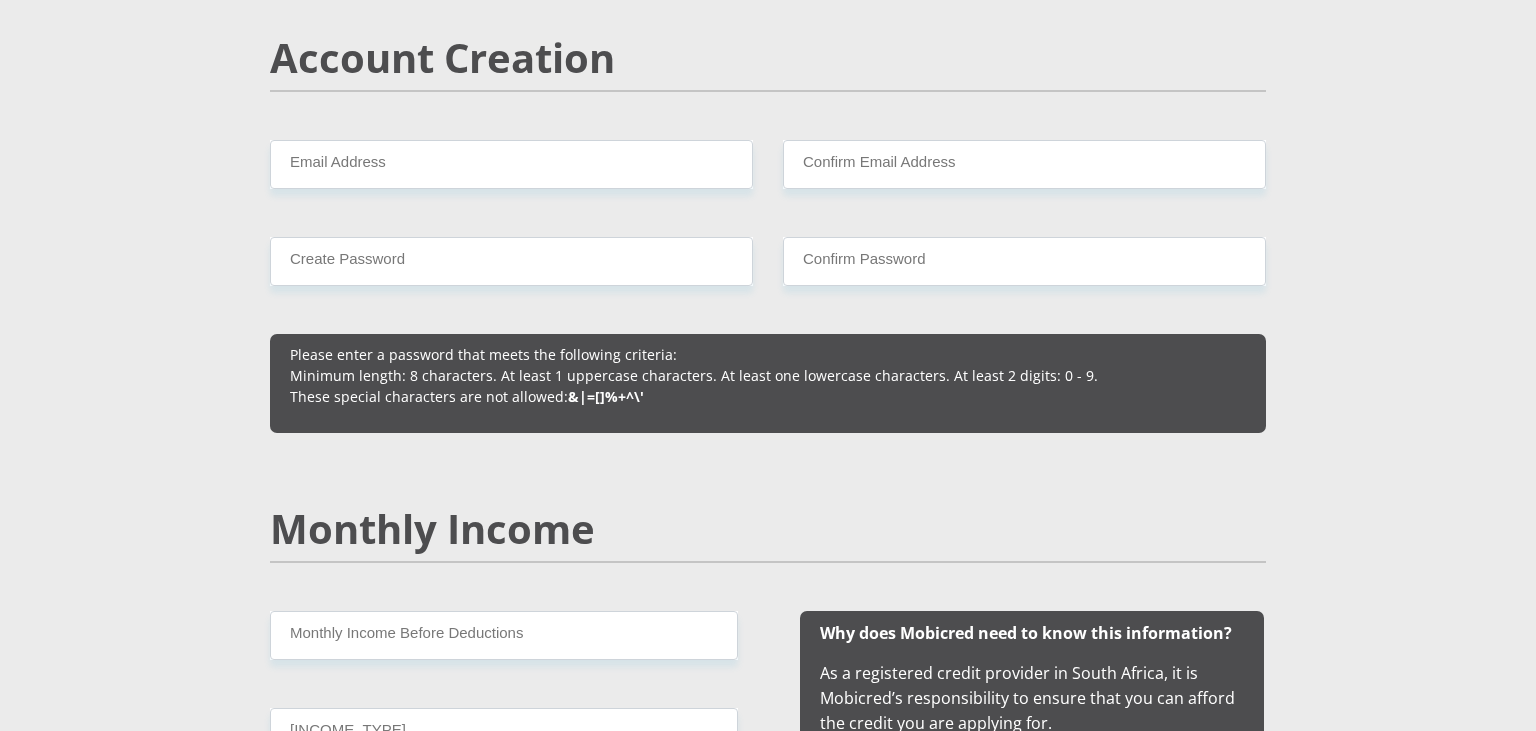 scroll, scrollTop: 1351, scrollLeft: 0, axis: vertical 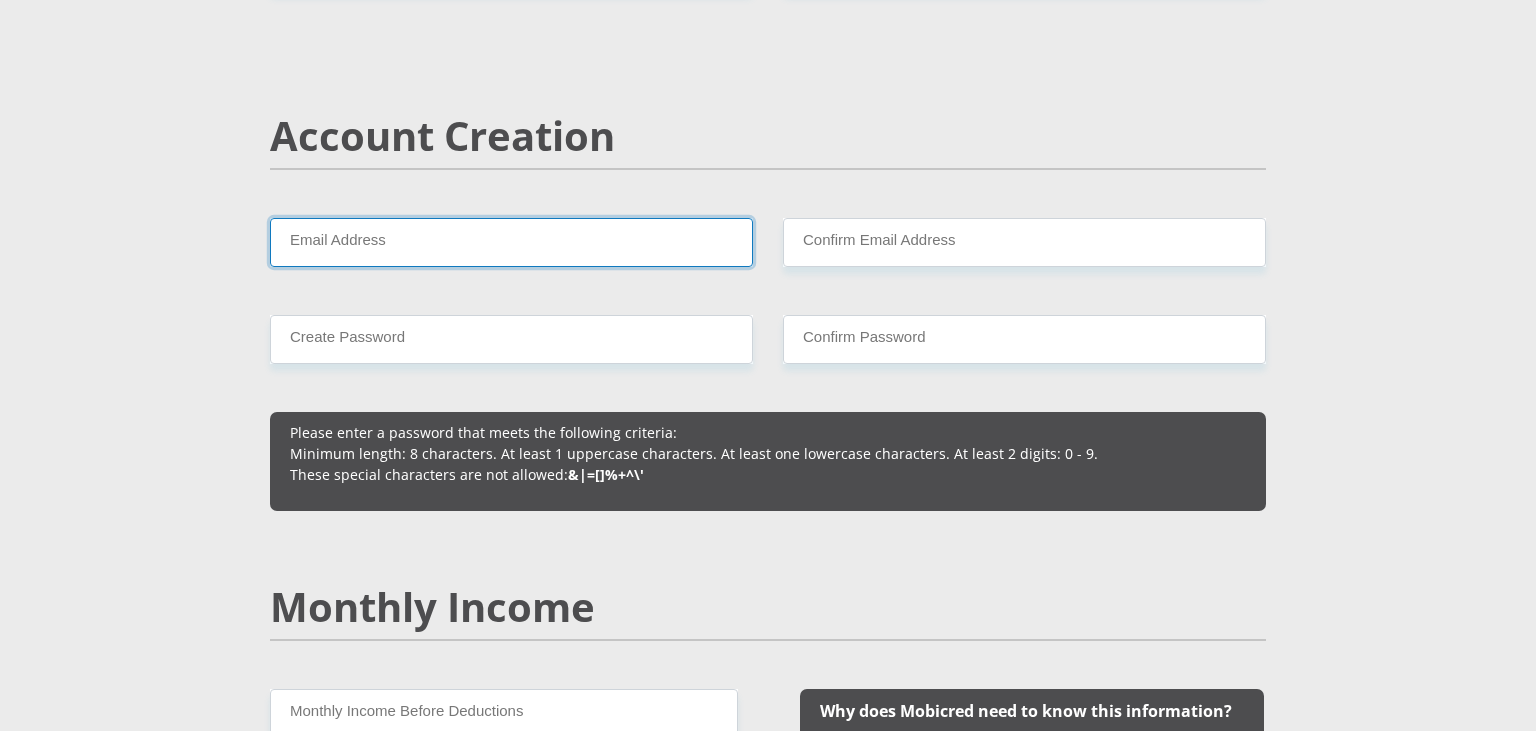 click on "Email Address" at bounding box center (511, 242) 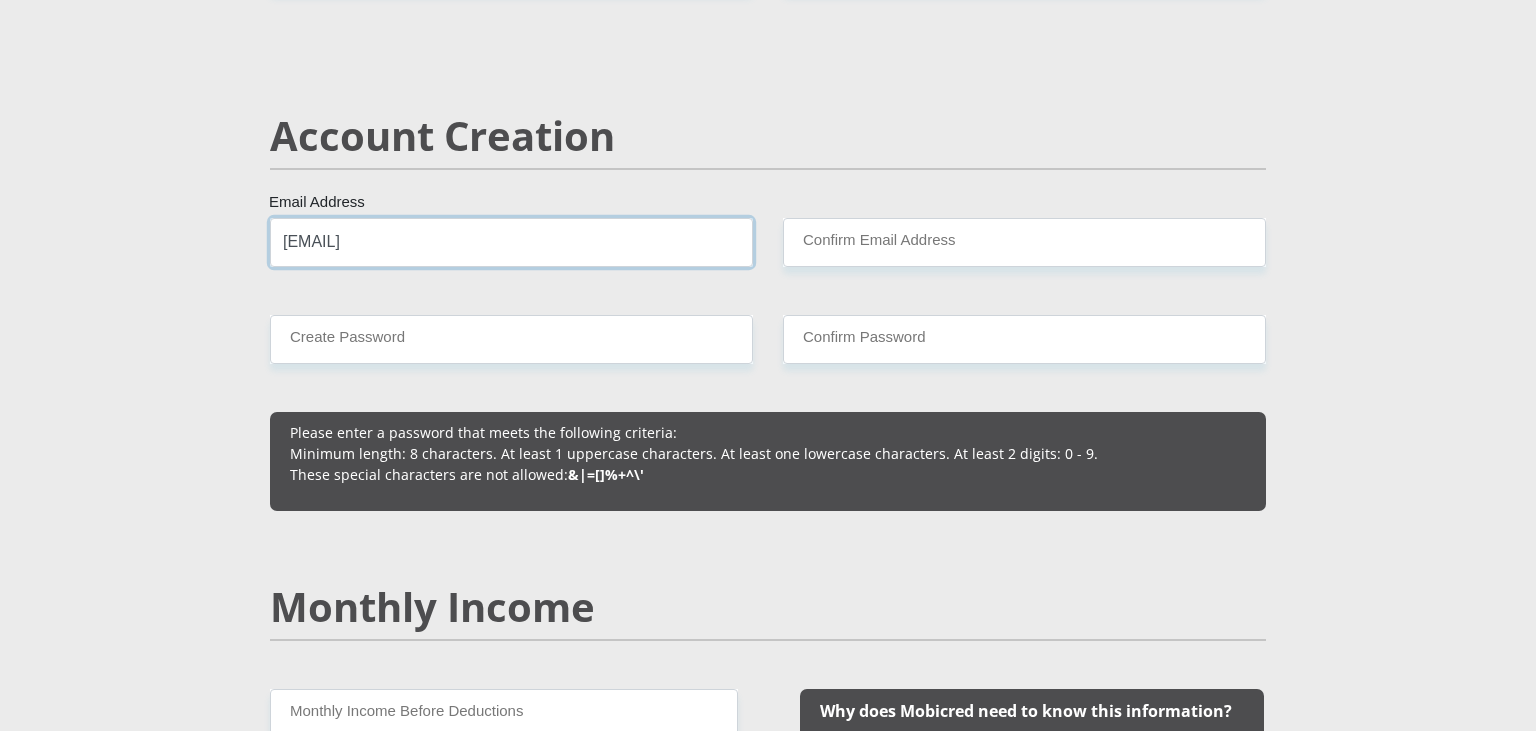 type on "[EMAIL]" 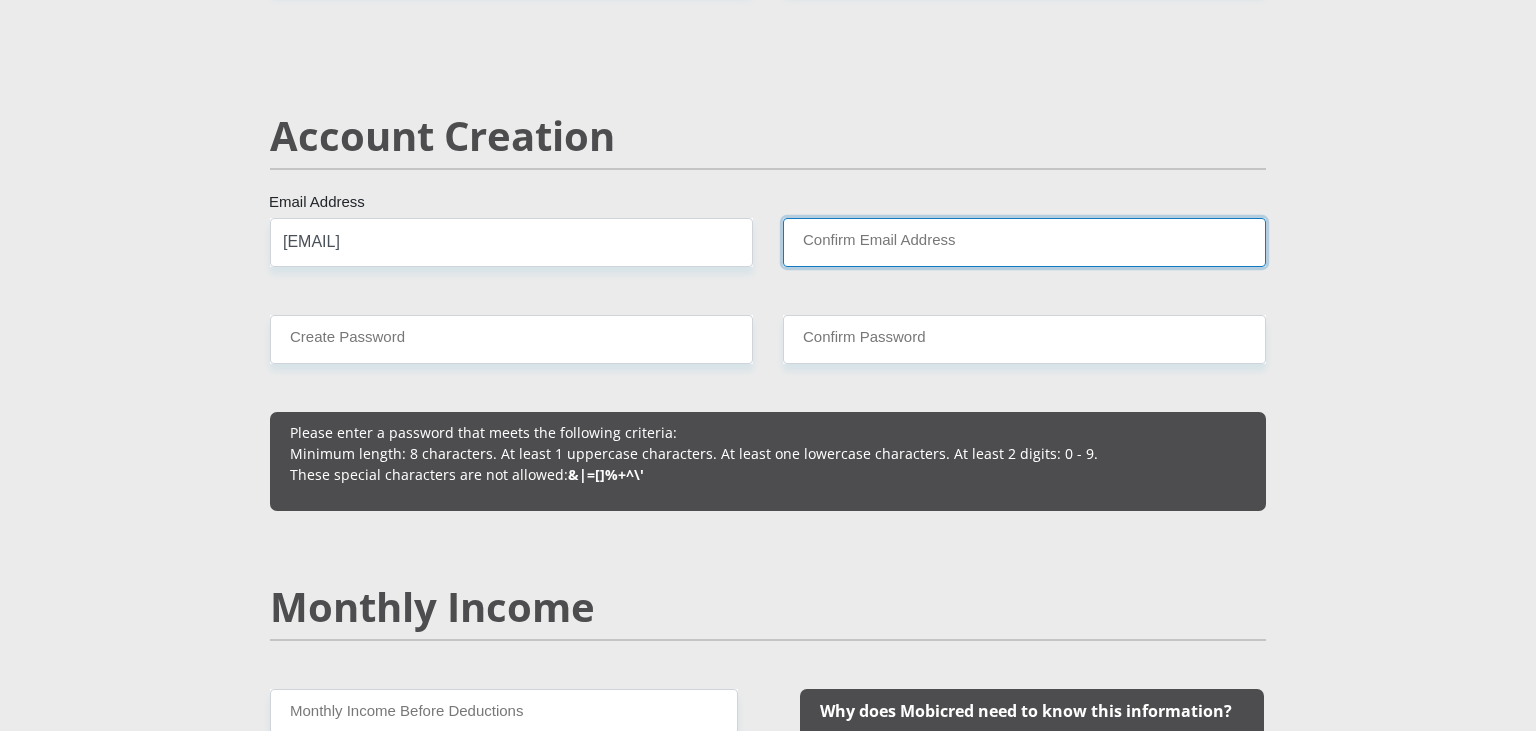 click on "Confirm Email Address" at bounding box center (1024, 242) 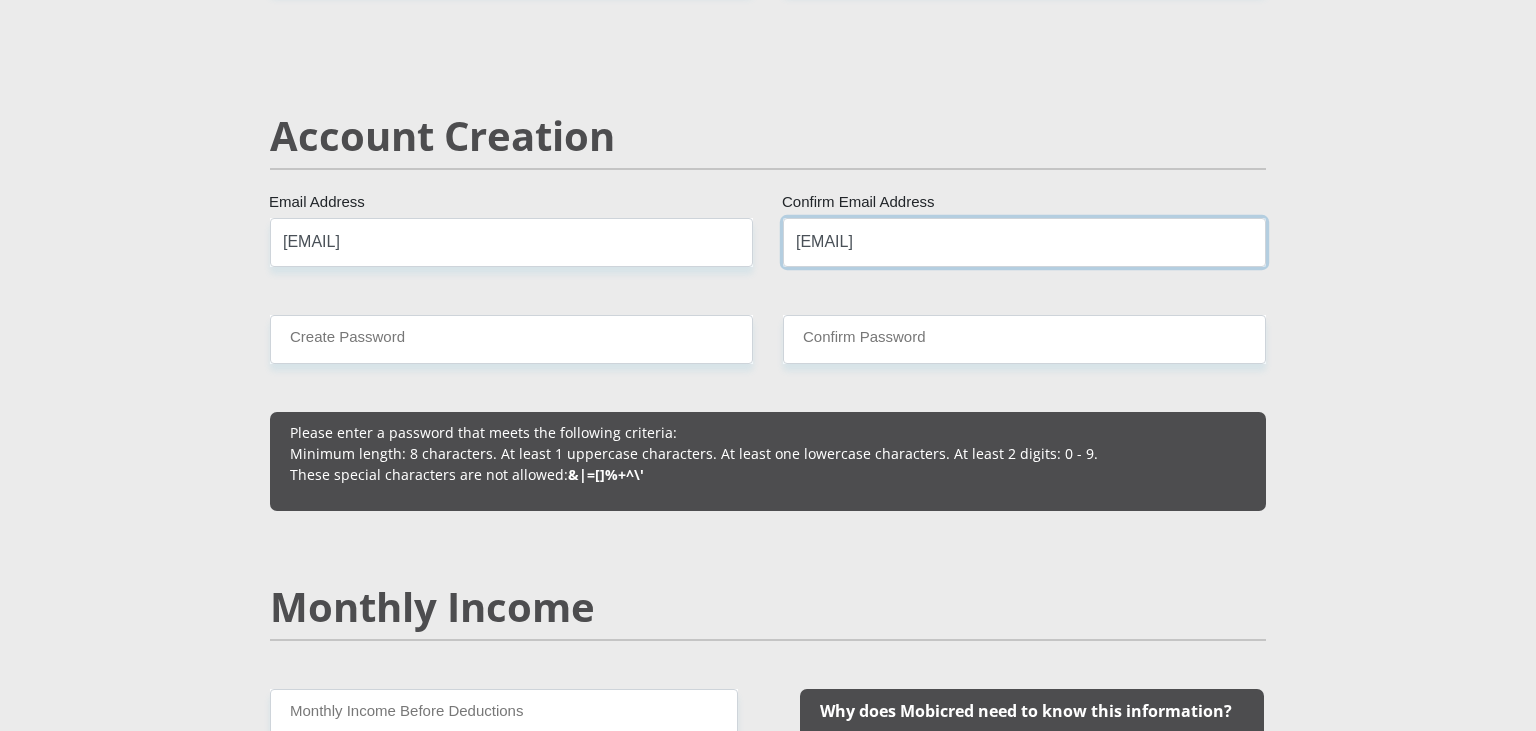 type on "[EMAIL]" 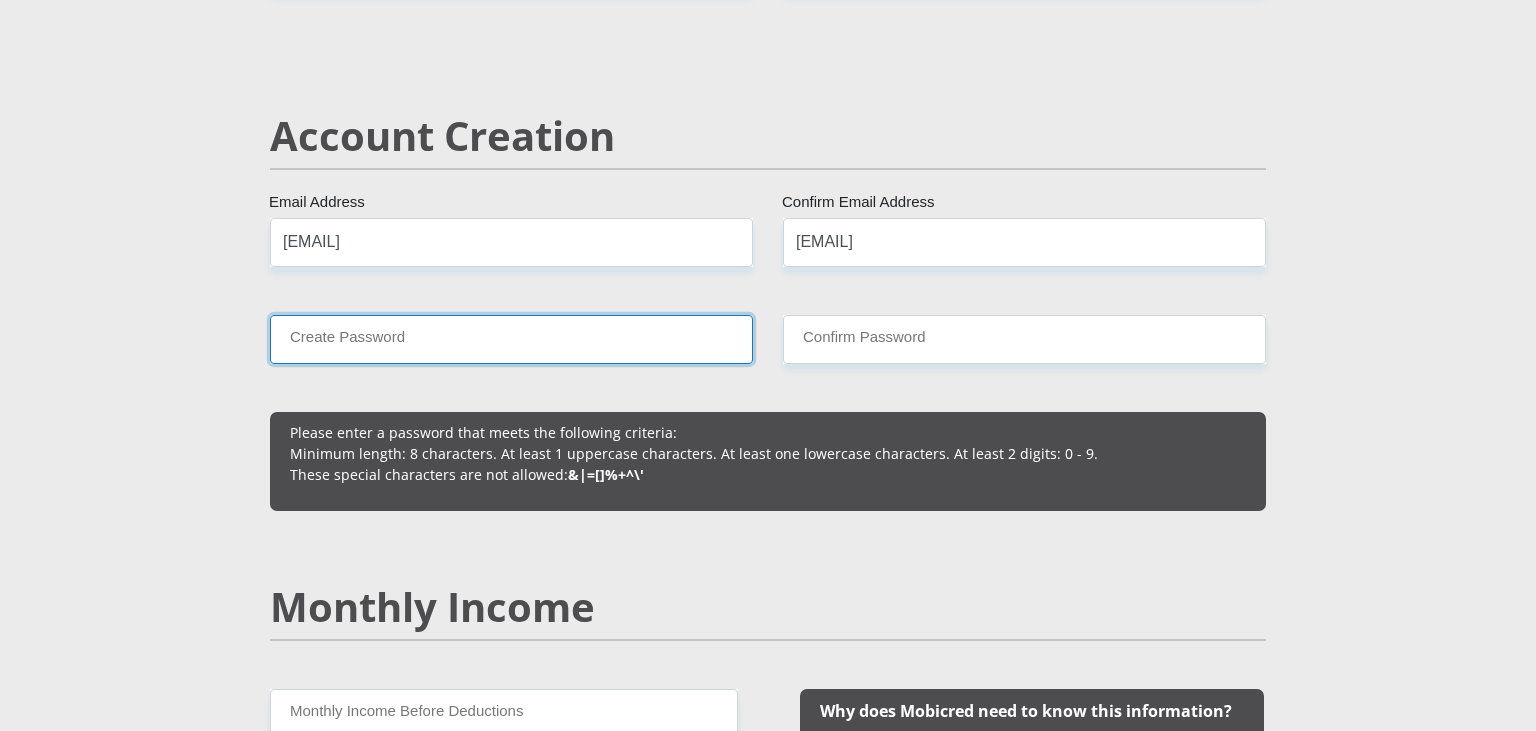 click on "Create Password" at bounding box center (511, 339) 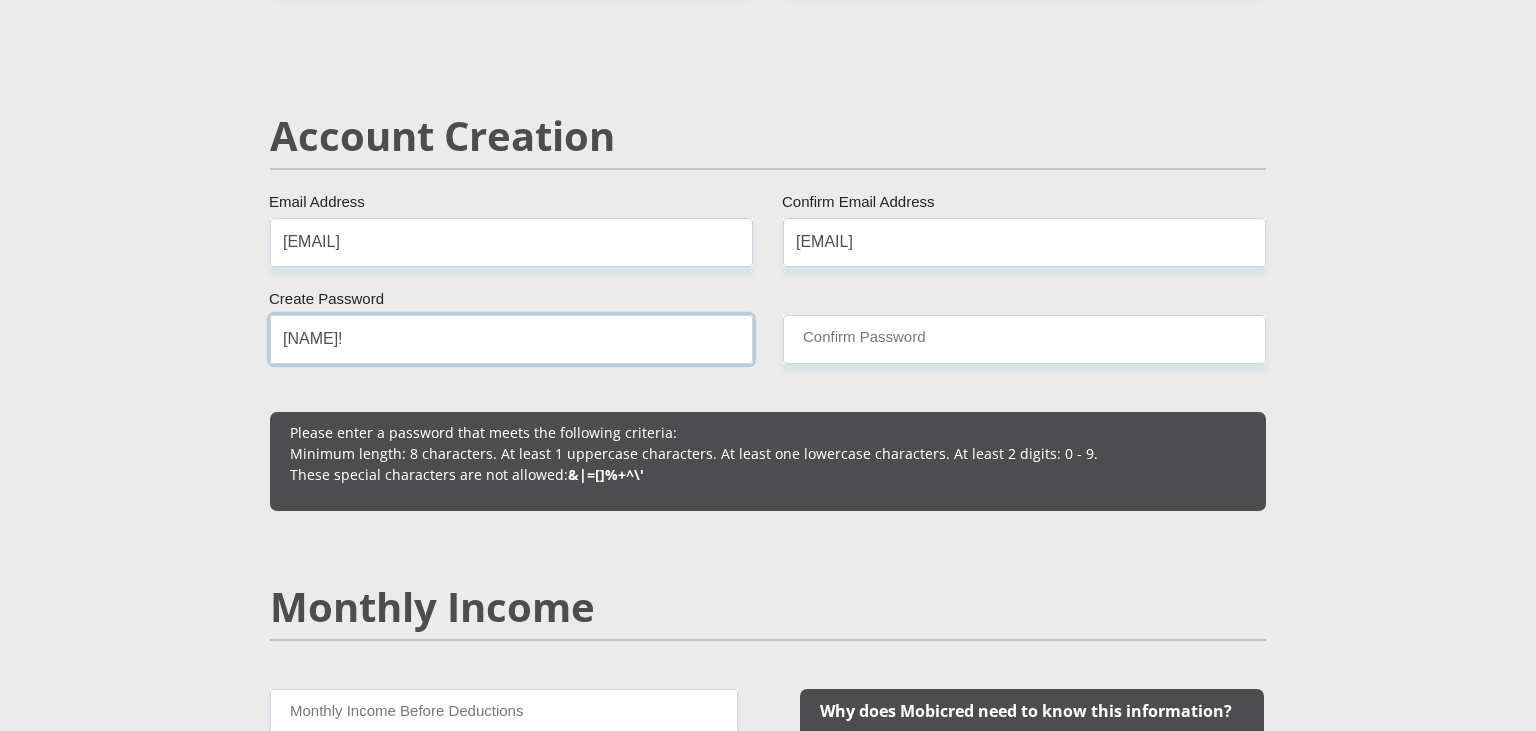 type on "[NAME]!" 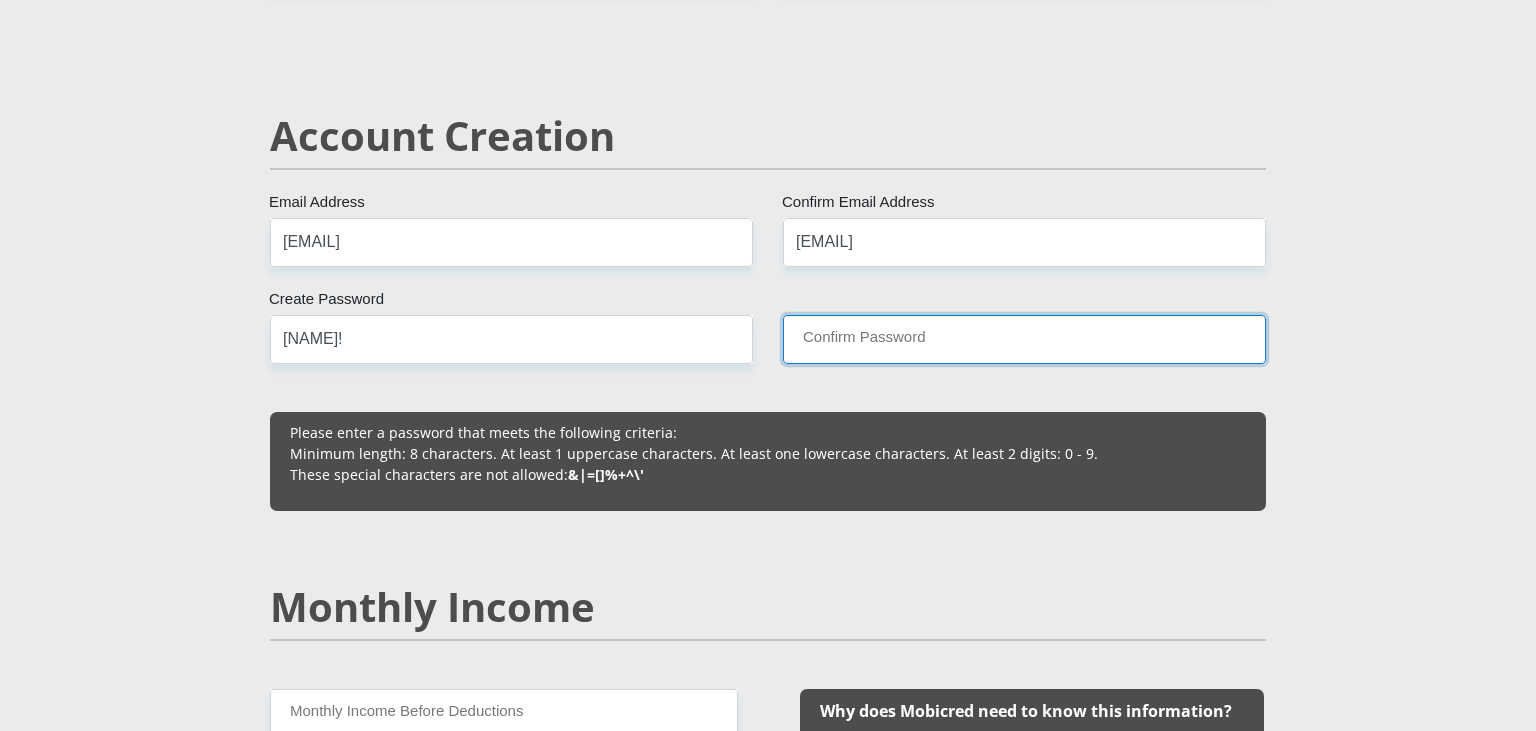 click on "Confirm Password" at bounding box center [1024, 339] 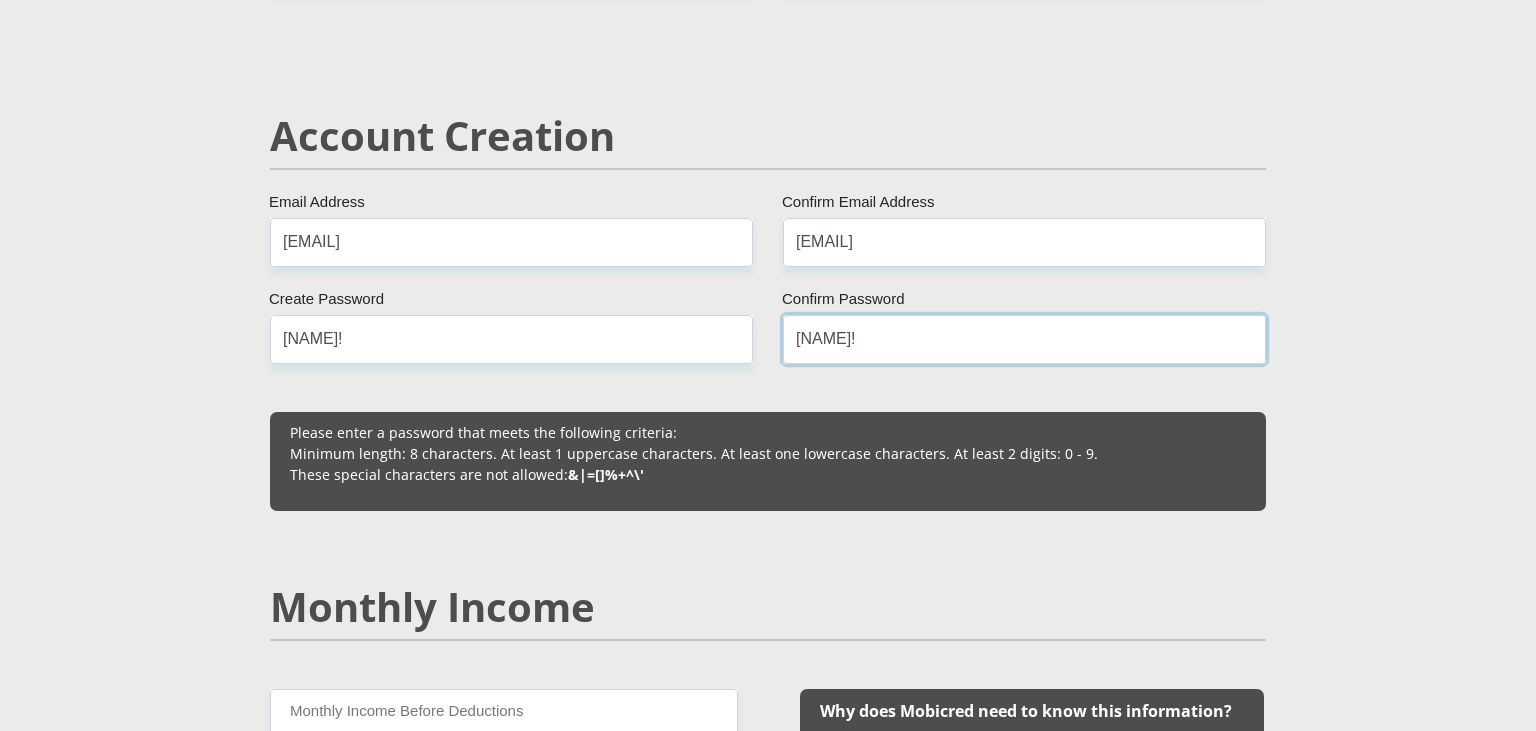type on "[NAME]!" 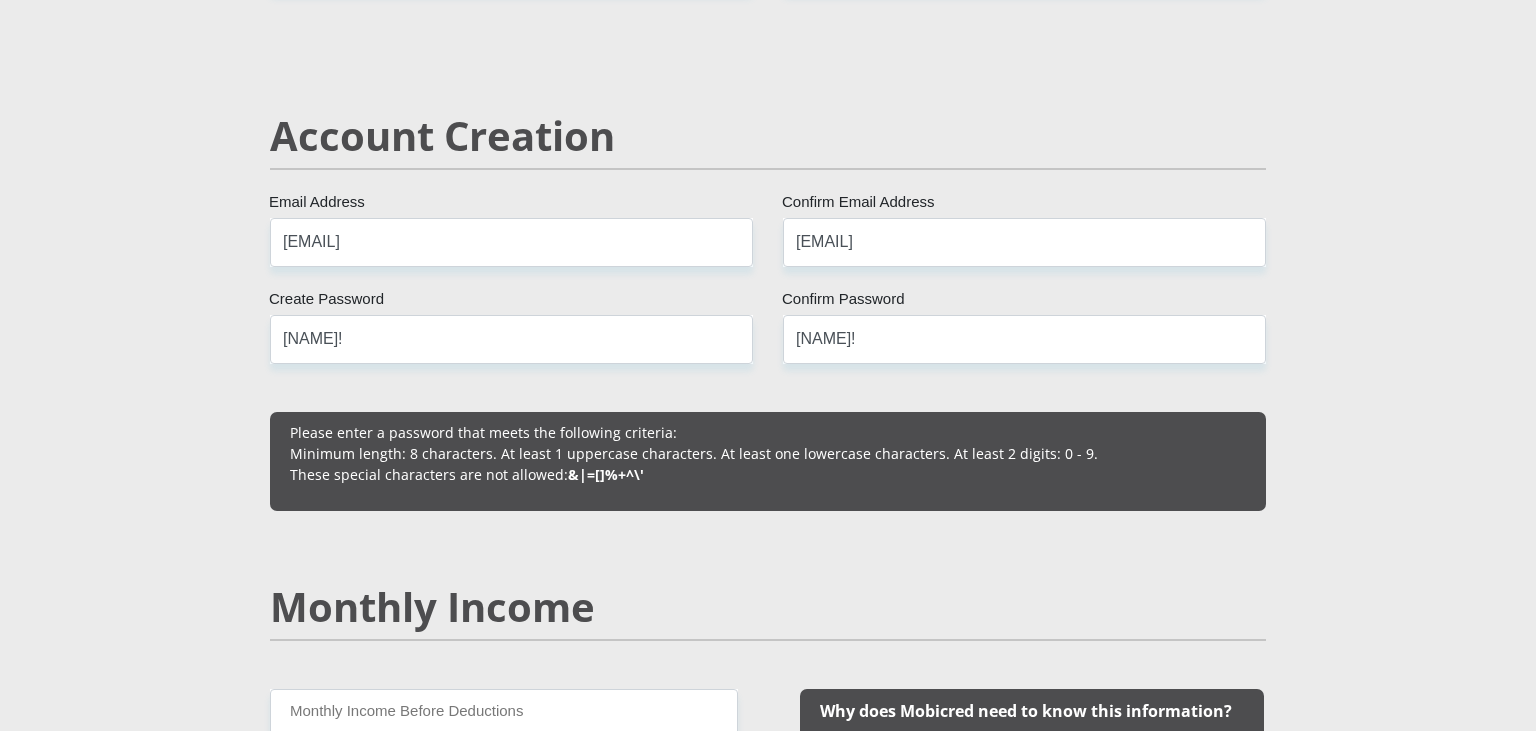 click on "[TITLE]
[FIRST]
[LAST]
[ID_NUMBER]
Please input valid ID number
[COUNTRY]
[COUNTRY]
[COUNTRY]
[COUNTRY]
[COUNTRY]
[COUNTRY]
[COUNTRY]
[COUNTRY]
[COUNTRY]
[COUNTRY]" at bounding box center [768, 1827] 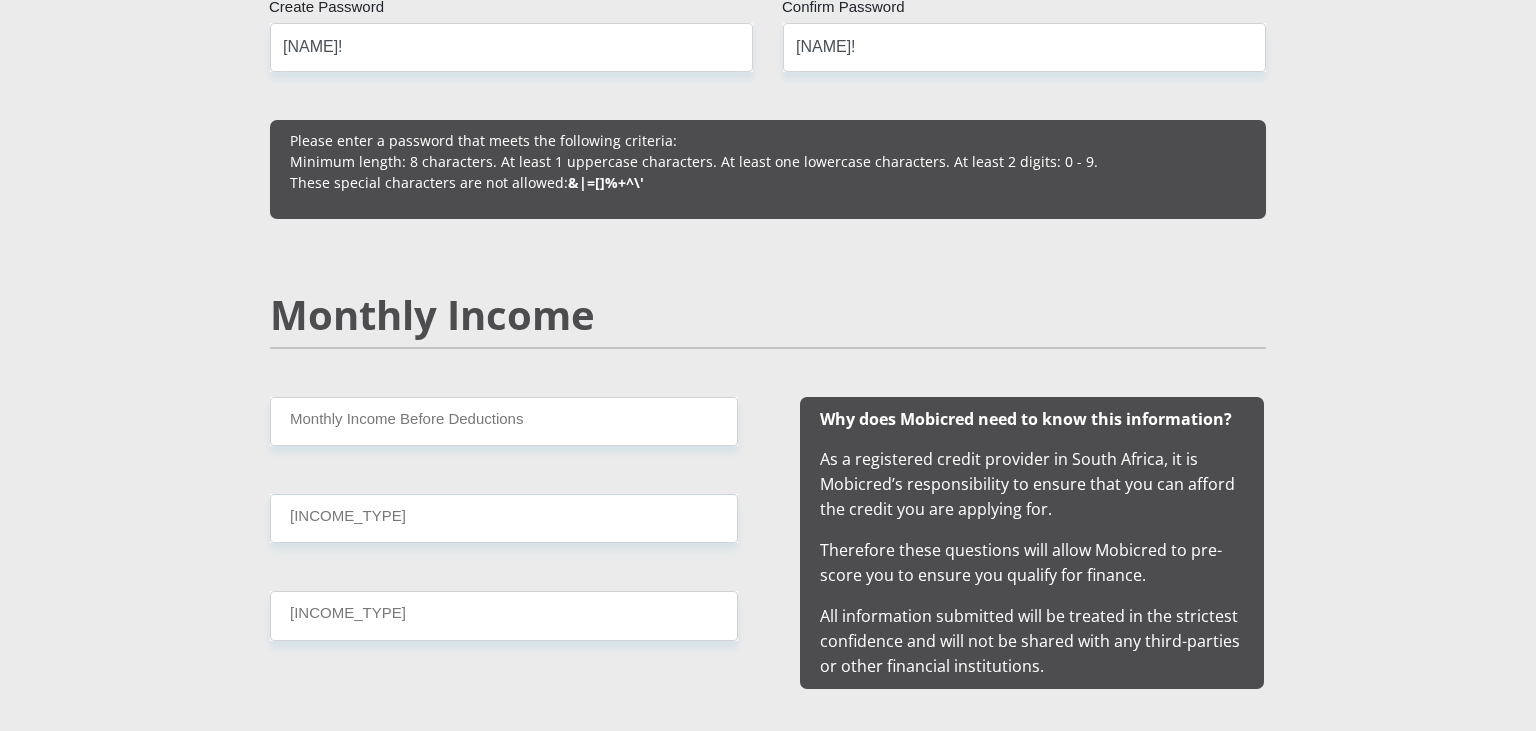scroll, scrollTop: 1671, scrollLeft: 0, axis: vertical 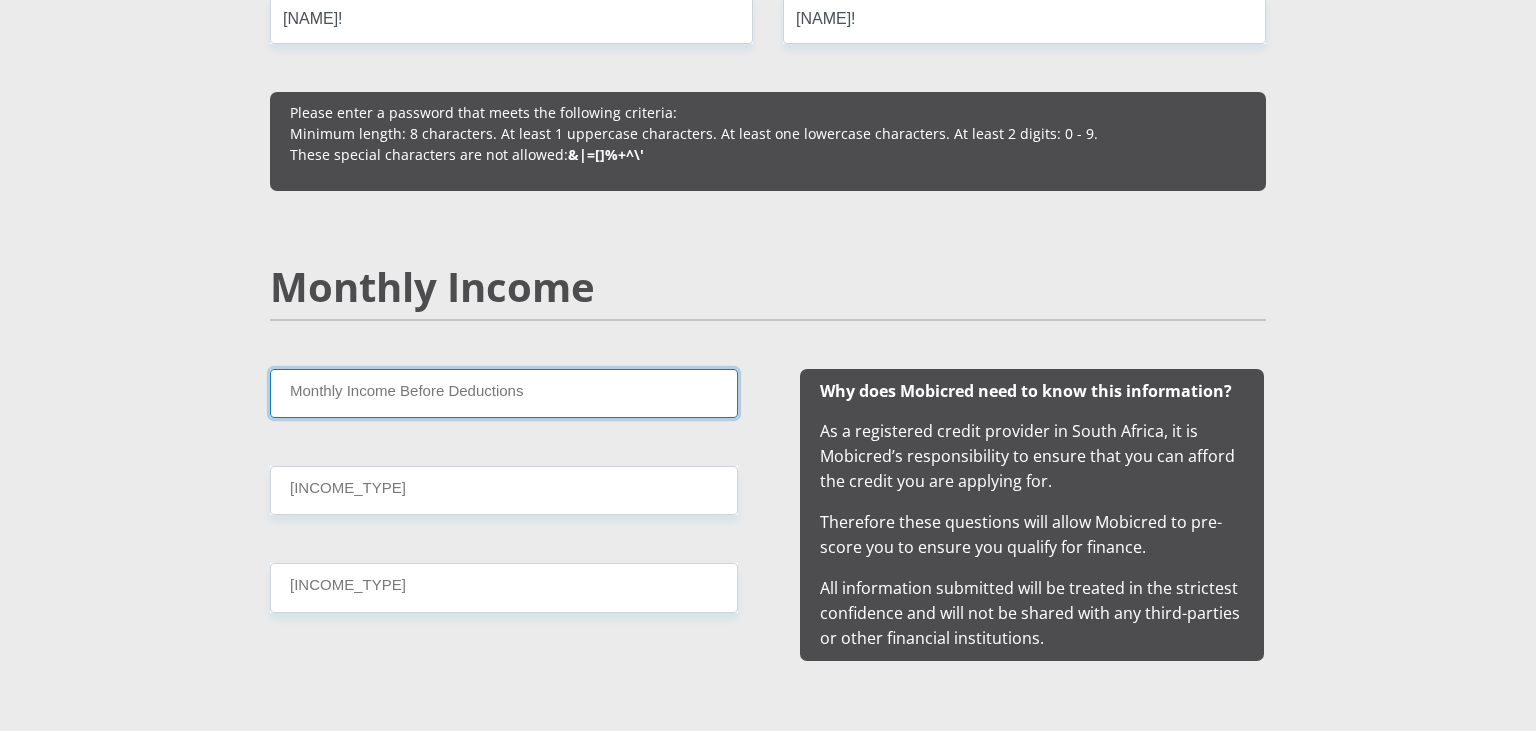 click on "Monthly Income Before Deductions" at bounding box center [504, 393] 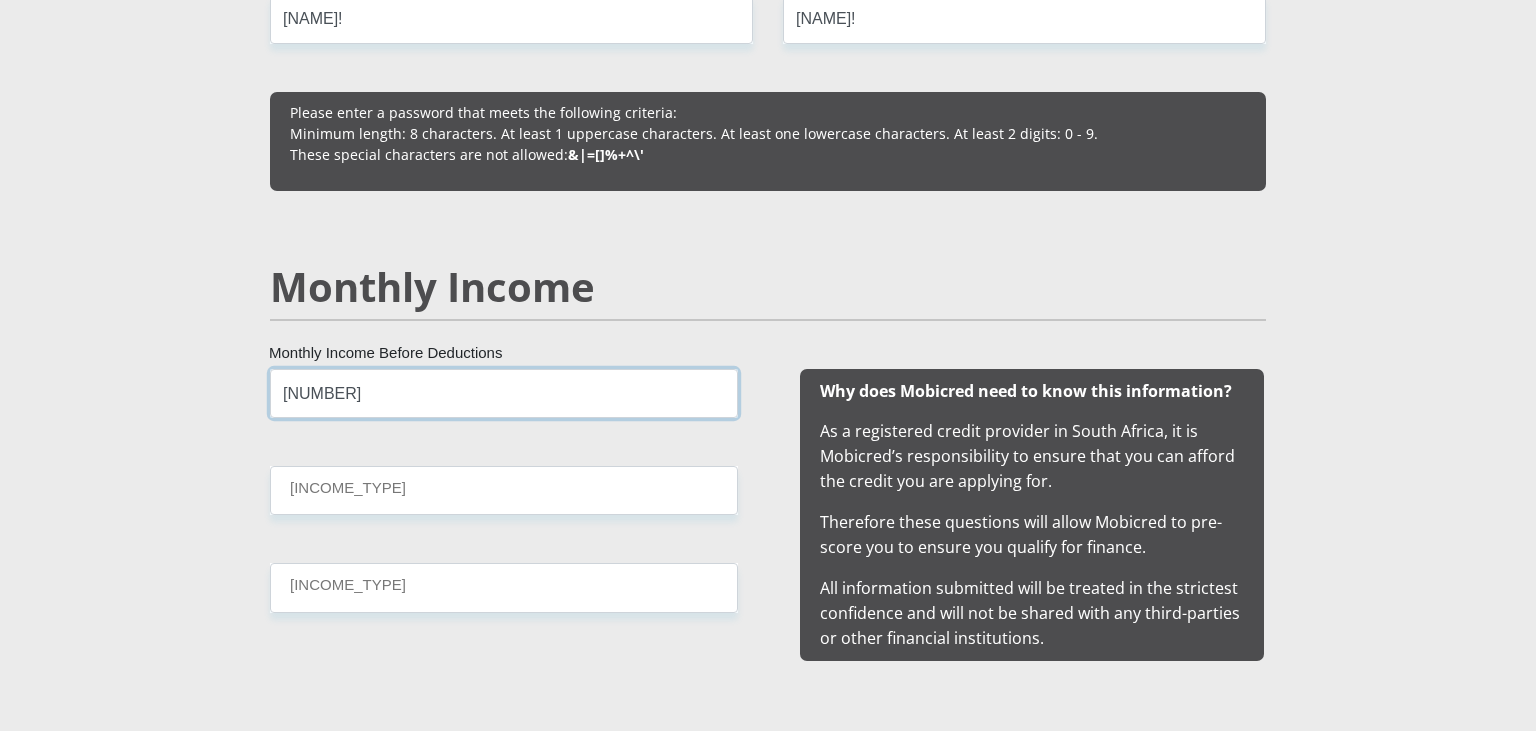 type on "[NUMBER]" 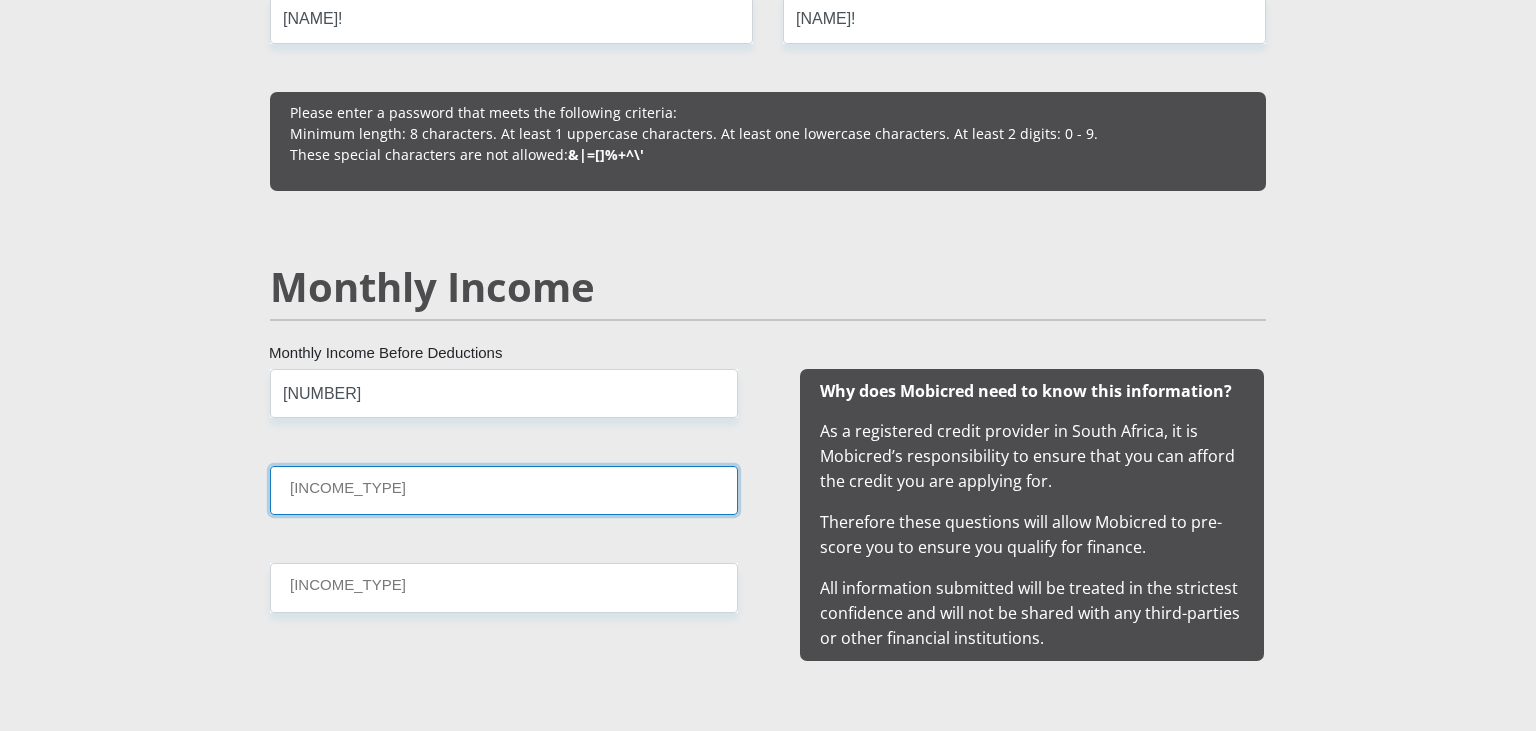 click on "[INCOME_TYPE]" at bounding box center (504, 490) 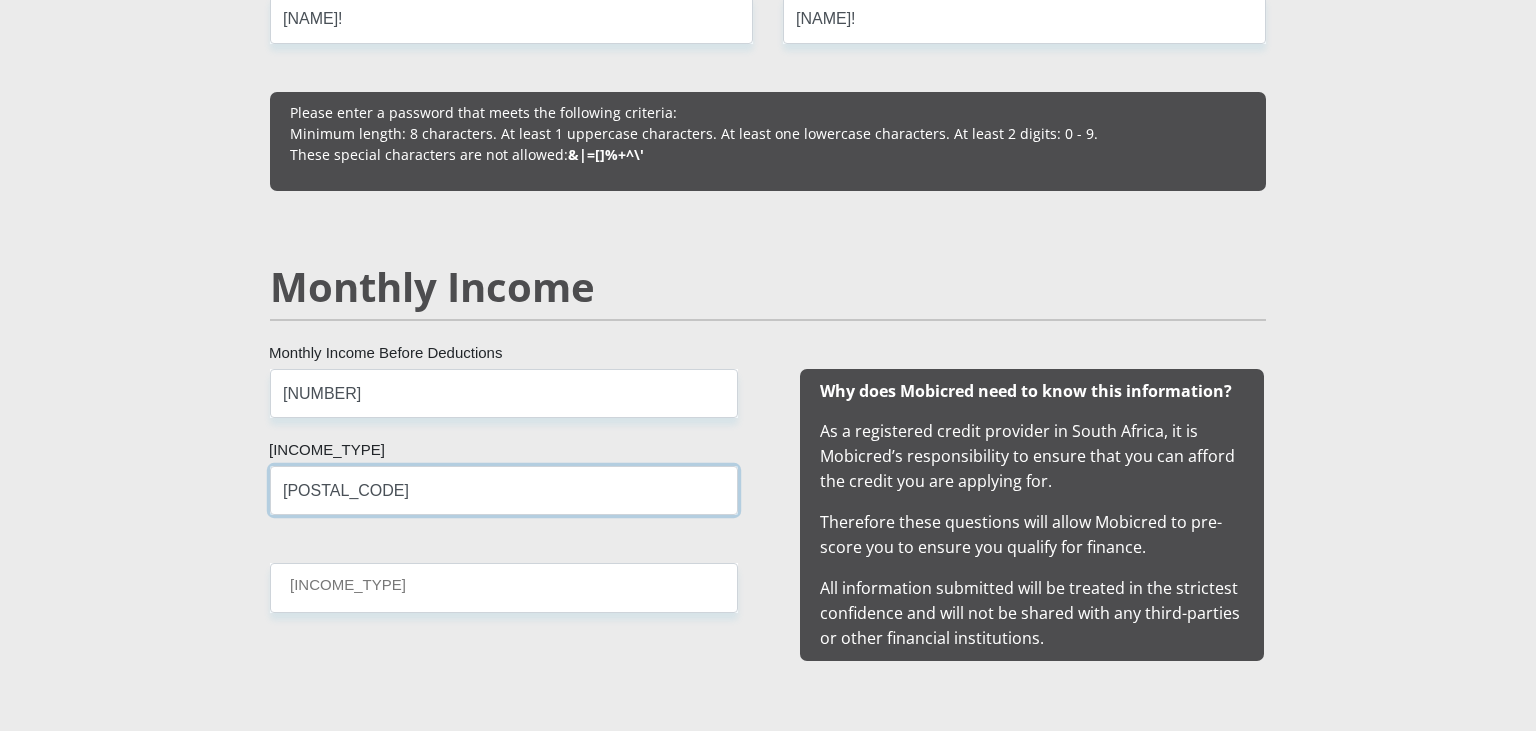 type on "[POSTAL_CODE]" 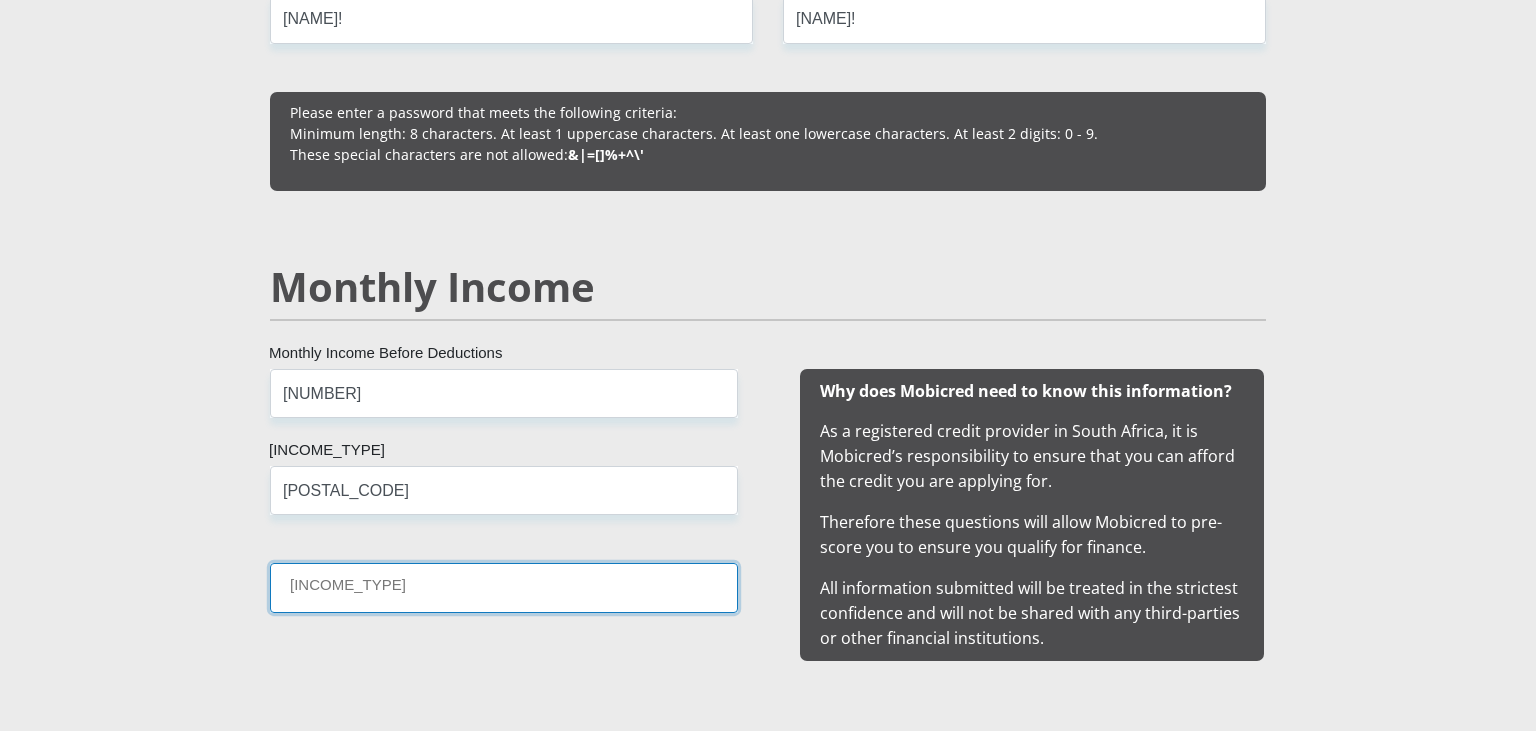 click on "[INCOME_TYPE]" at bounding box center (504, 587) 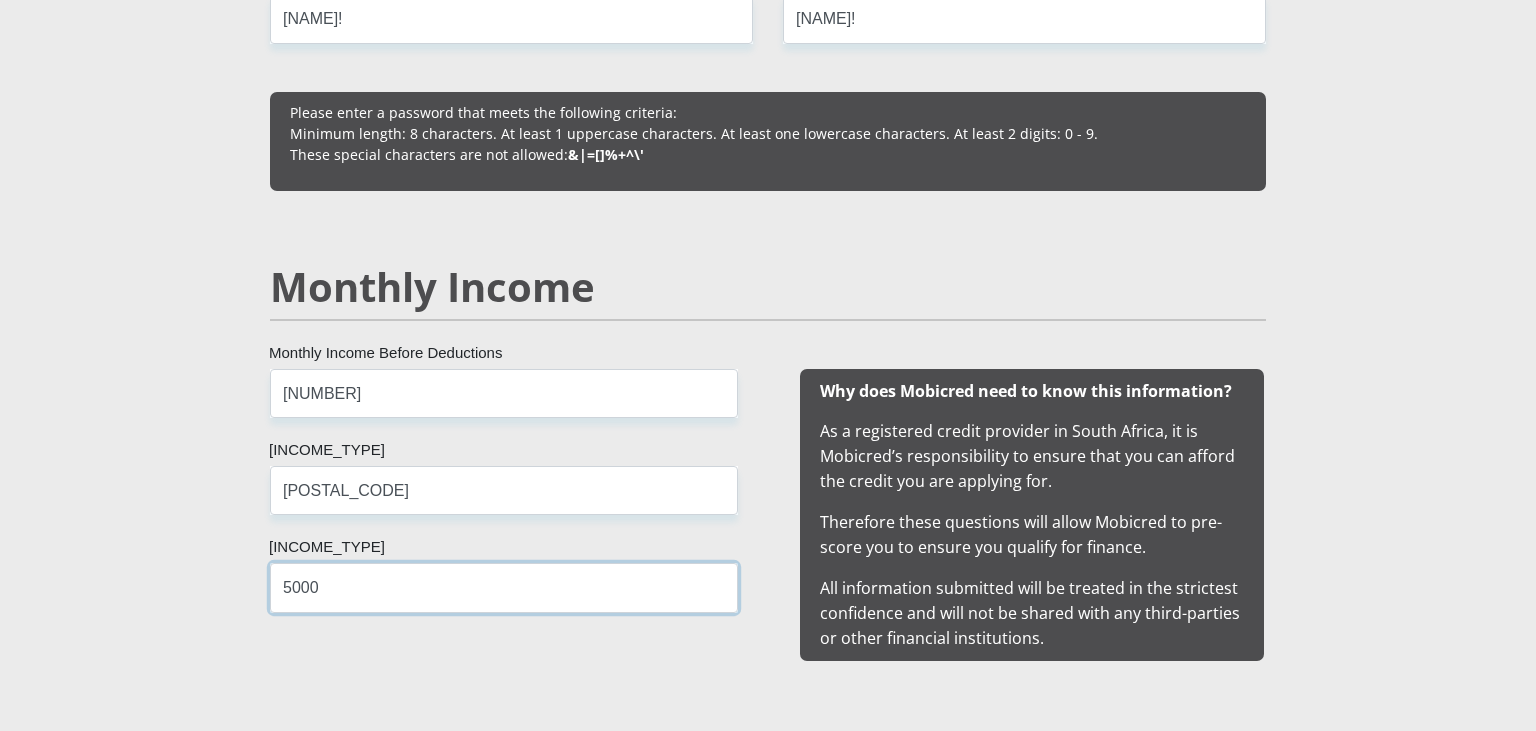 type on "5000" 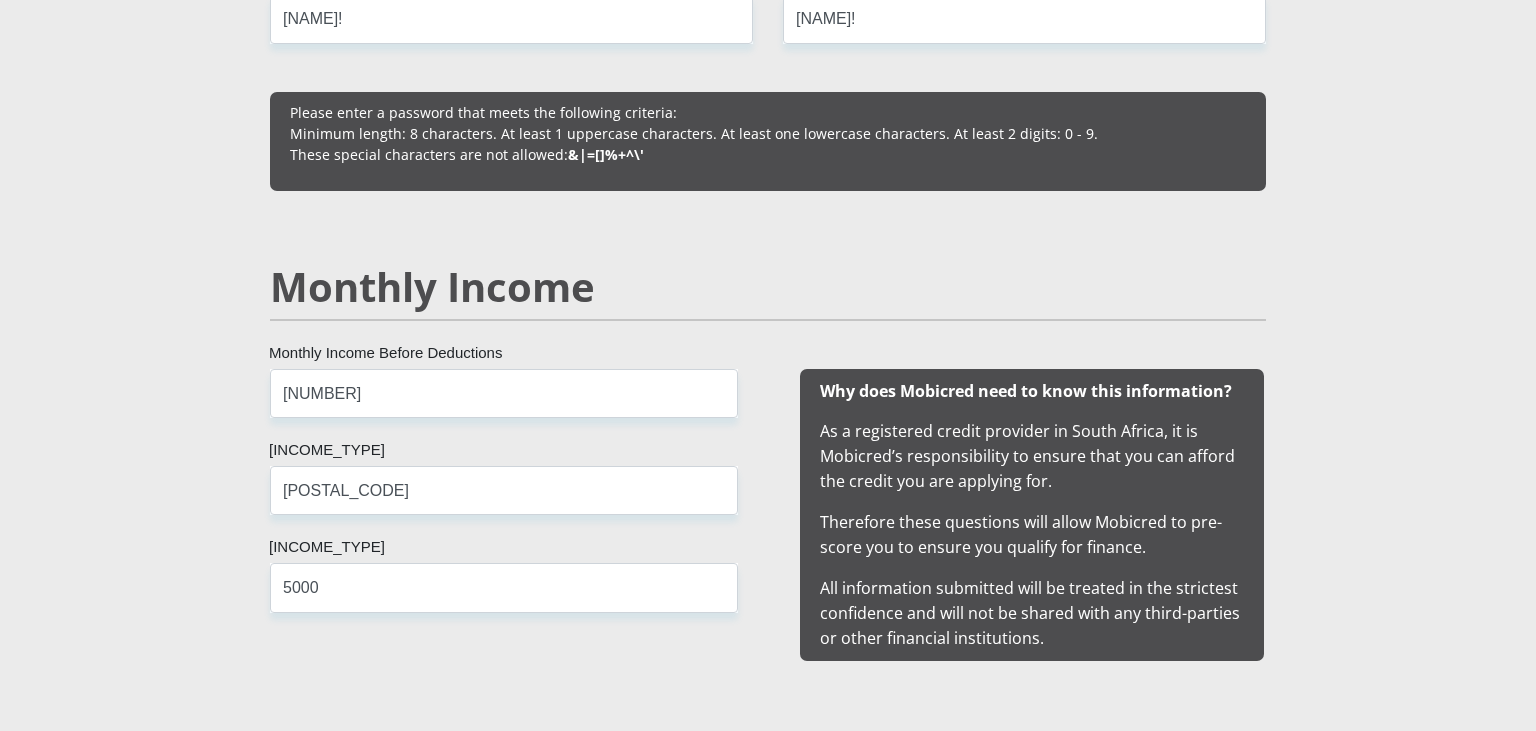 click on "[NUMBER]
[INCOME_TYPE]
[NUMBER]
[INCOME_TYPE]
[NUMBER]
[INCOME_TYPE]" at bounding box center [504, 515] 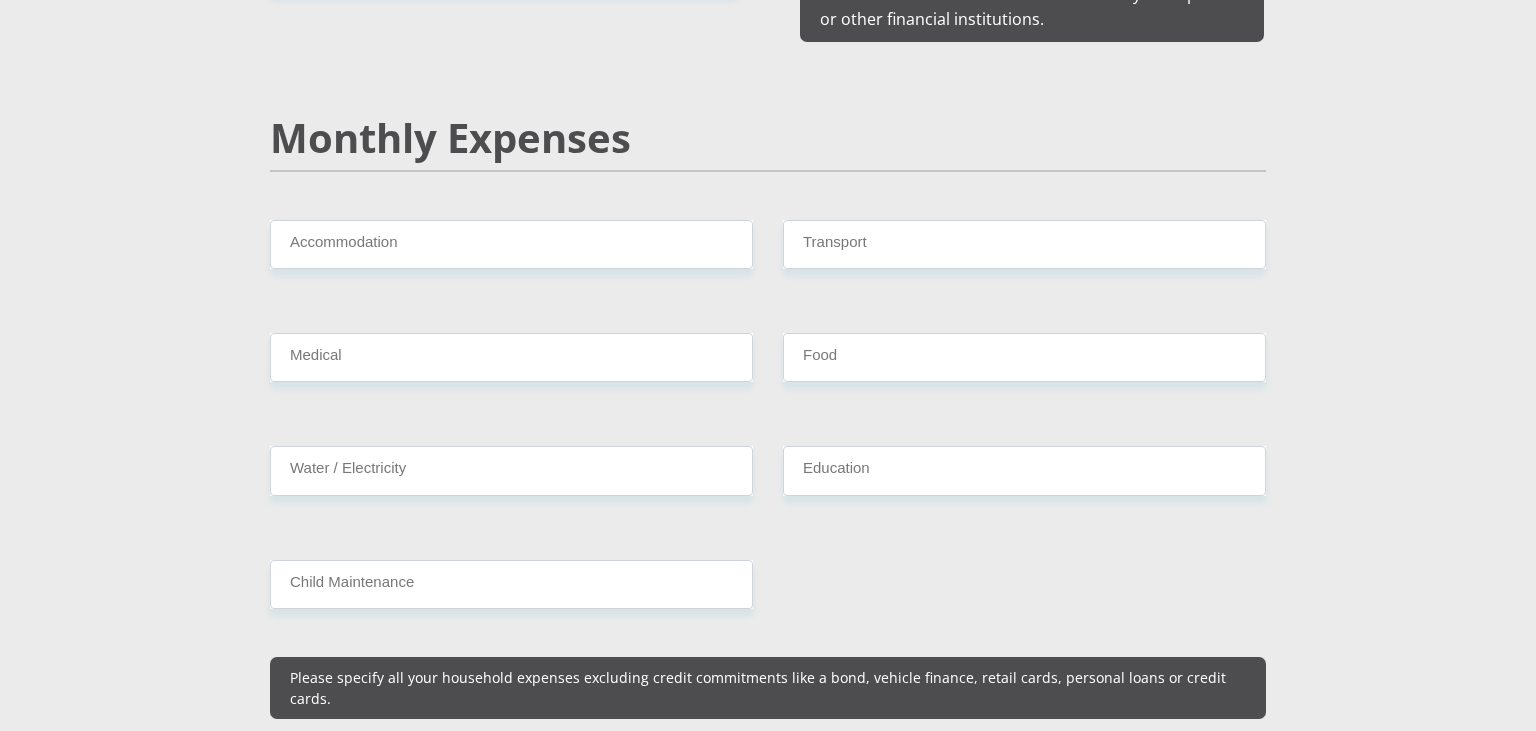 scroll, scrollTop: 2304, scrollLeft: 0, axis: vertical 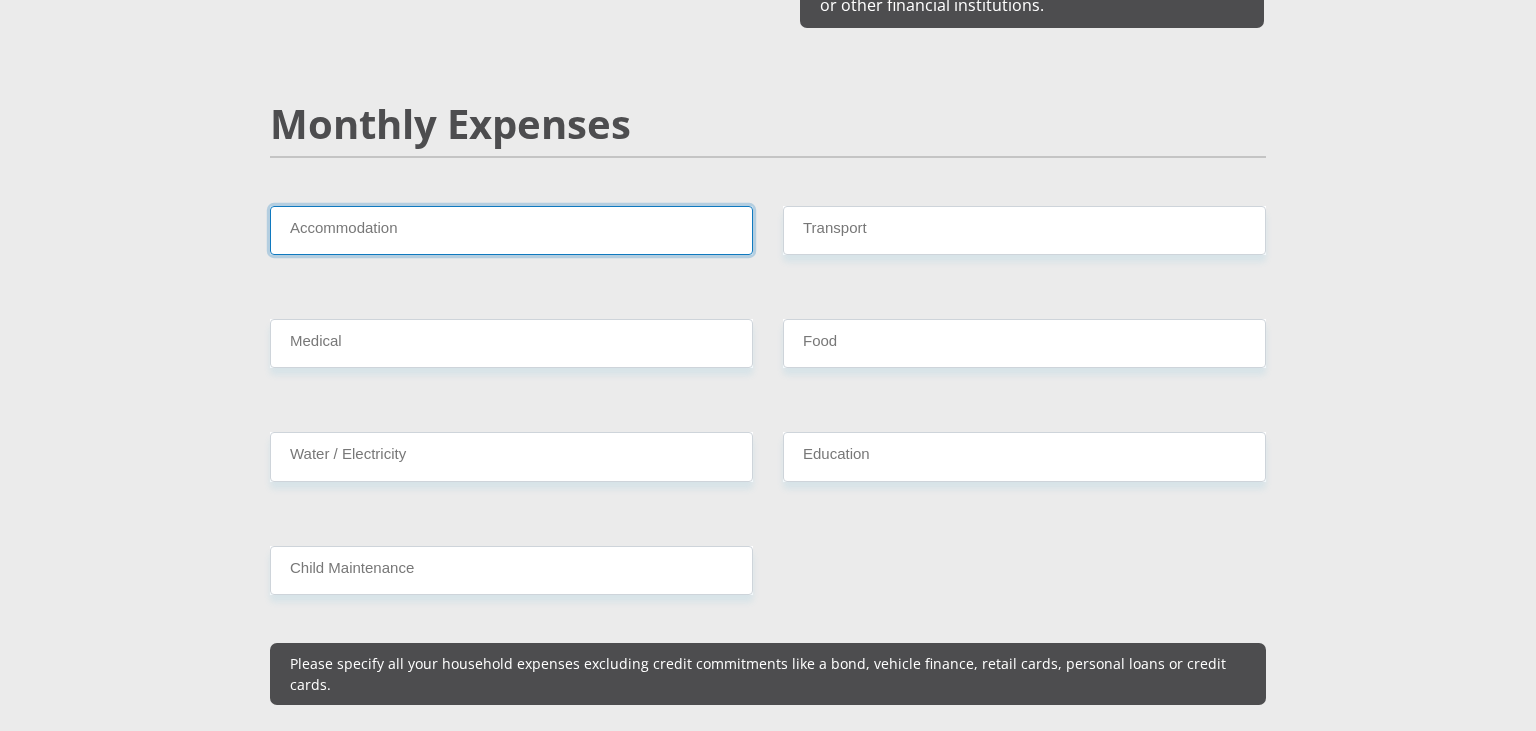 click on "Accommodation" at bounding box center (511, 230) 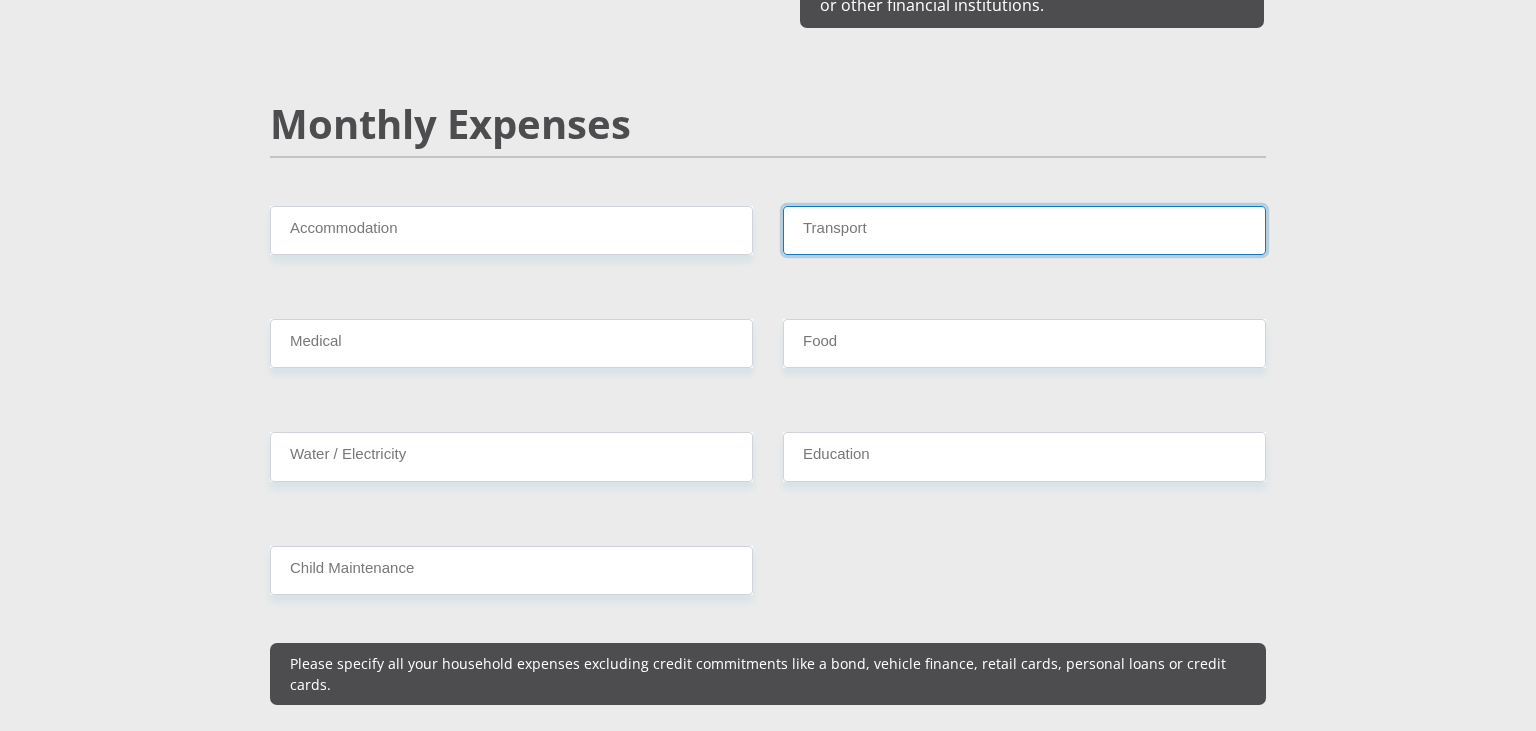 click on "Transport" at bounding box center [1024, 230] 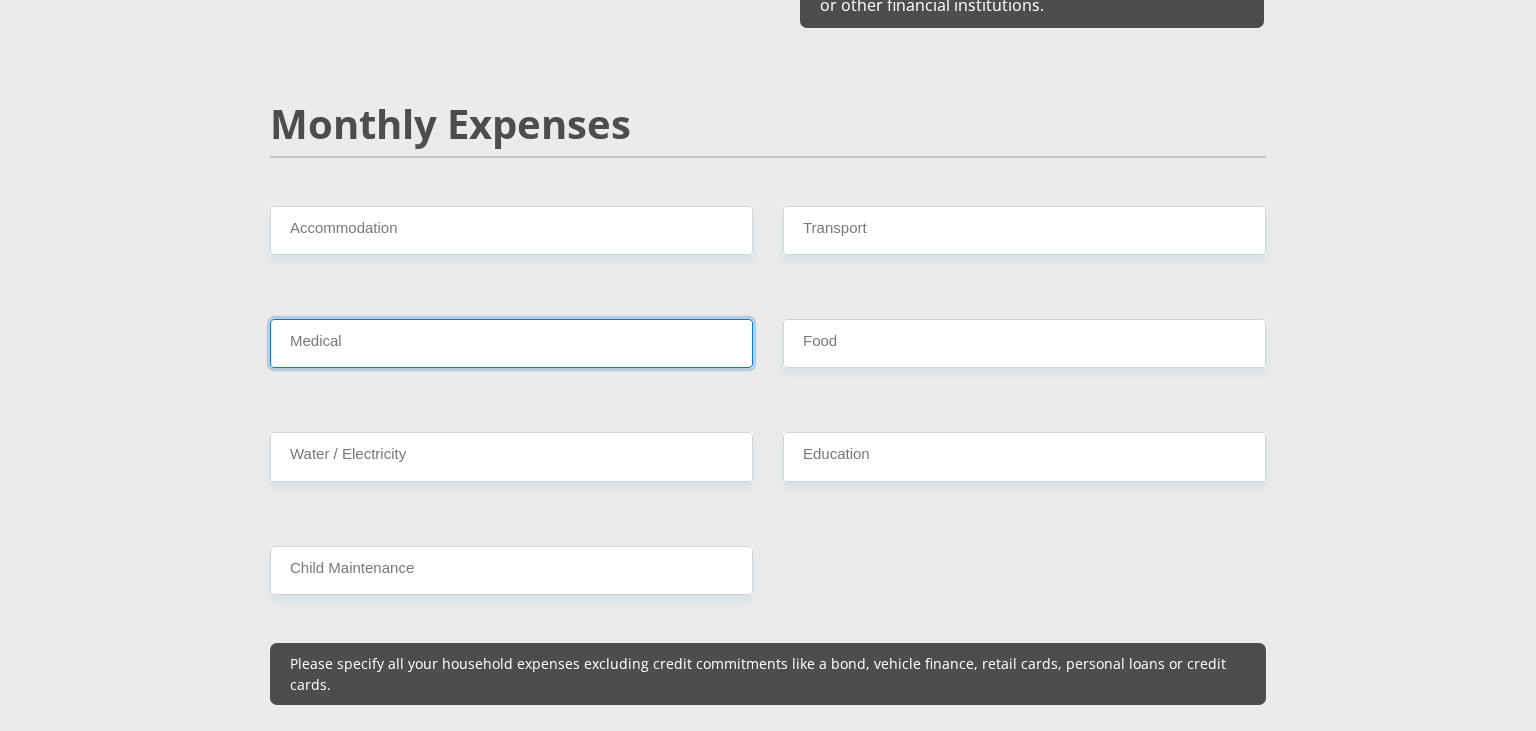 click on "Medical" at bounding box center [511, 343] 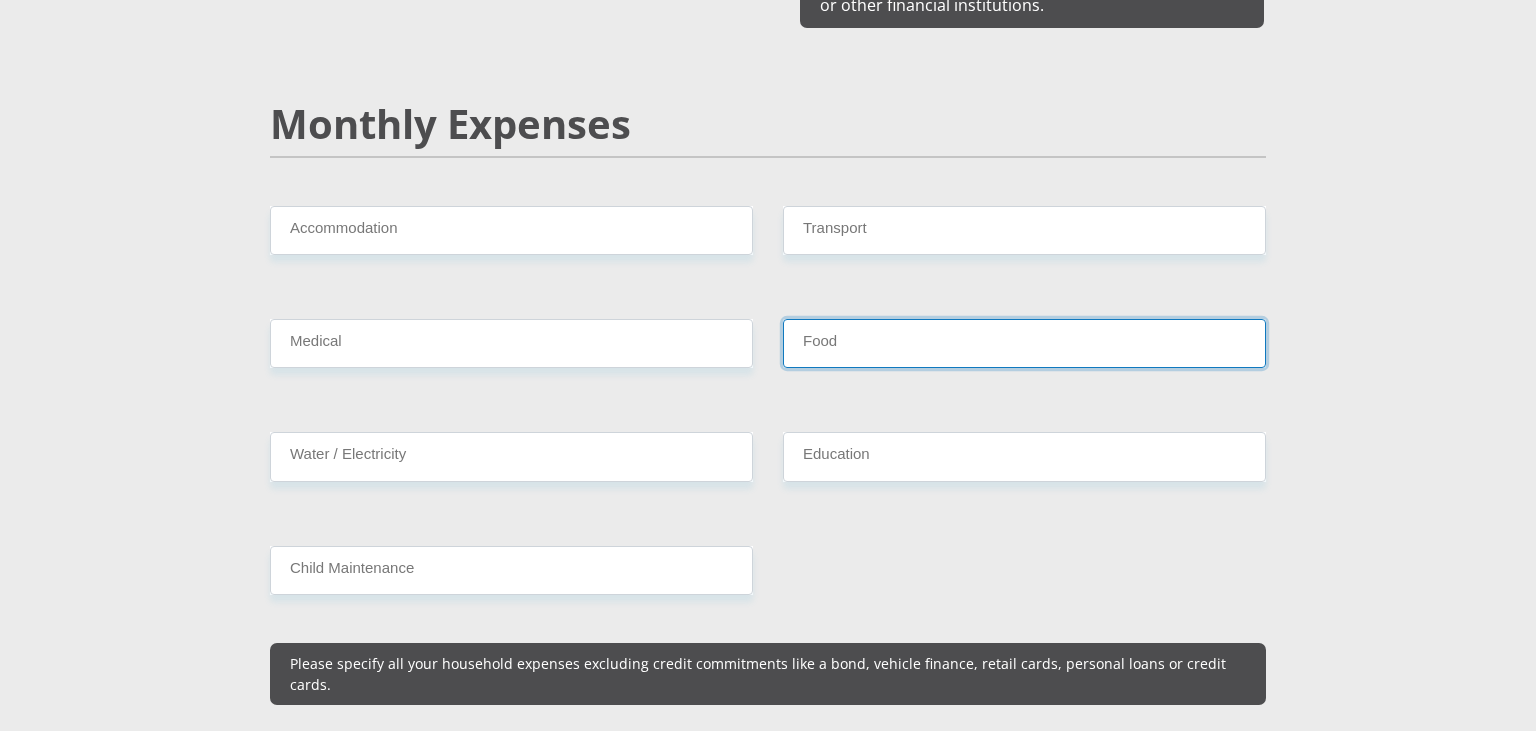 click on "Food" at bounding box center (1024, 343) 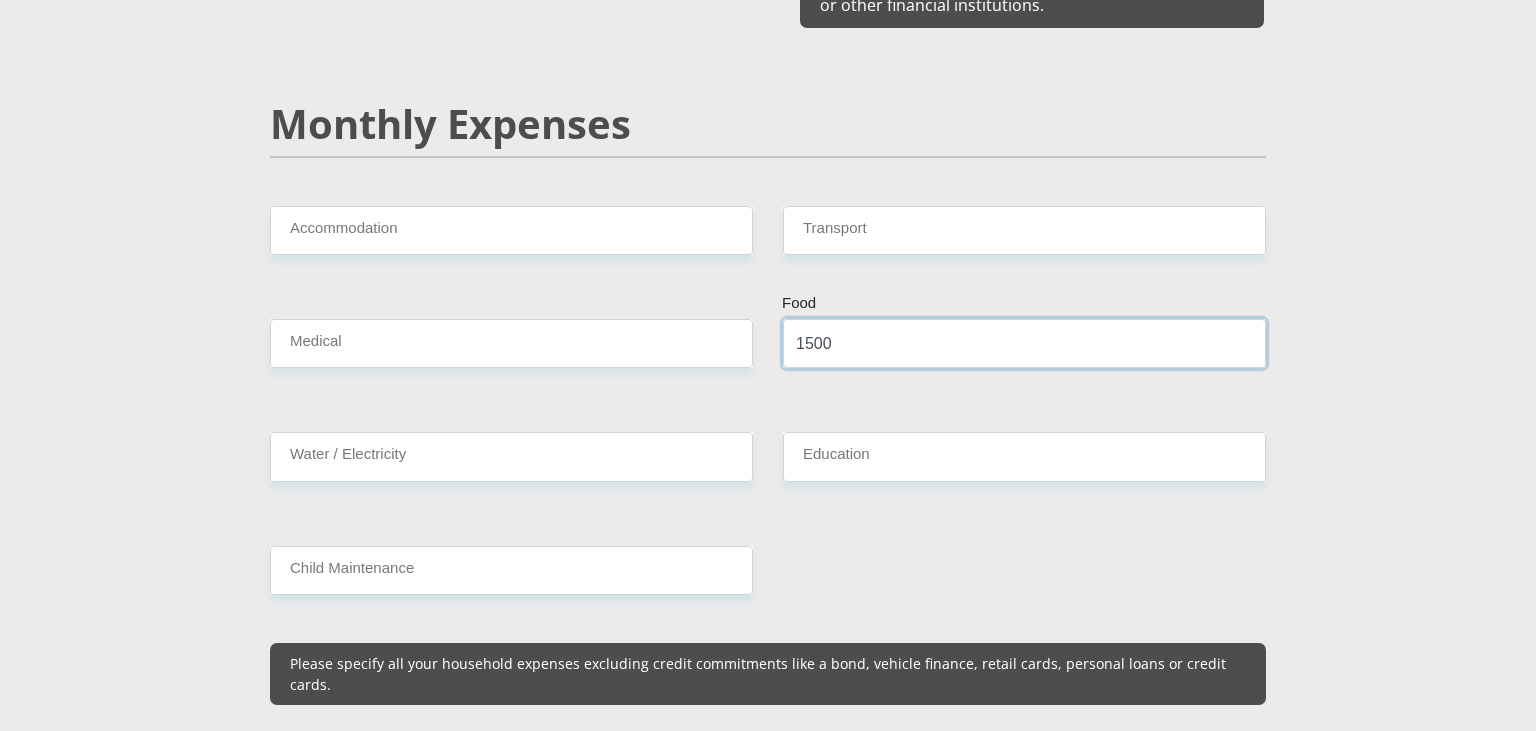 type on "1500" 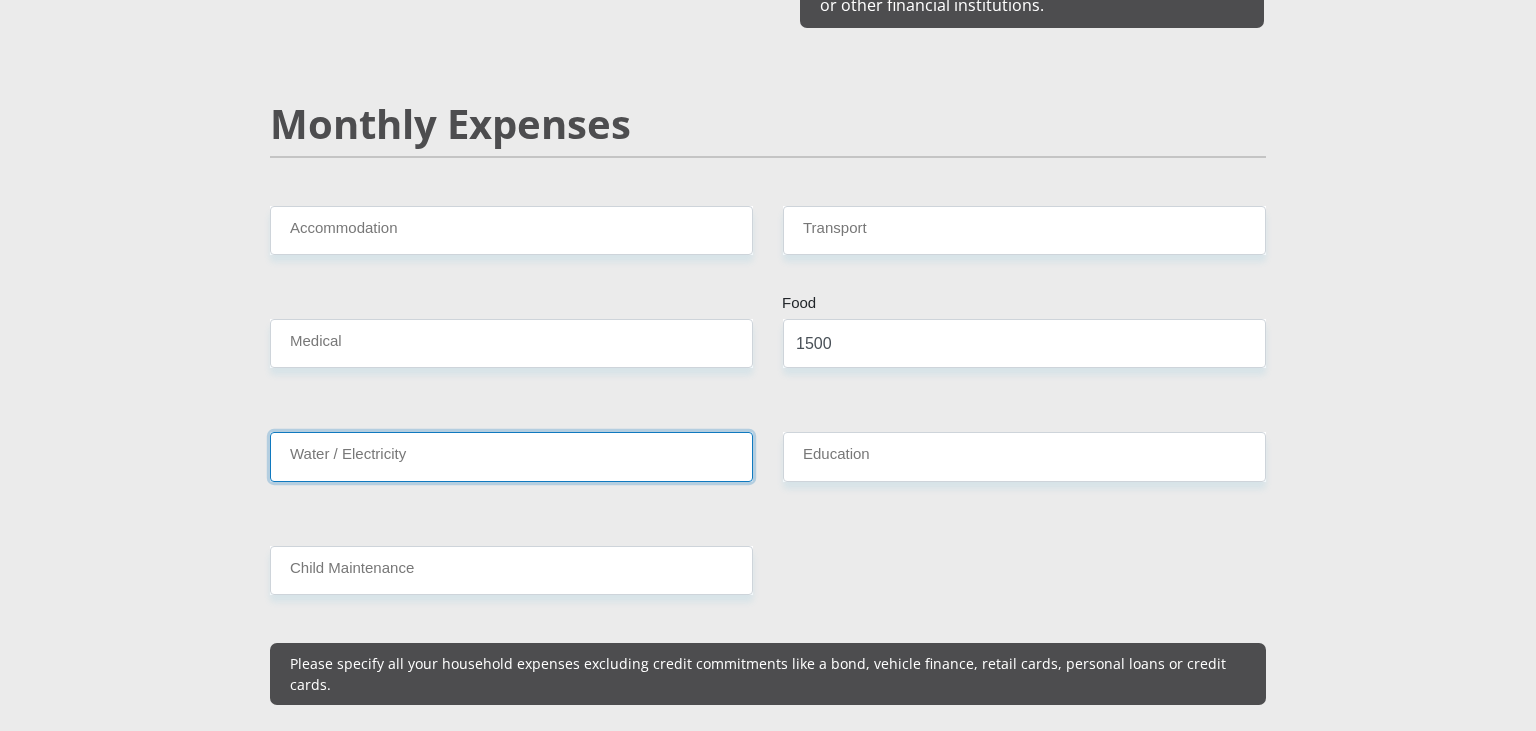 click on "Water / Electricity" at bounding box center (511, 456) 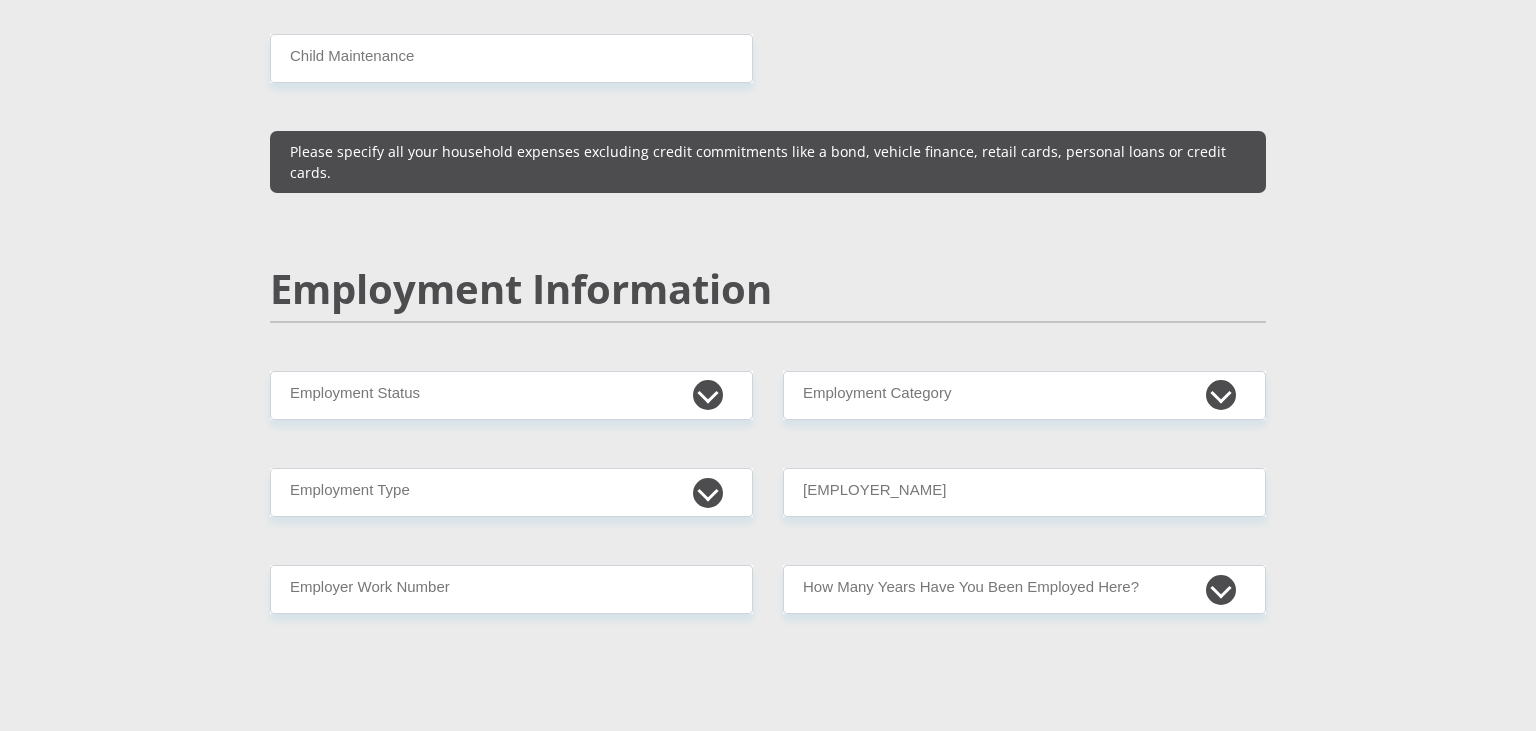 scroll, scrollTop: 2830, scrollLeft: 0, axis: vertical 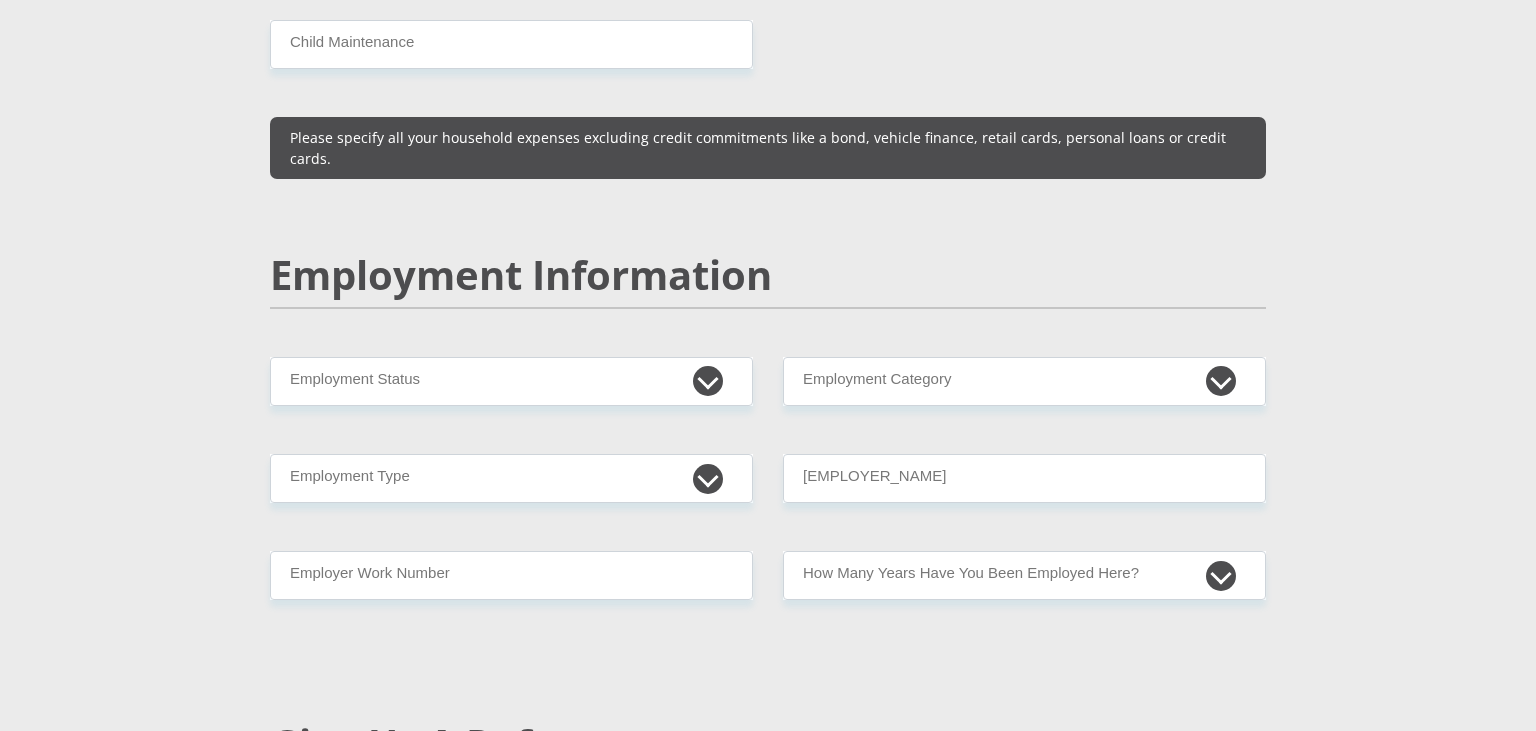 type on "1500" 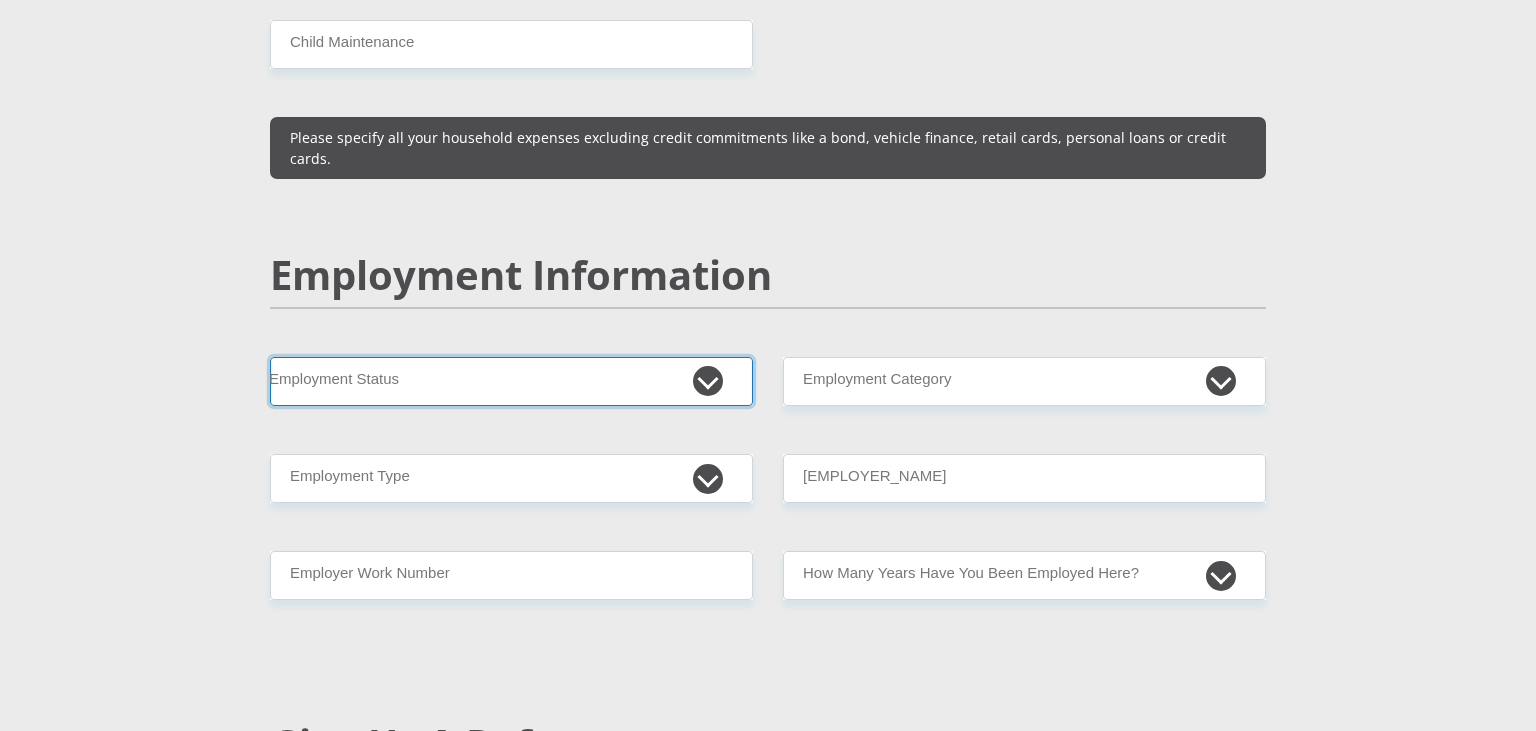 click on "Permanent/Full-time
Part-time/Casual
Contract Worker
Self-Employed
Housewife
Retired
Student
Medically Boarded
Disability
Unemployed" at bounding box center (511, 381) 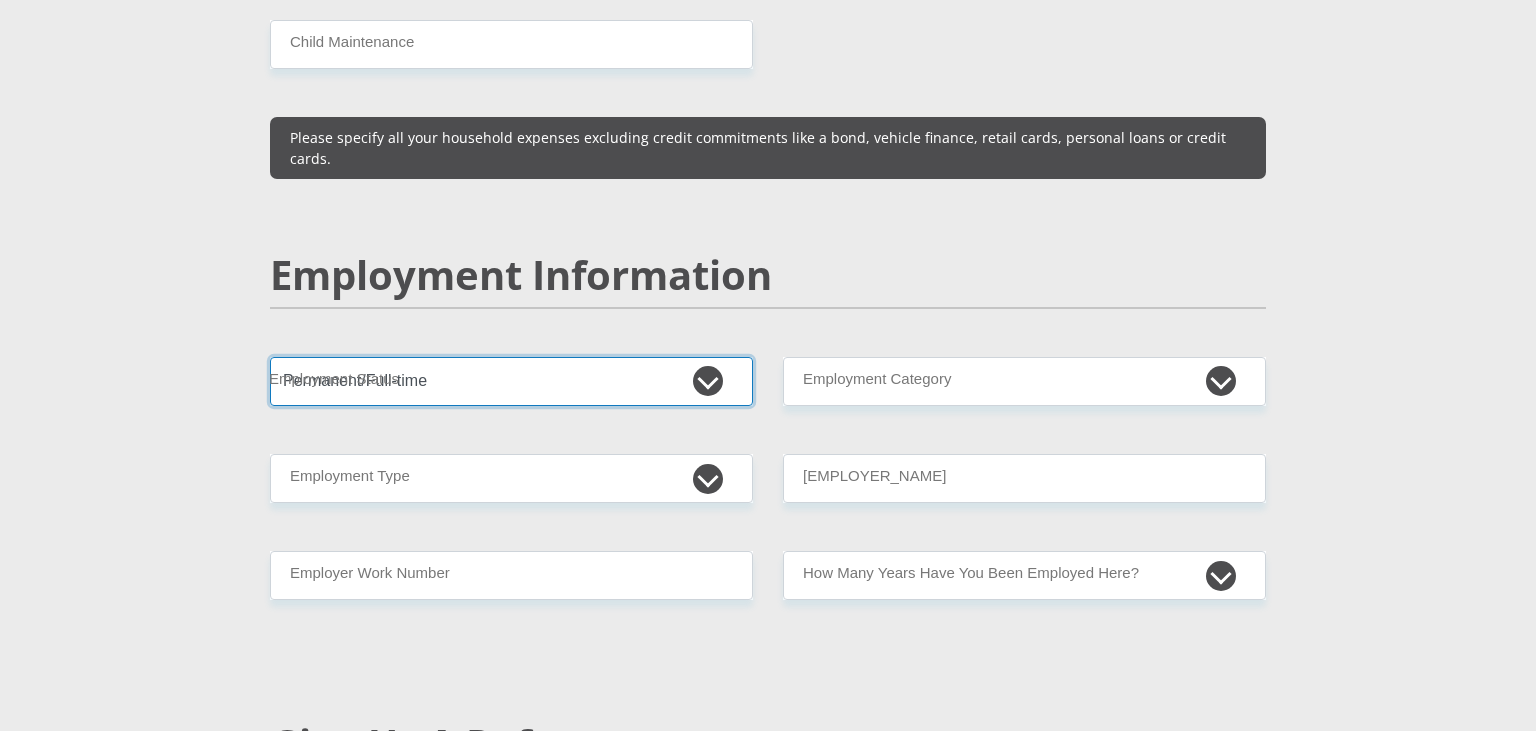 click on "Permanent/Full-time" at bounding box center [0, 0] 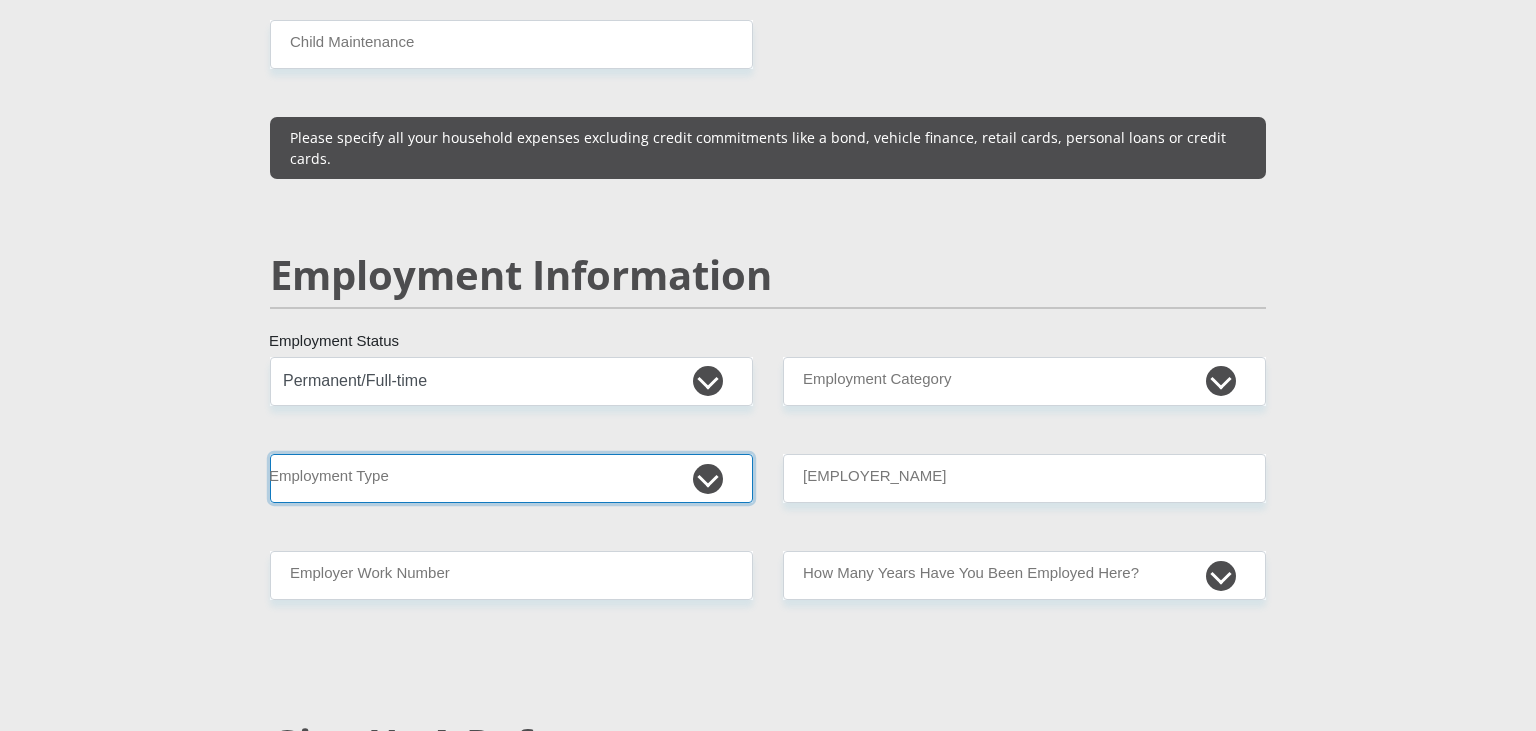 click on "College/Lecturer
Craft Seller
Creative
Driver
Executive
Farmer
Forces - Non Commissioned
Forces - Officer
Hawker
Housewife
Labourer
Licenced Professional
Manager
Miner
Non Licenced Professional
Office Staff/Clerk
Outside Worker
Pensioner
Permanent Teacher
Production/Manufacturing
Sales
Self-Employed
Semi-Professional Worker
Service Industry  Social Worker  Student" at bounding box center (511, 478) 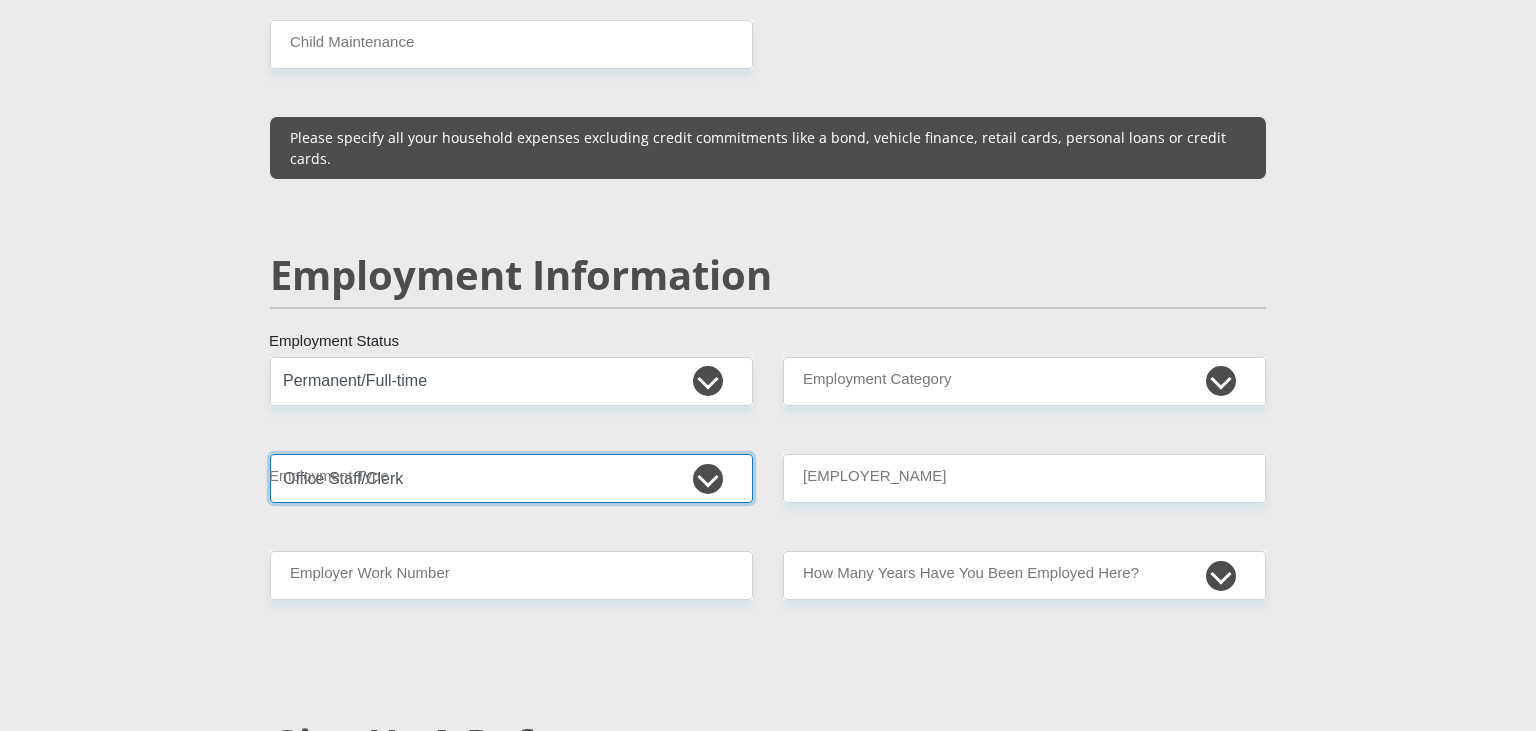 click on "Office Staff/Clerk" at bounding box center (0, 0) 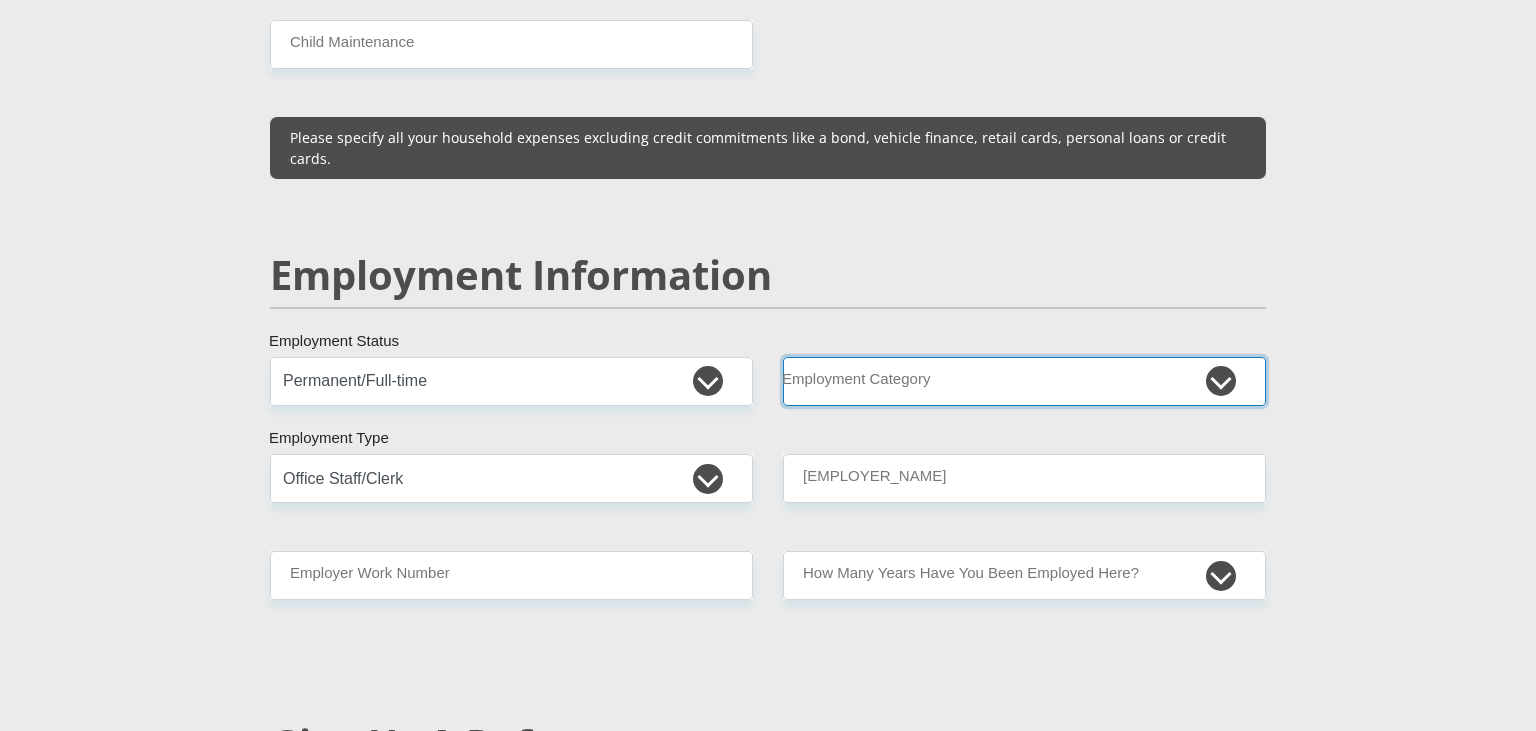 click on "AGRICULTURE
ALCOHOL & TOBACCO
CONSTRUCTION MATERIALS
METALLURGY
EQUIPMENT FOR RENEWABLE ENERGY
SPECIALIZED CONTRACTORS
CAR
GAMING (INCL. INTERNET
OTHER WHOLESALE
UNLICENSED PHARMACEUTICALS
CURRENCY EXCHANGE HOUSES
OTHER FINANCIAL INSTITUTIONS & INSURANCE
REAL ESTATE AGENTS
OIL & GAS
OTHER MATERIALS (E.G. IRON ORE)
PRECIOUS STONES & PRECIOUS METALS
POLITICAL ORGANIZATIONS
RELIGIOUS ORGANIZATIONS(NOT SECTS)
ACTI. HAVING BUSINESS DEAL WITH PUBLIC ADMINISTRATION
LAUNDROMATS" at bounding box center [1024, 381] 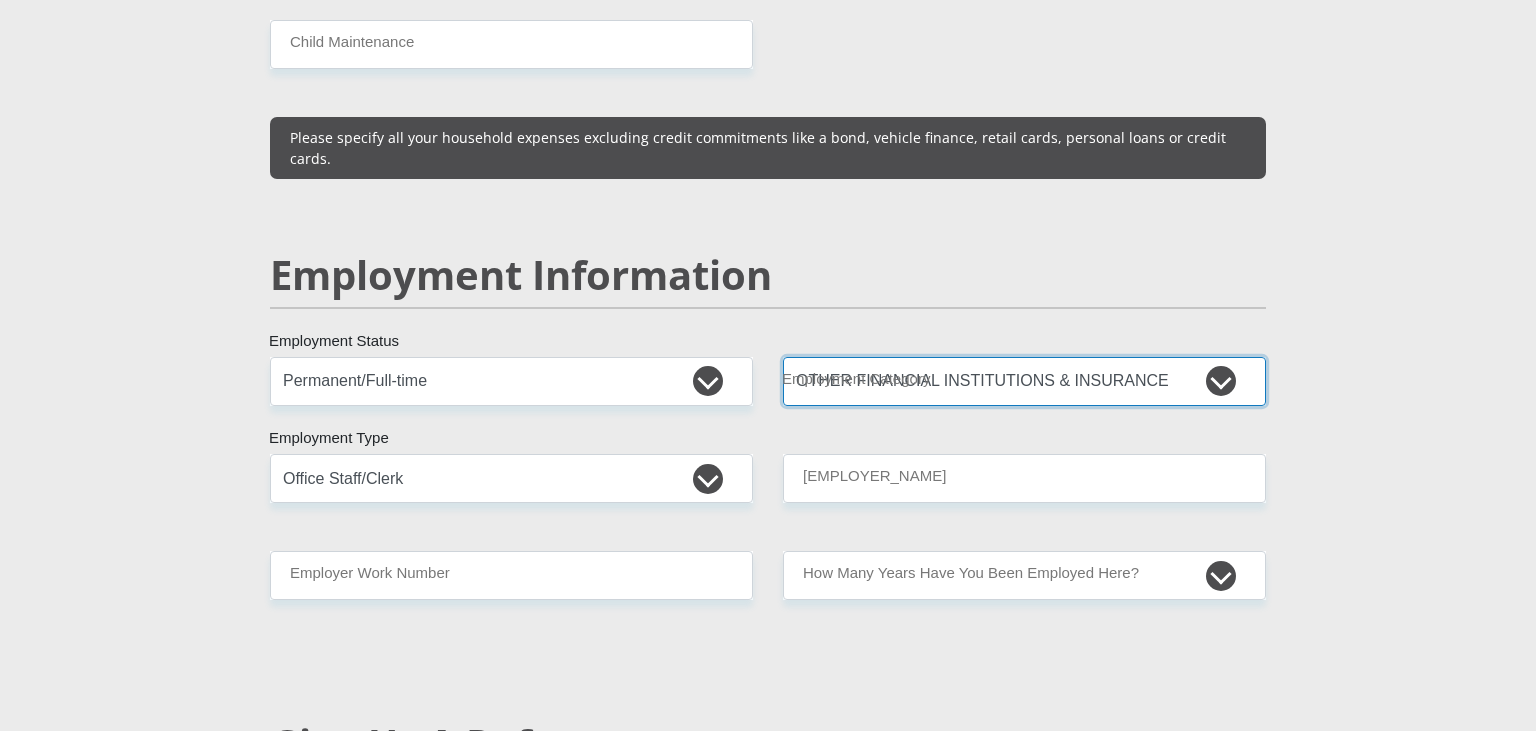 click on "OTHER FINANCIAL INSTITUTIONS & INSURANCE" at bounding box center [0, 0] 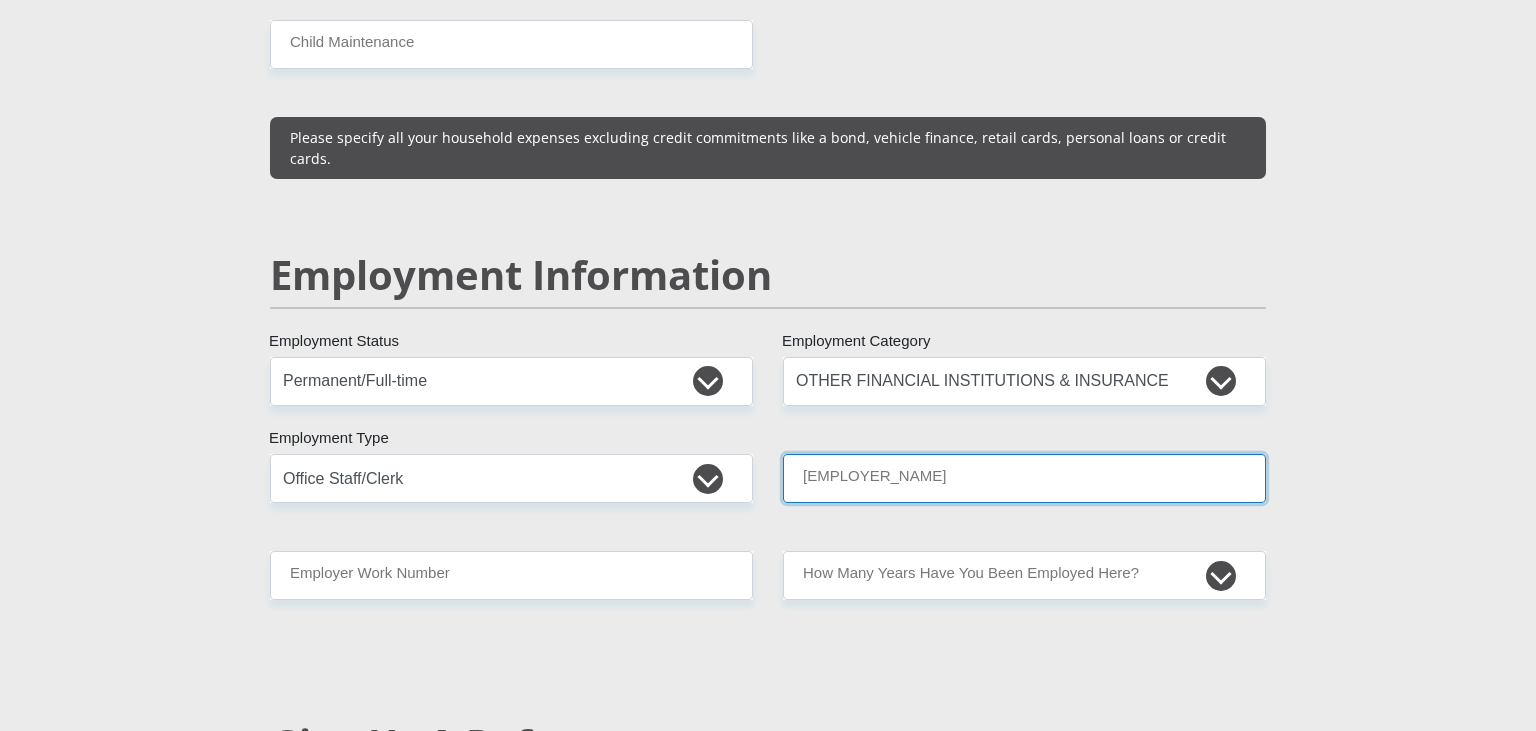 click on "[EMPLOYER_NAME]" at bounding box center (1024, 478) 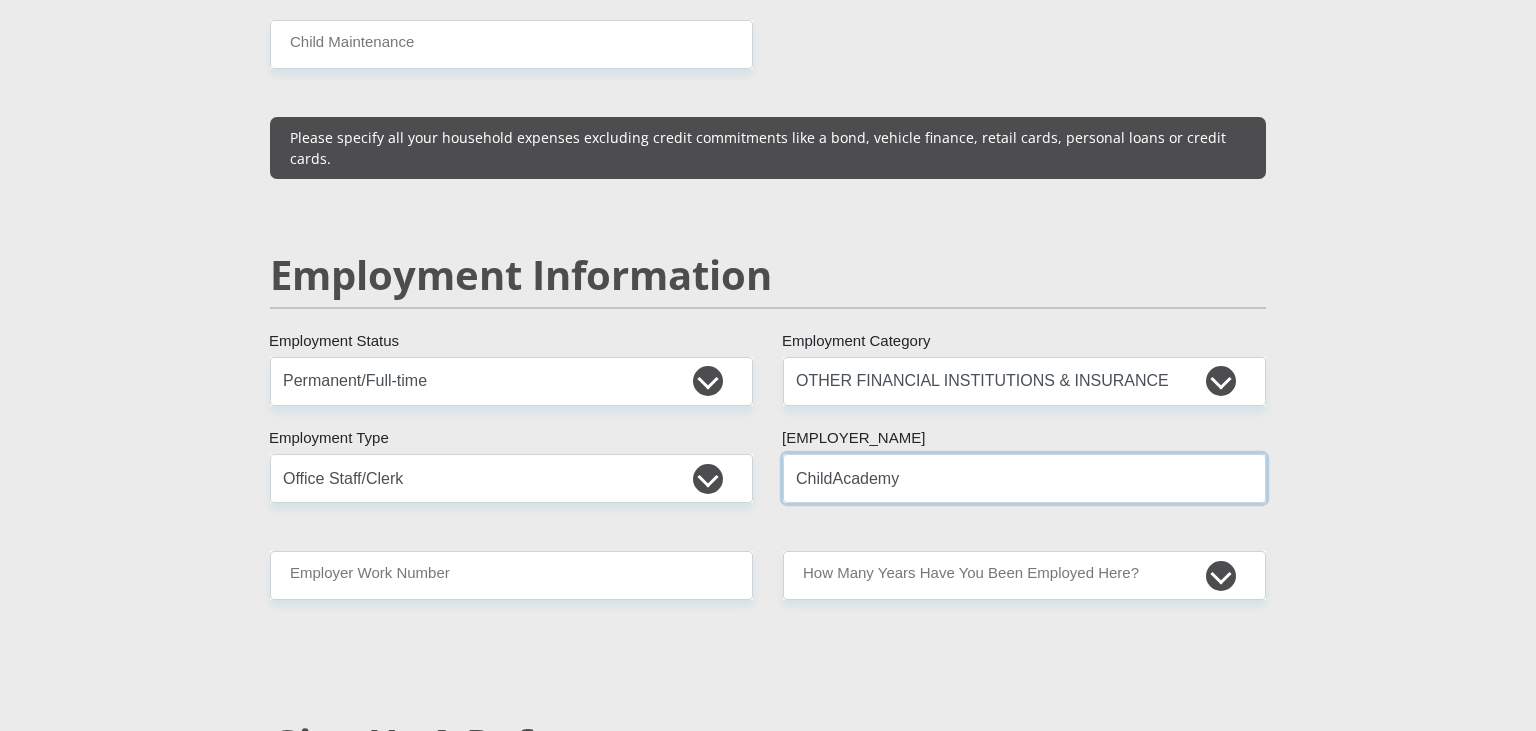 type on "ChildAcademy" 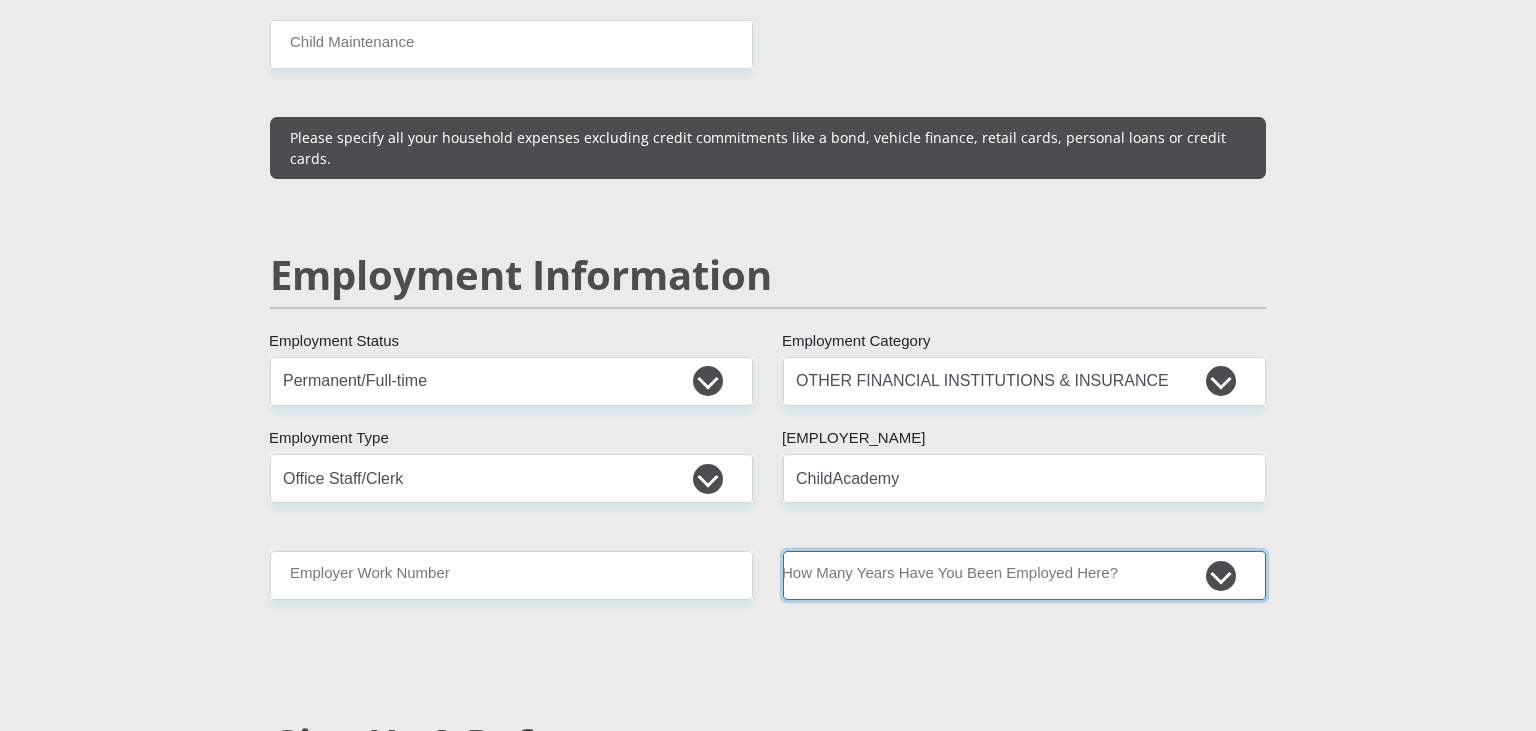 click on "less than 1 year
1-3 years
3-5 years
5+ years" at bounding box center (1024, 575) 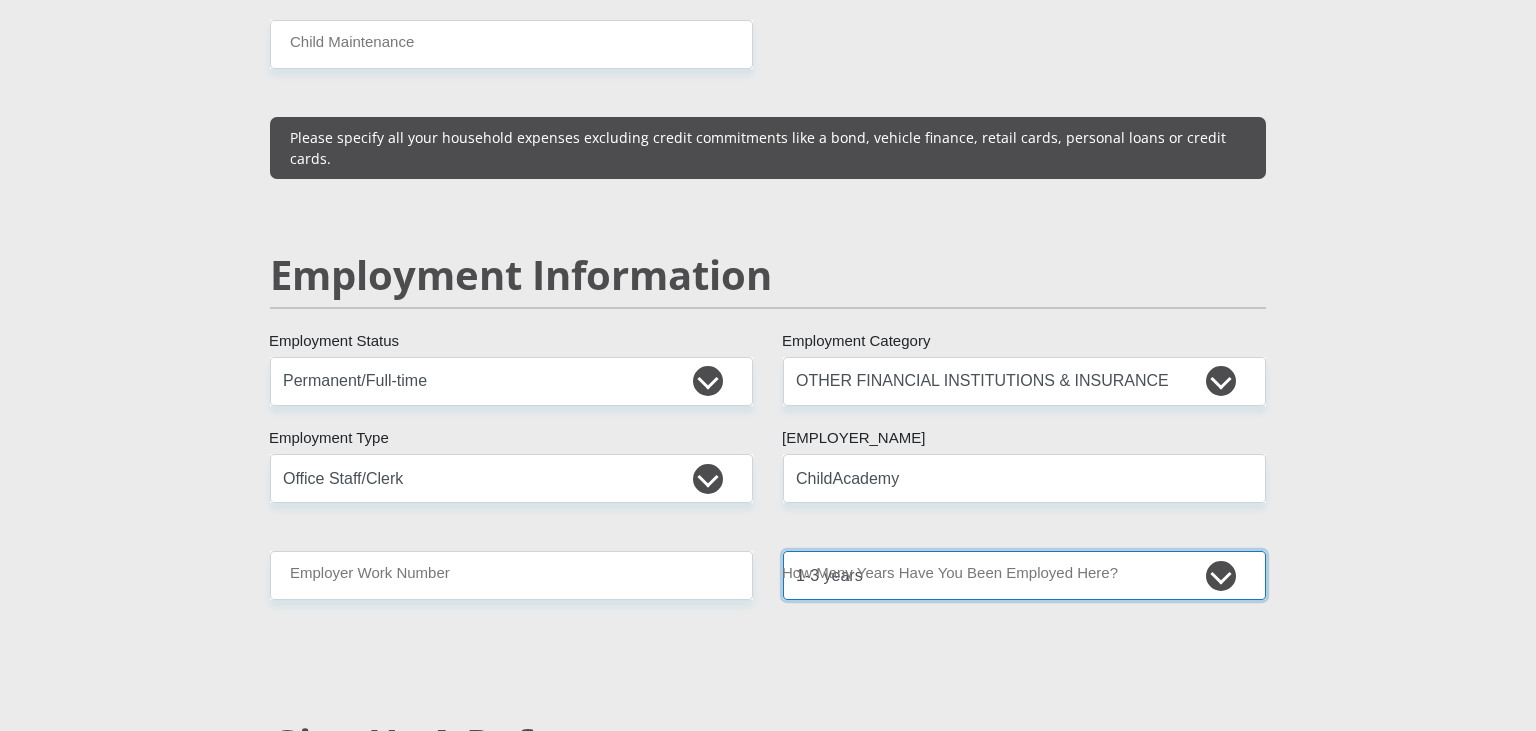 click on "1-3 years" at bounding box center [0, 0] 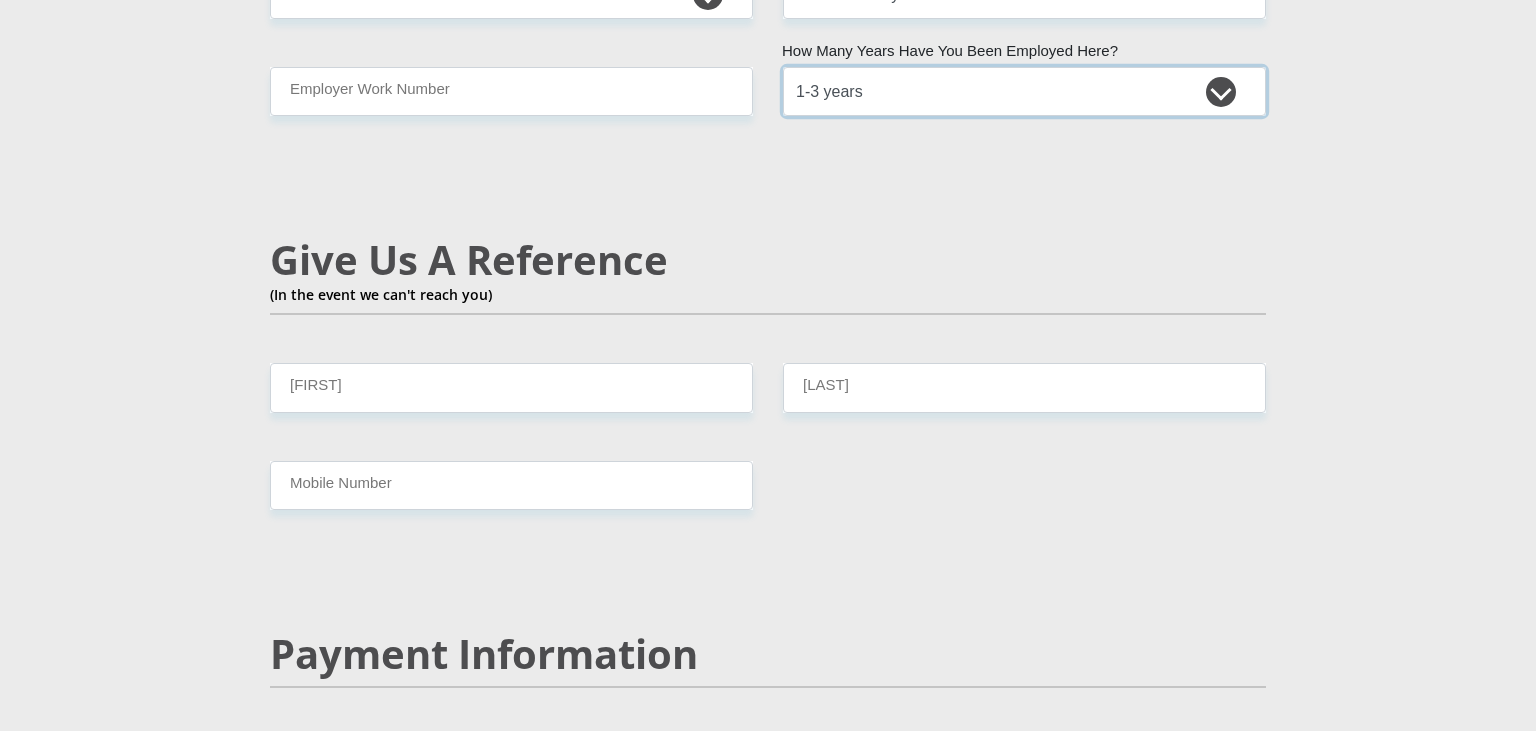 scroll, scrollTop: 3342, scrollLeft: 0, axis: vertical 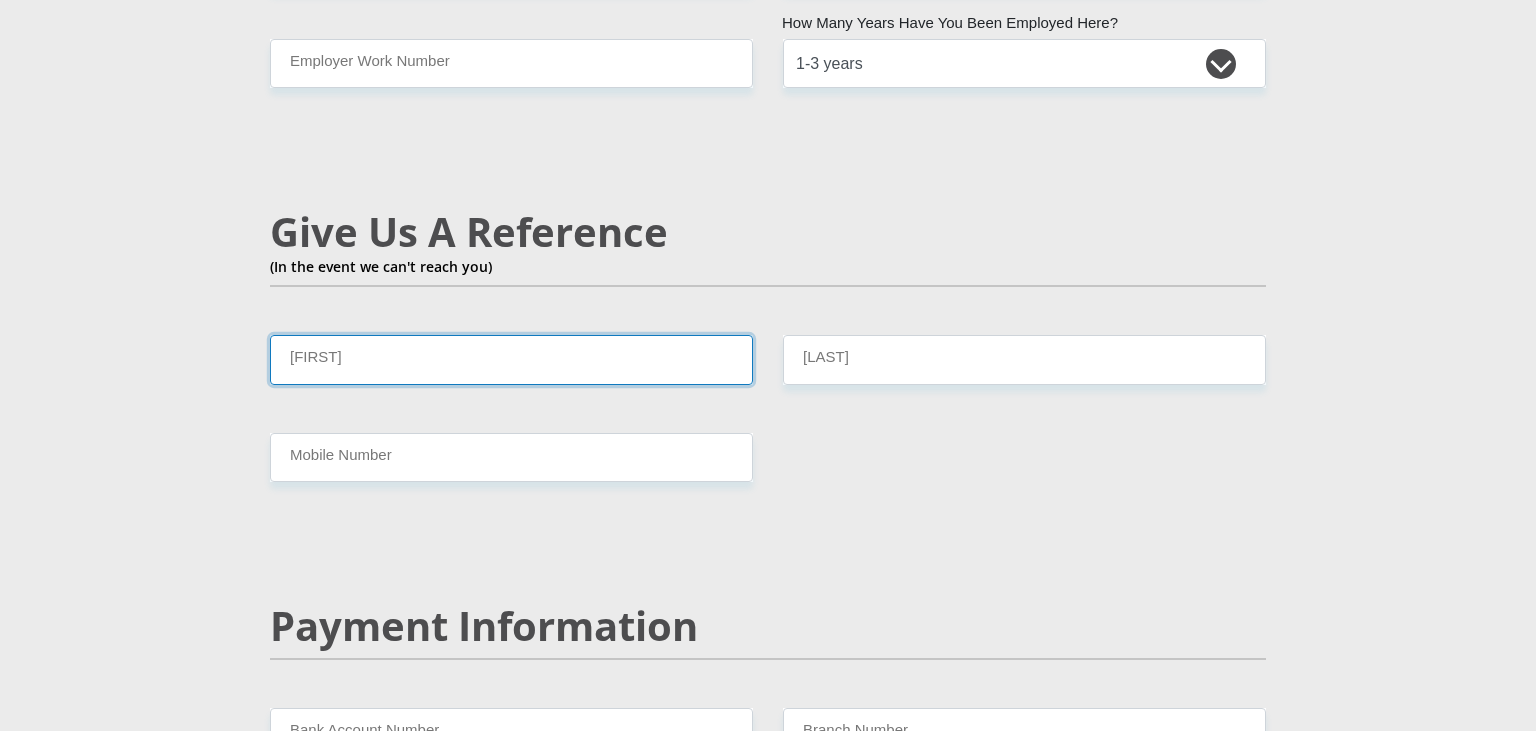 click on "[FIRST]" at bounding box center (511, 359) 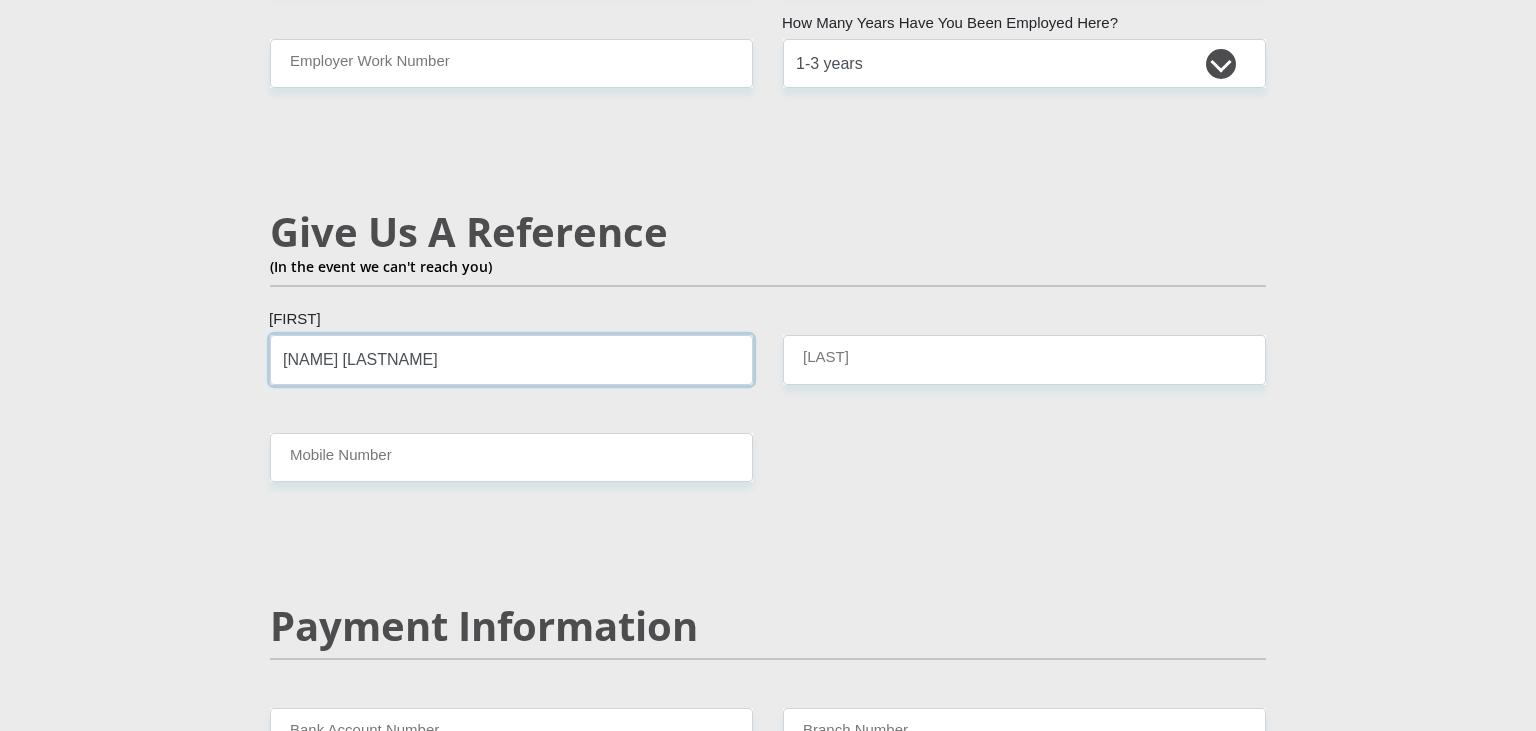 type on "[NAME] [LASTNAME]" 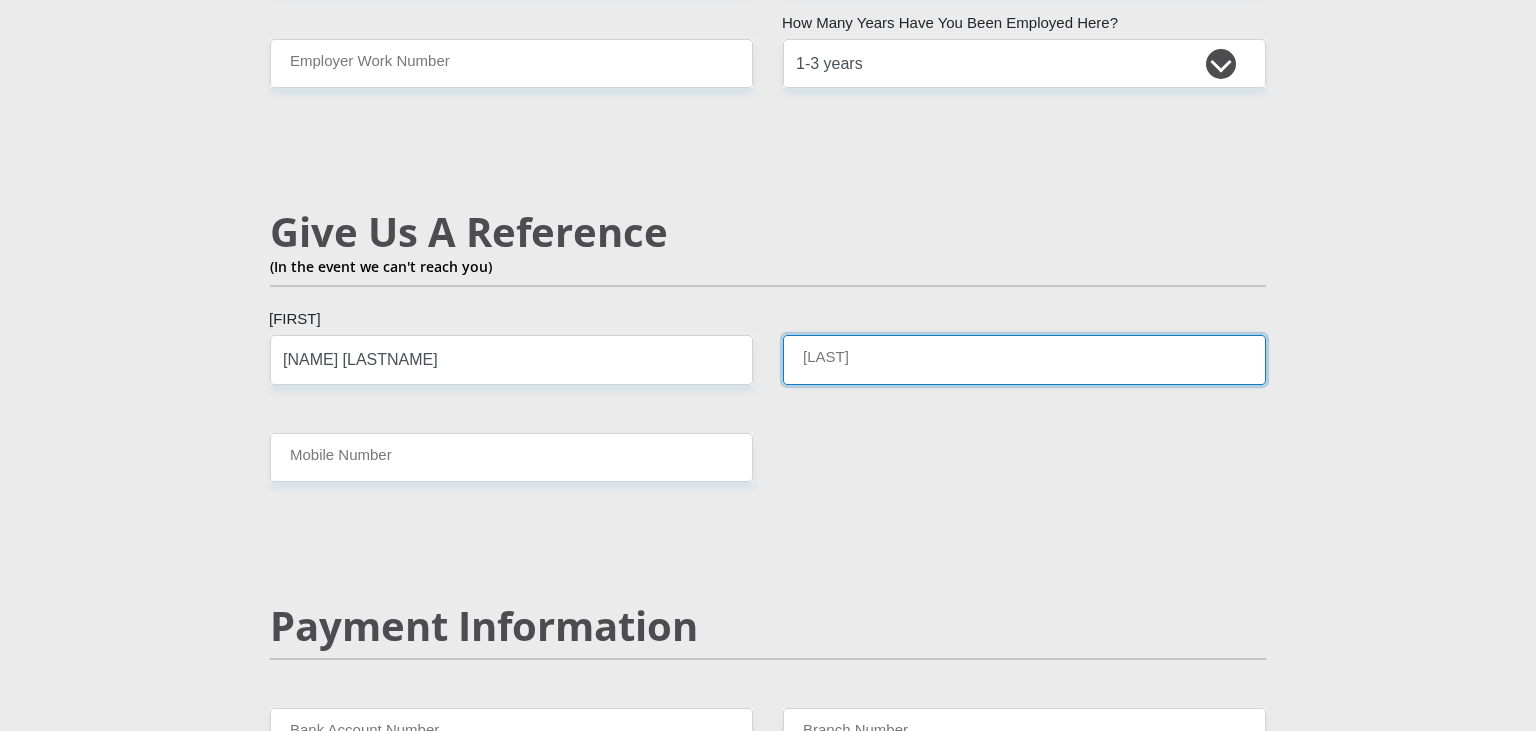 click on "[LAST]" at bounding box center [1024, 359] 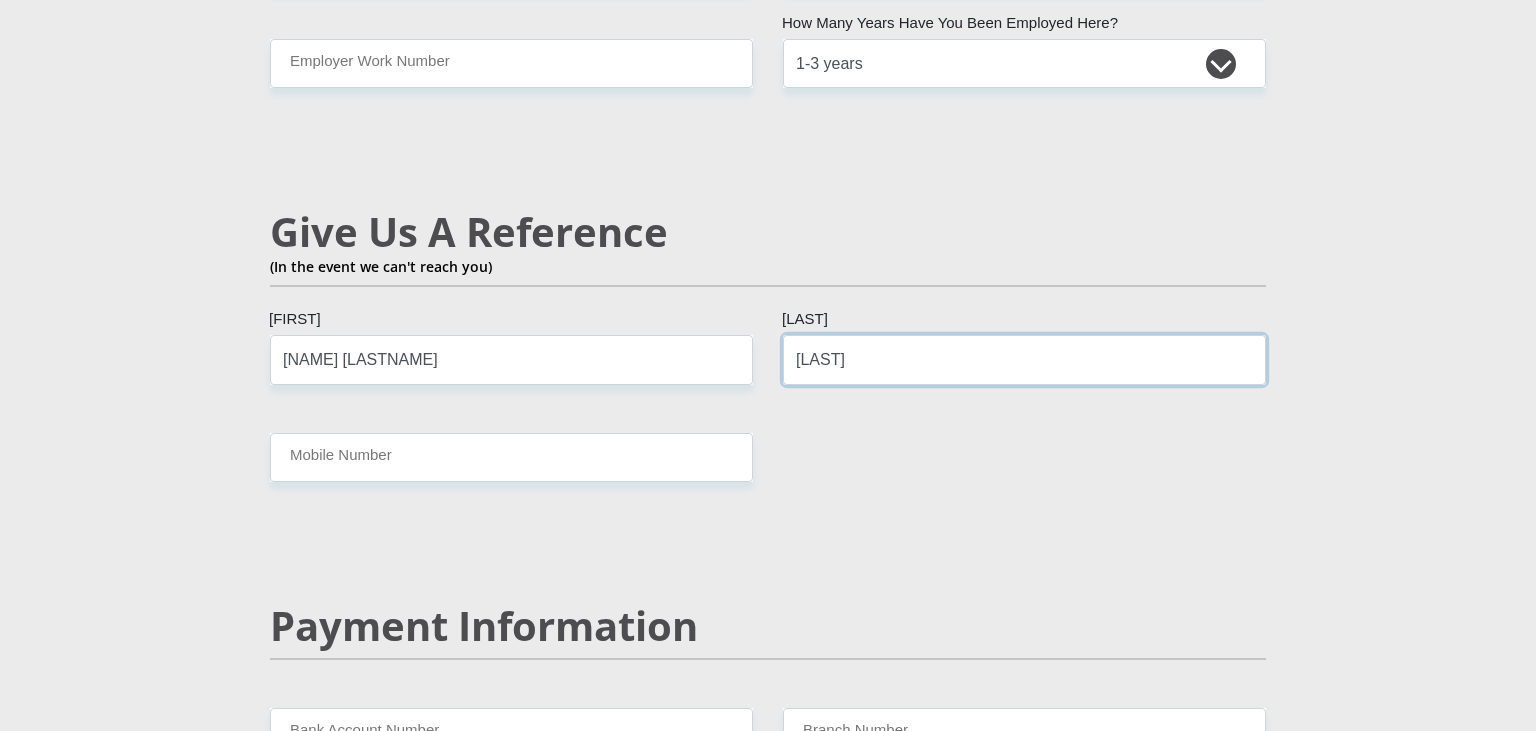 type on "[LAST]" 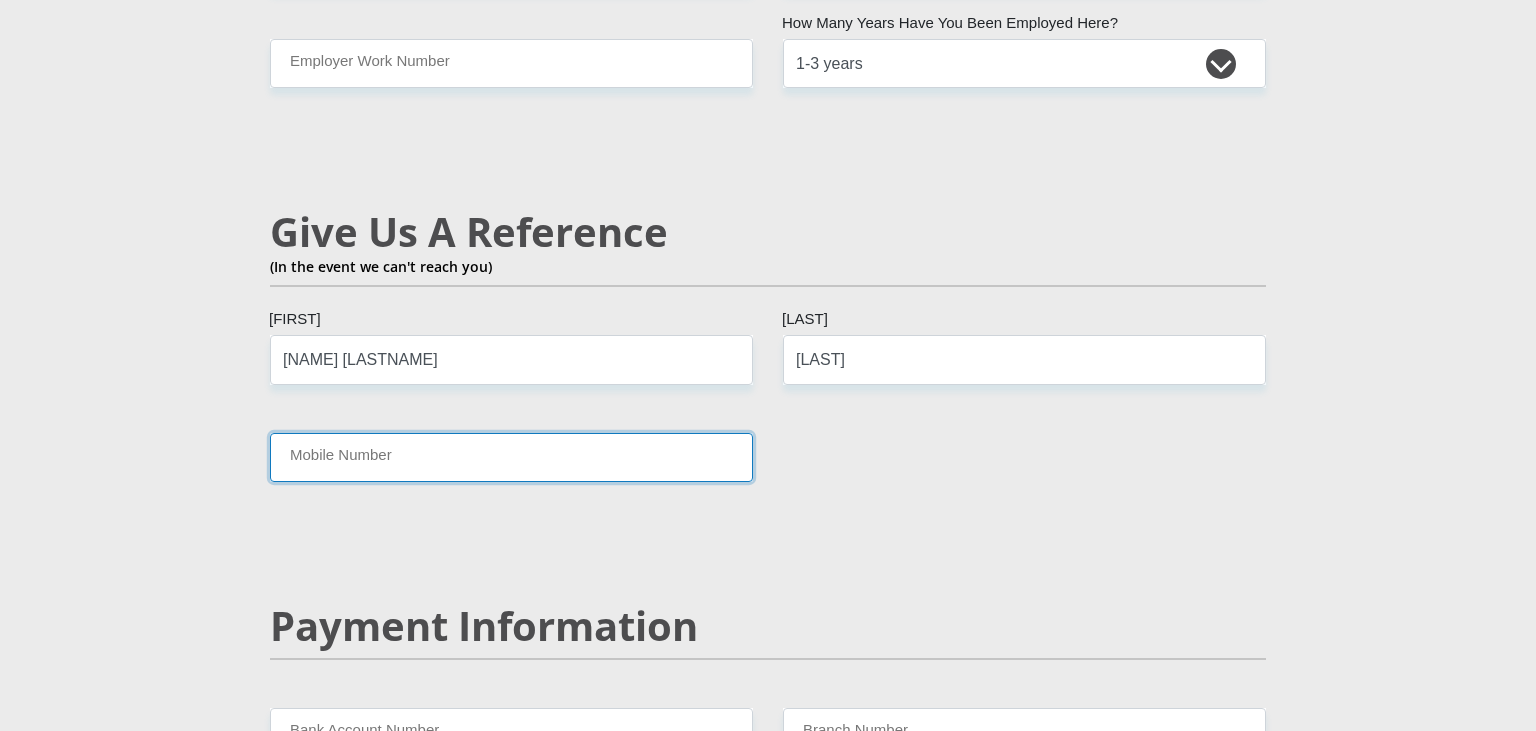 click on "Mobile Number" at bounding box center [511, 457] 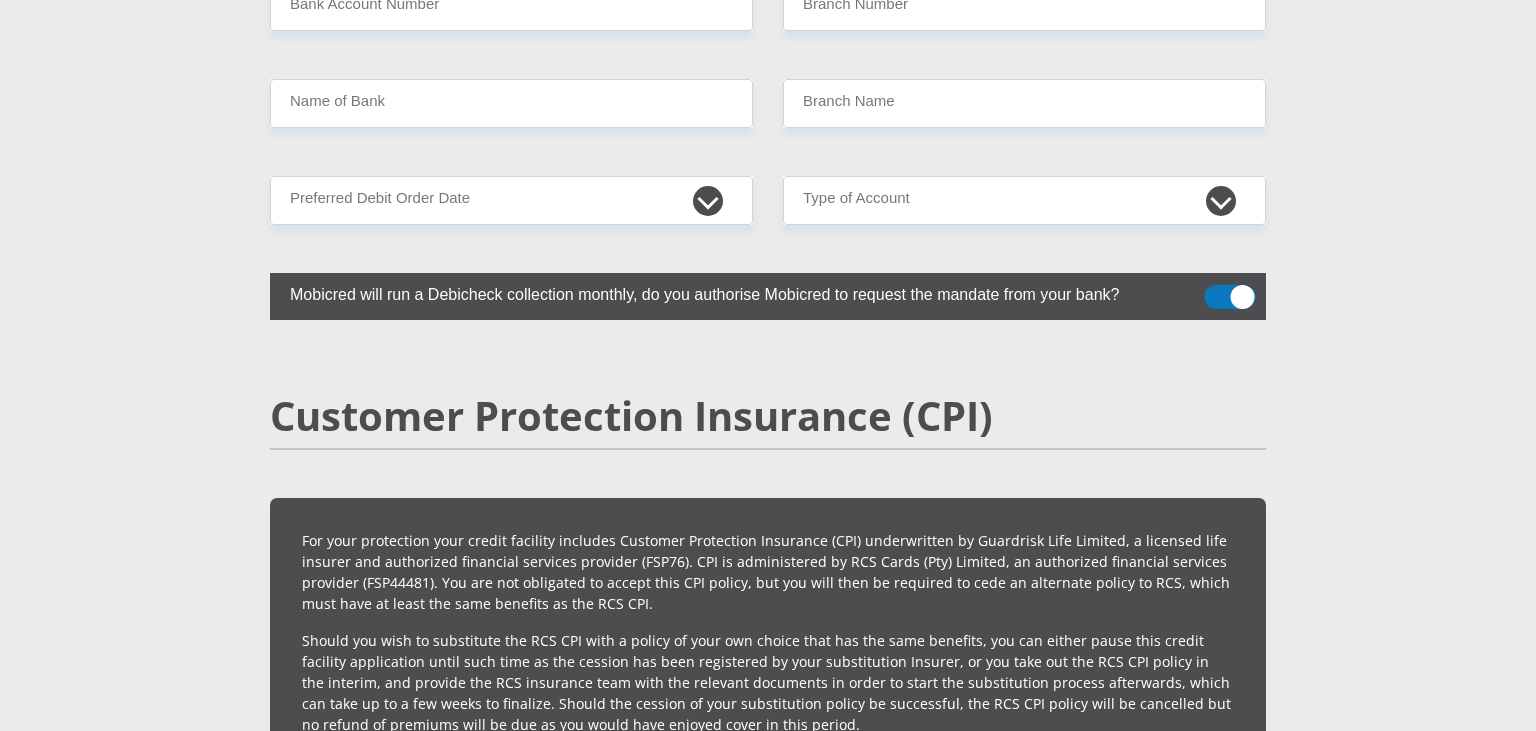 scroll, scrollTop: 4075, scrollLeft: 0, axis: vertical 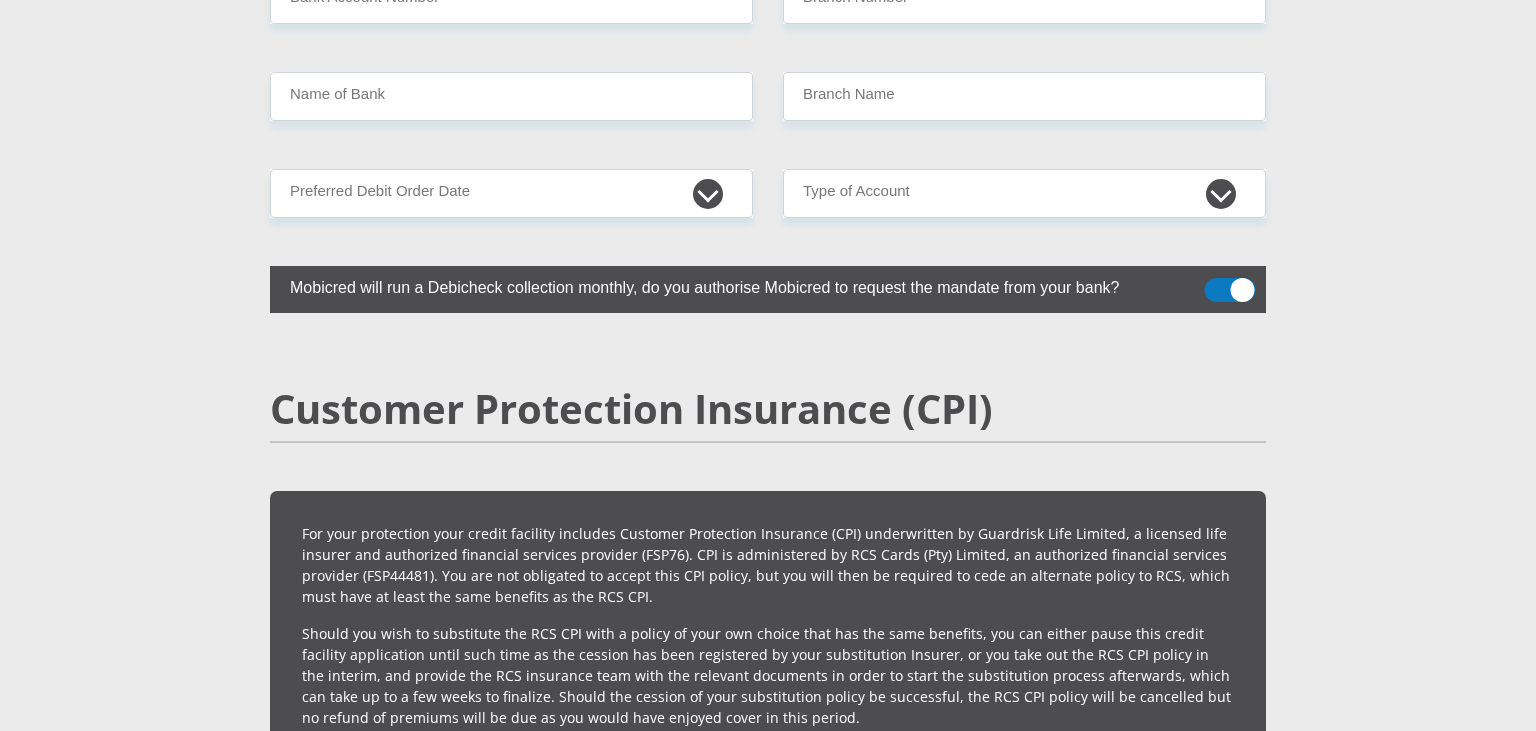 type on "[PHONE]" 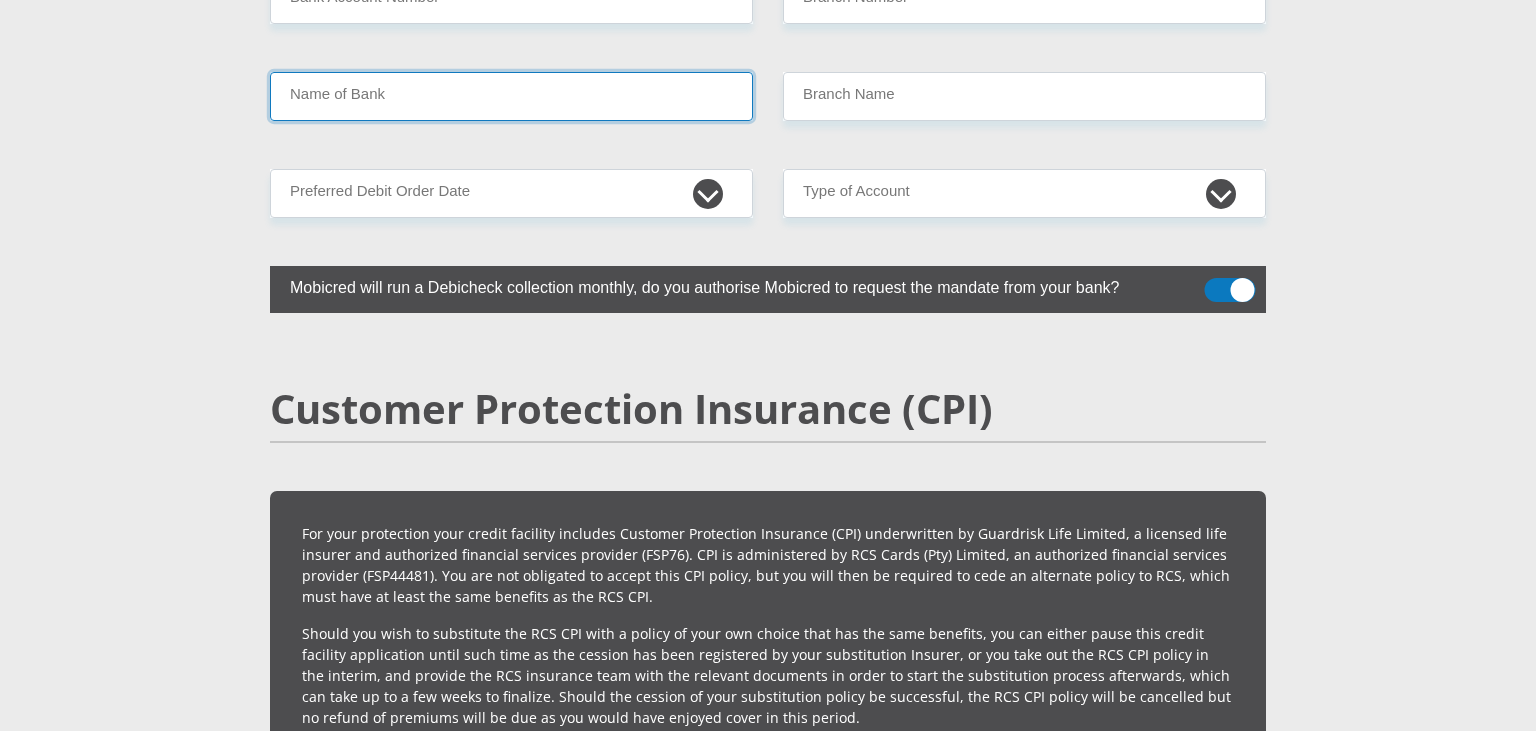 click on "Name of Bank" at bounding box center (511, 96) 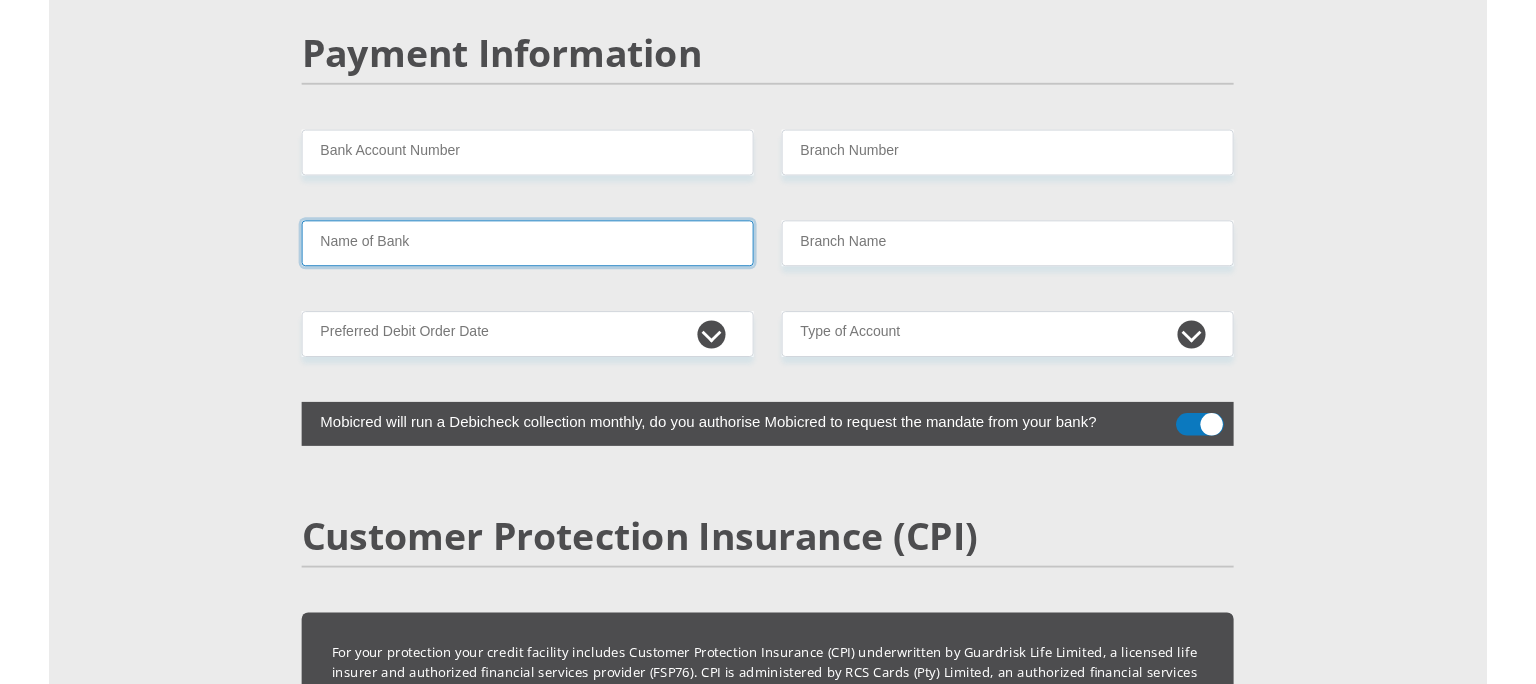 scroll, scrollTop: 3876, scrollLeft: 0, axis: vertical 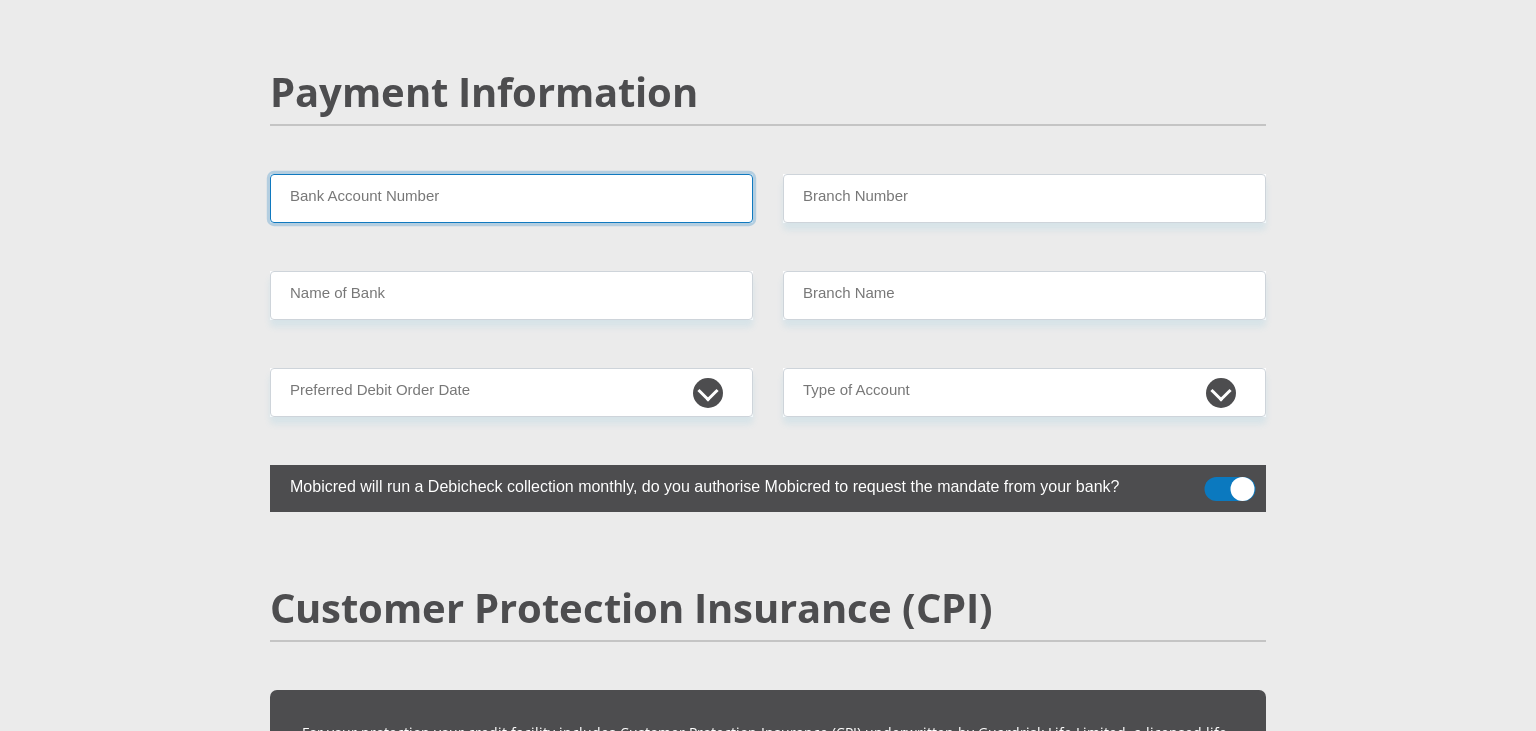 click on "Bank Account Number" at bounding box center (511, 198) 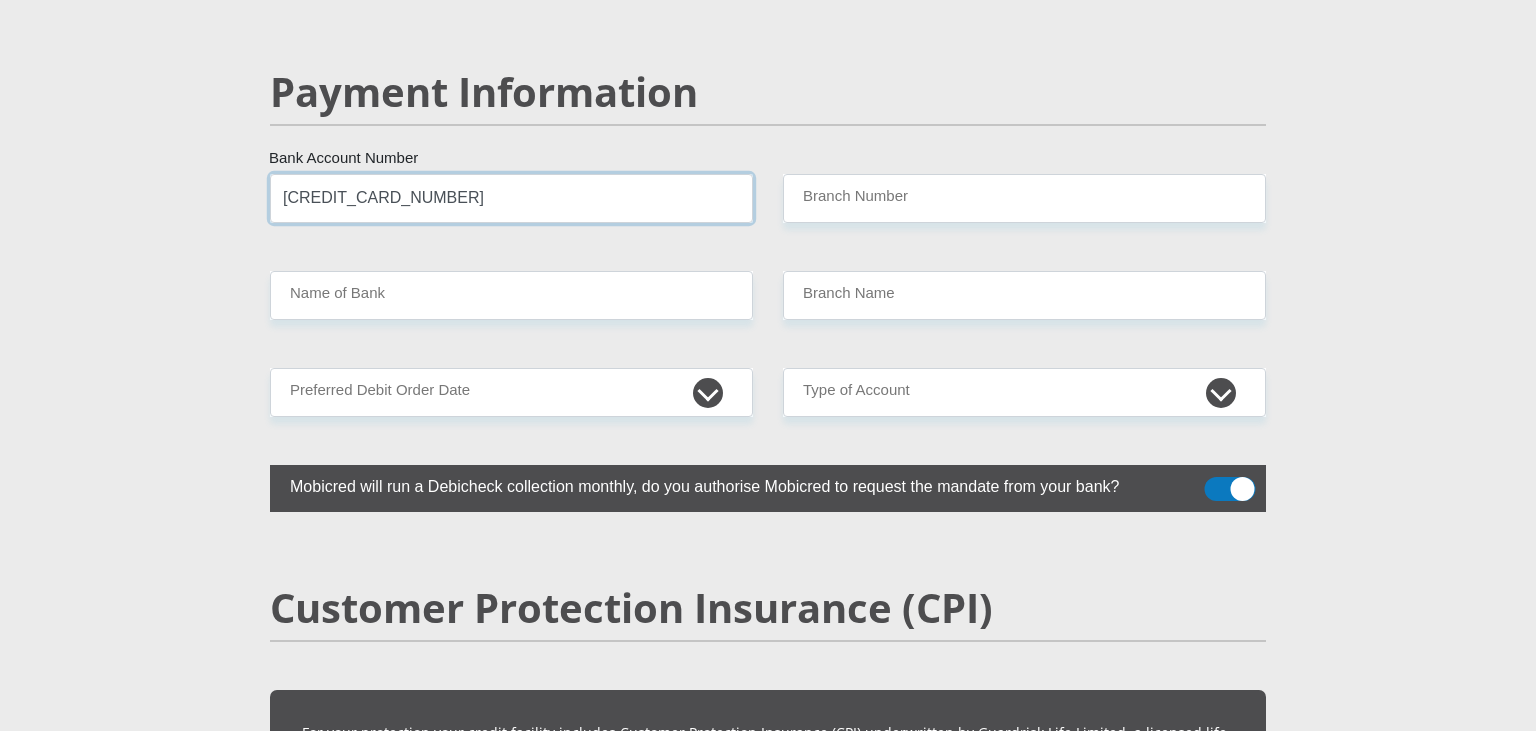 type on "[CREDIT_CARD_NUMBER]" 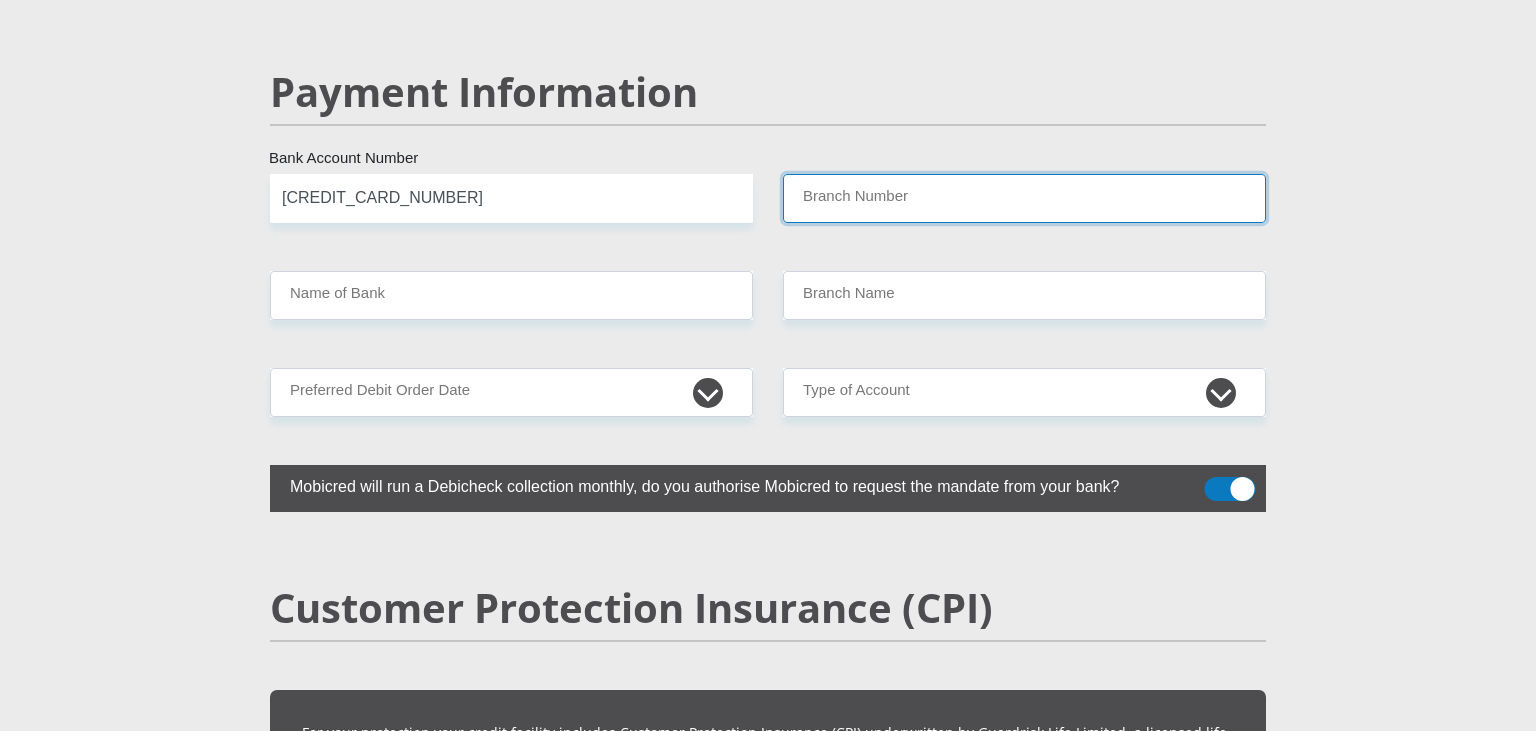 click on "Branch Number" at bounding box center [1024, 198] 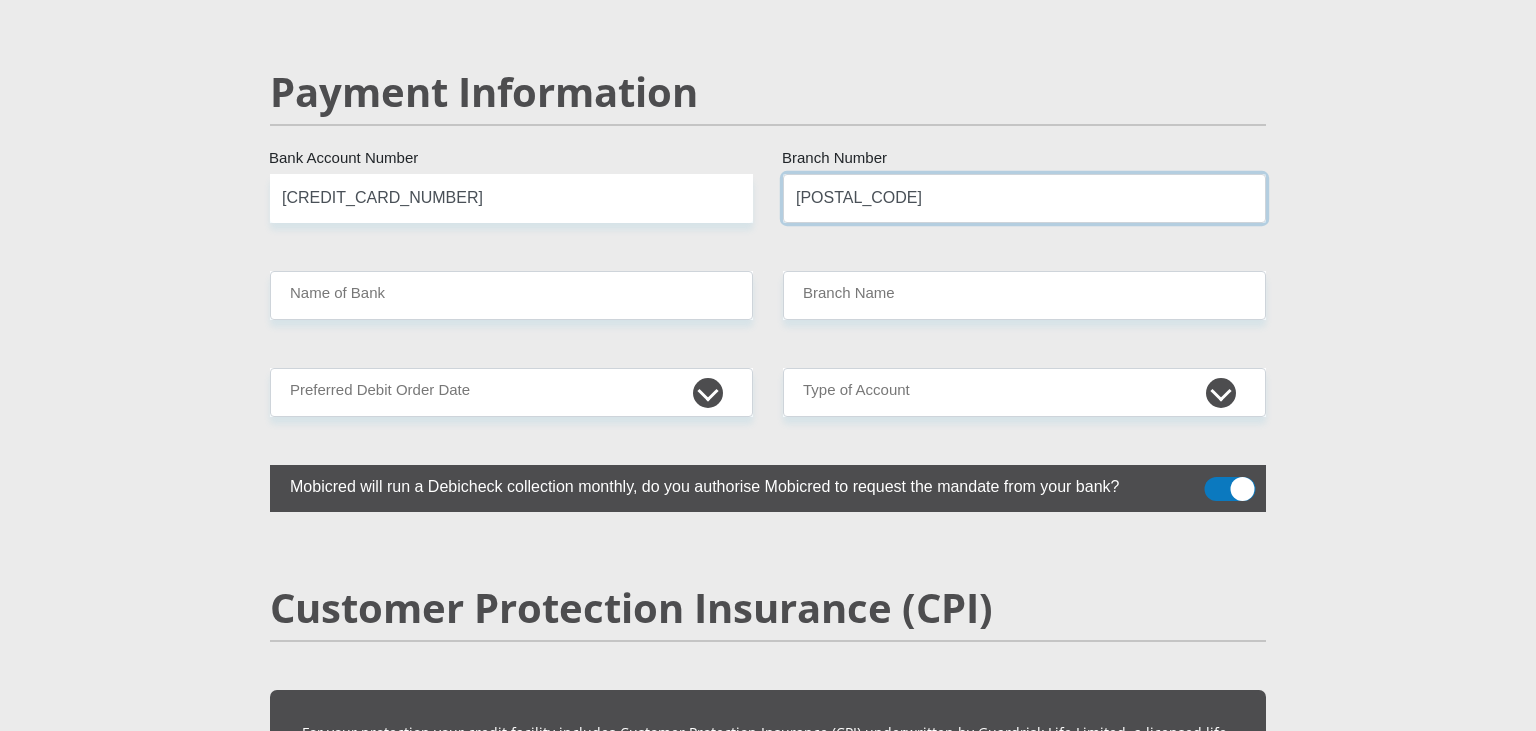 type on "[POSTAL_CODE]" 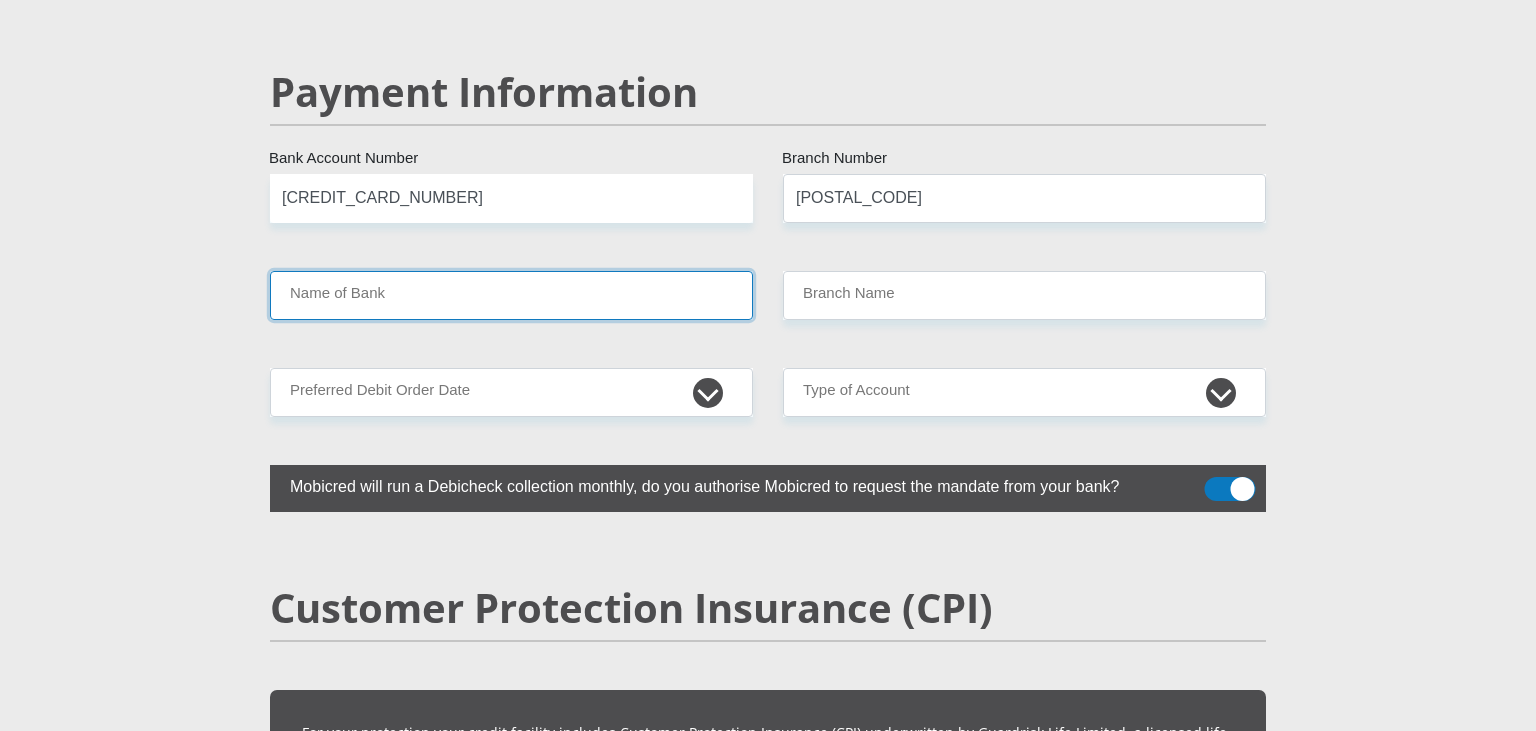 click on "Name of Bank" at bounding box center (511, 295) 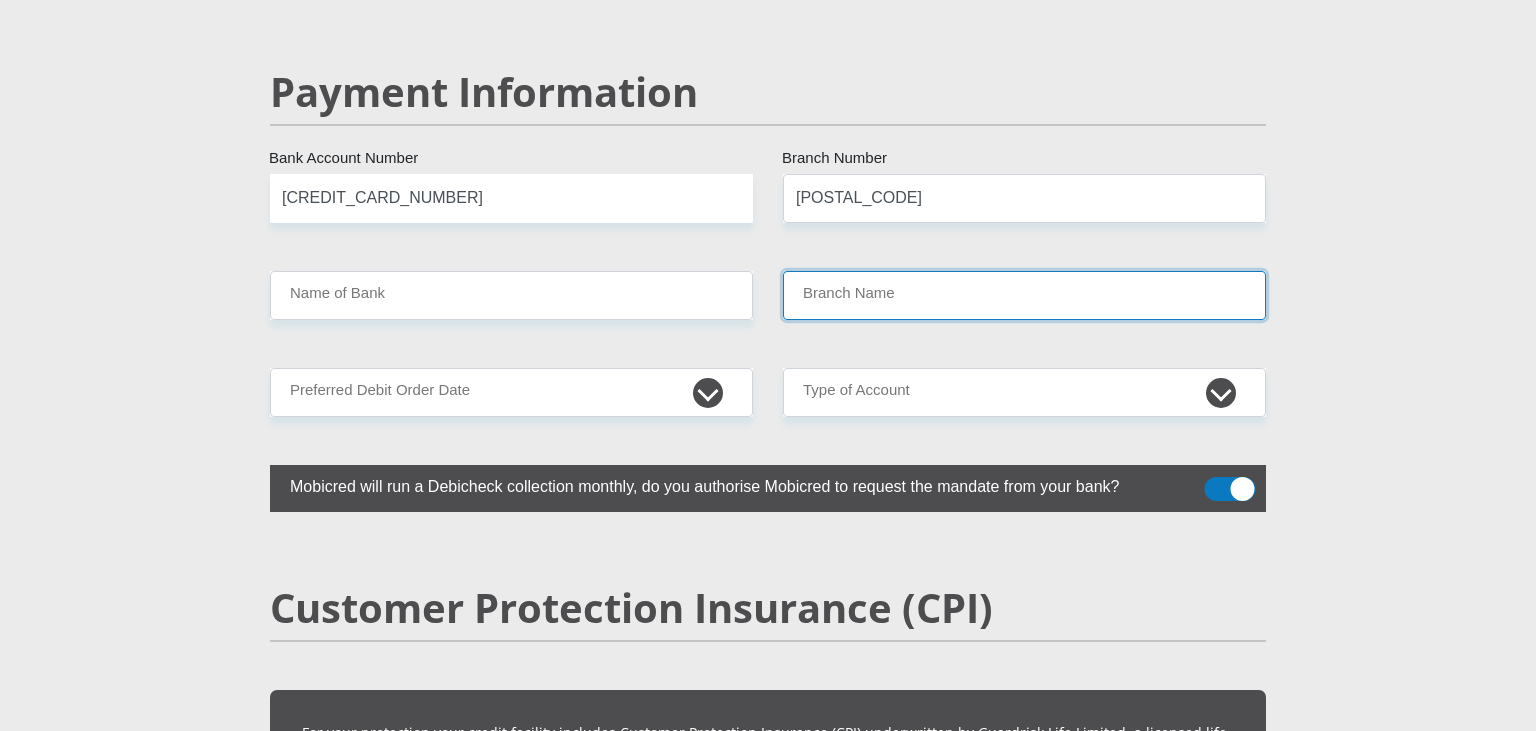 type on "CAPITEC BANK LIMITED" 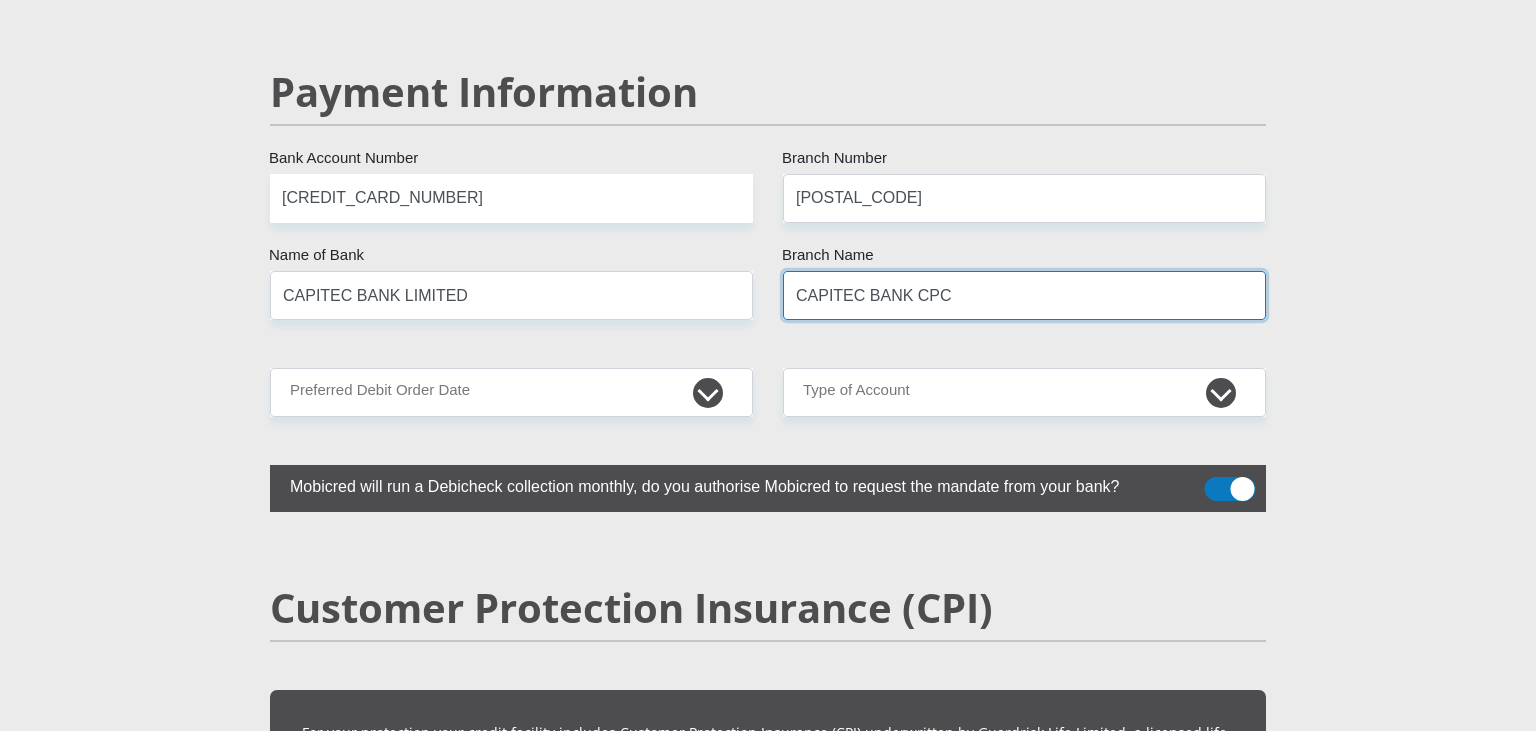 click on "CAPITEC BANK CPC" at bounding box center (1024, 295) 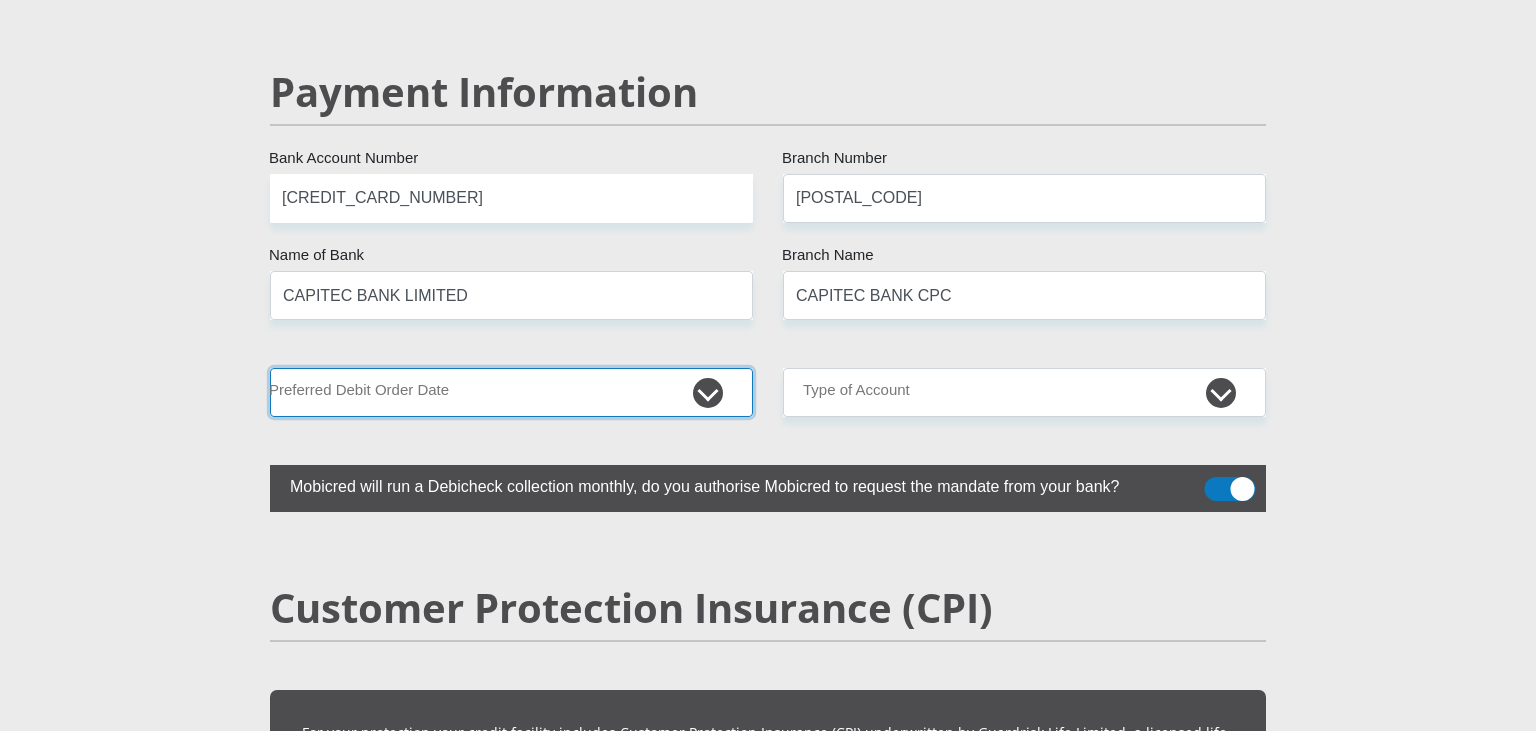 click on "1st
2nd
3rd
4th
5th
7th
18th
19th
20th
21st
22nd
23rd
24th
25th
26th
27th
28th
29th
30th" at bounding box center (511, 392) 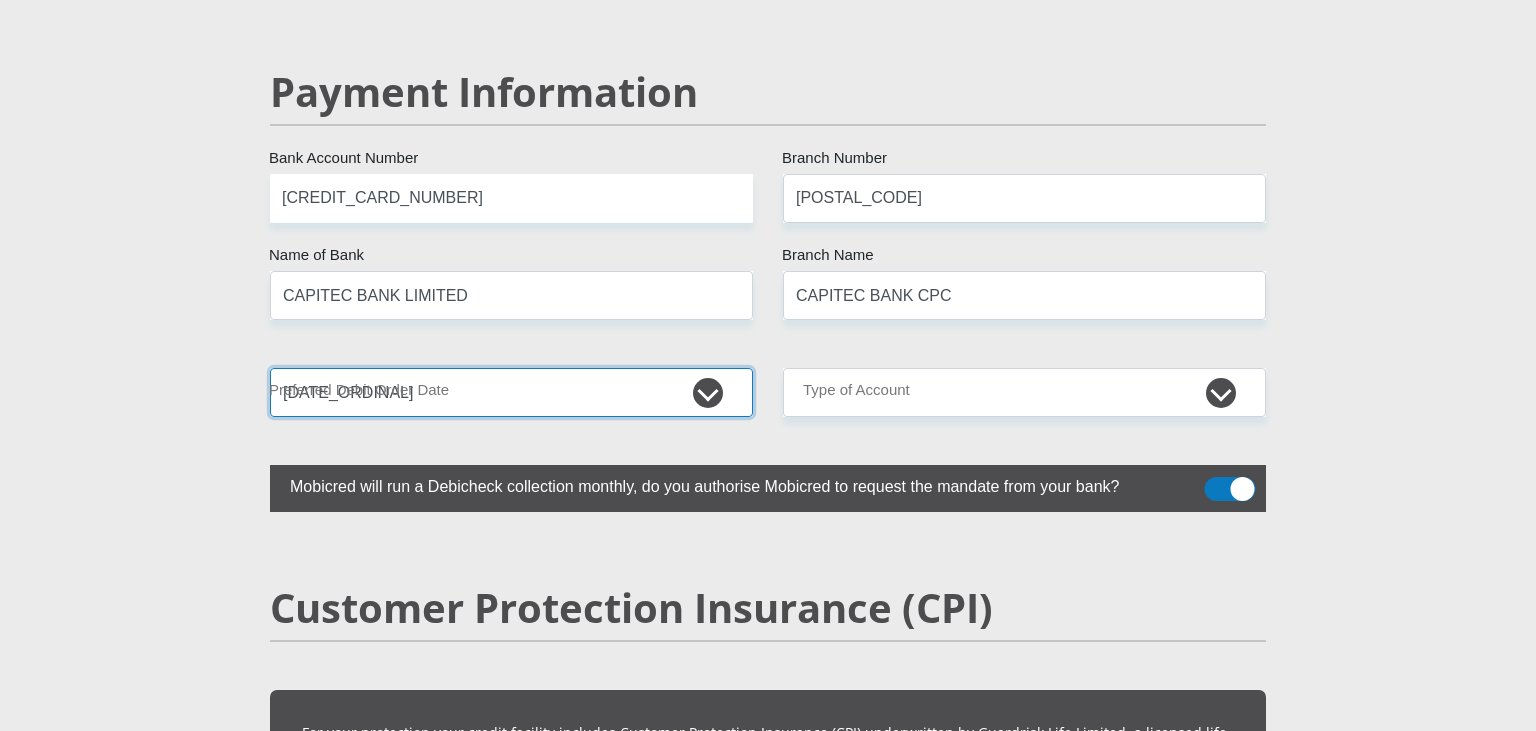 click on "[DATE_ORDINAL]" at bounding box center (0, 0) 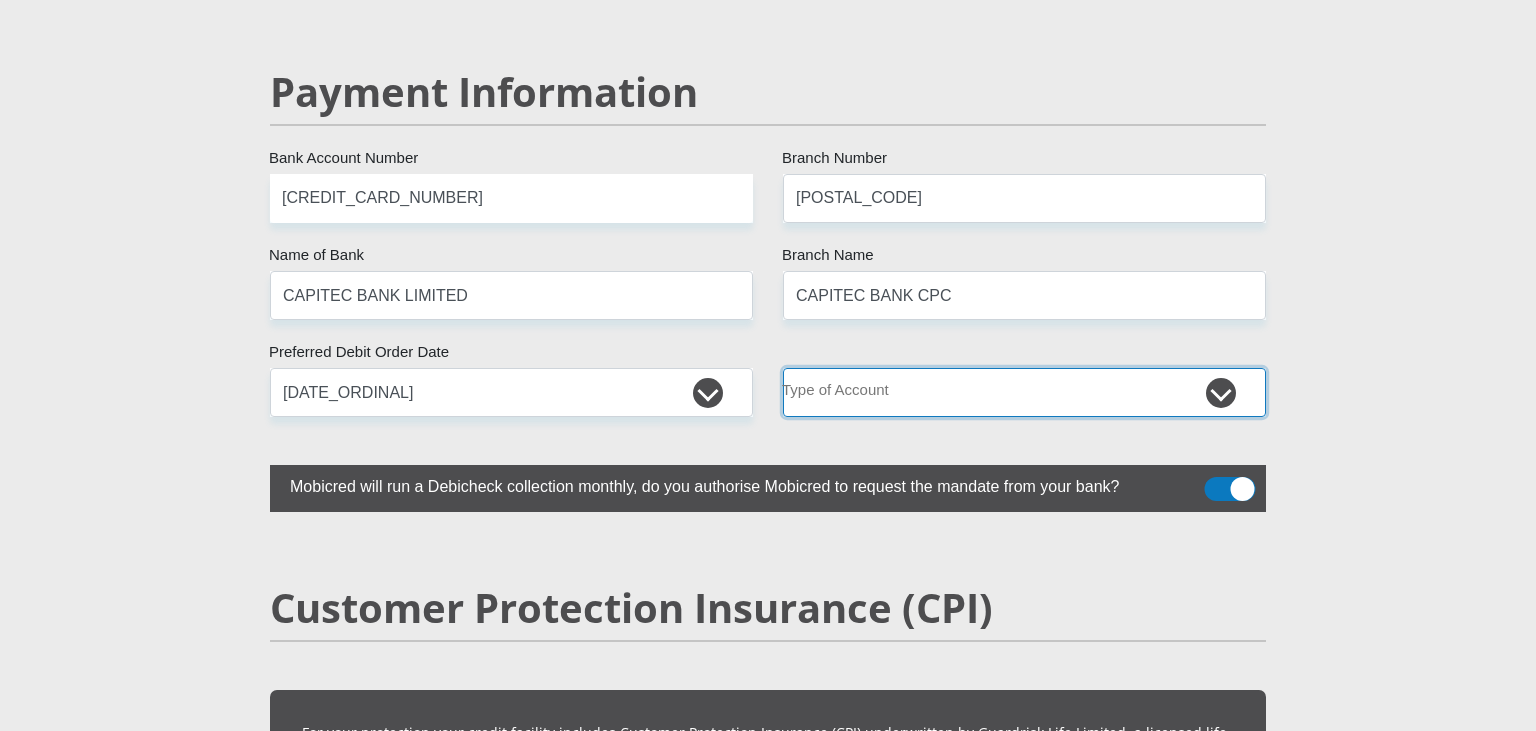 click on "Cheque
Savings" at bounding box center (1024, 392) 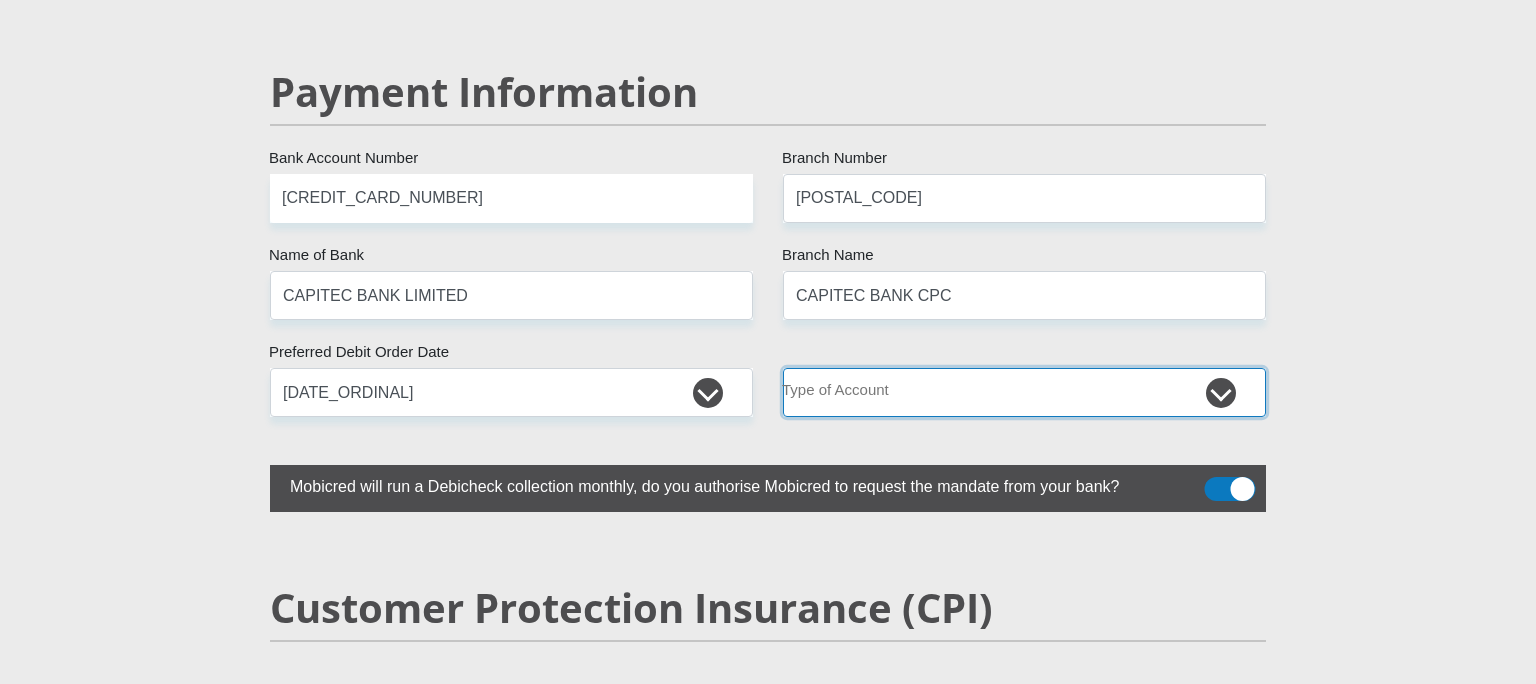 select on "SAV" 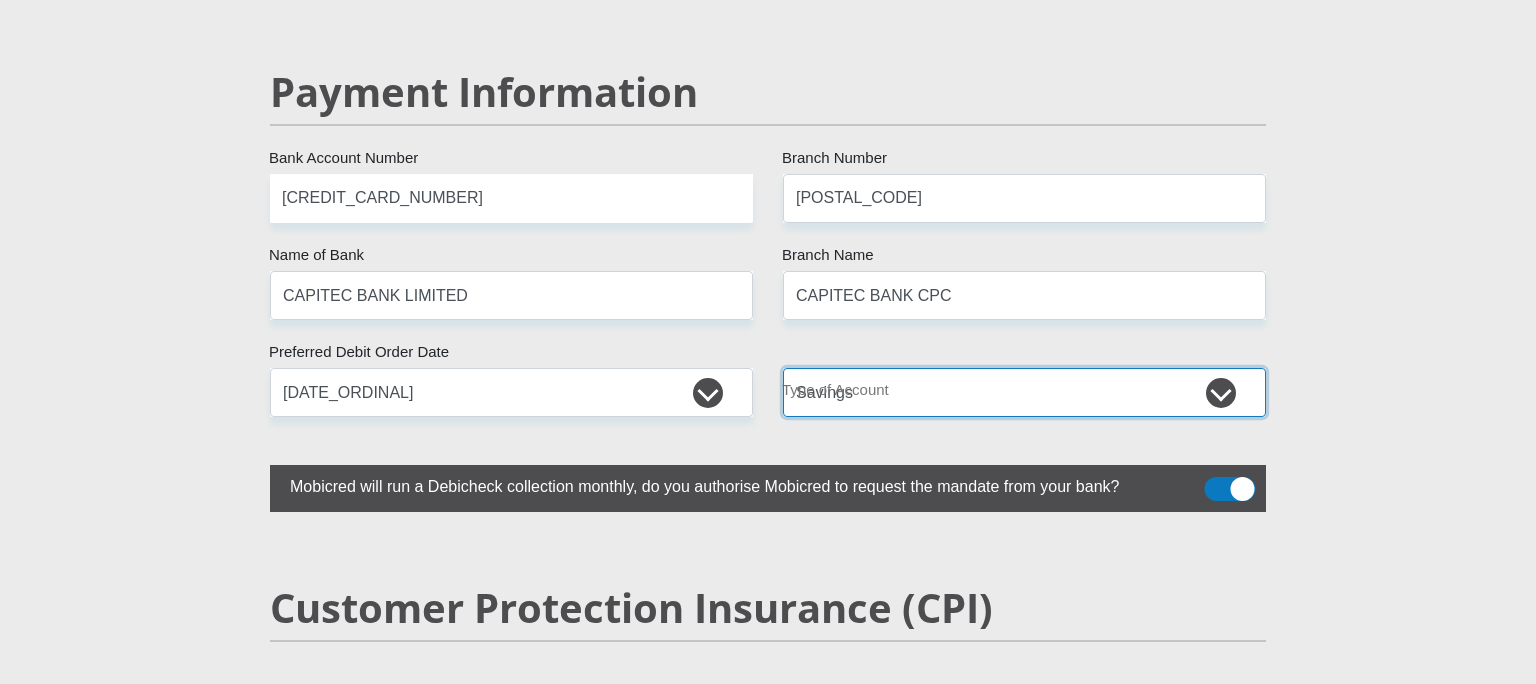 click on "Savings" at bounding box center (0, 0) 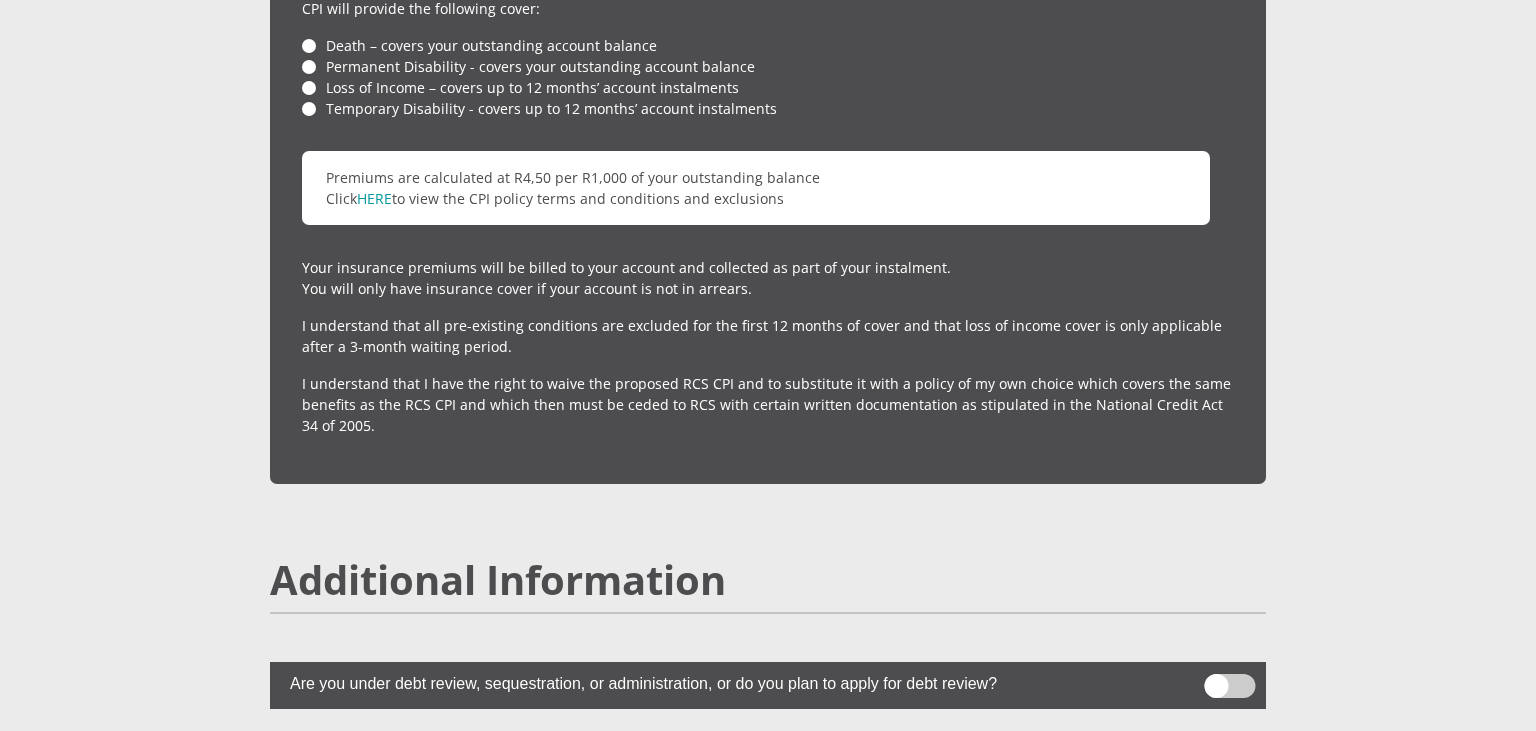 scroll, scrollTop: 4949, scrollLeft: 0, axis: vertical 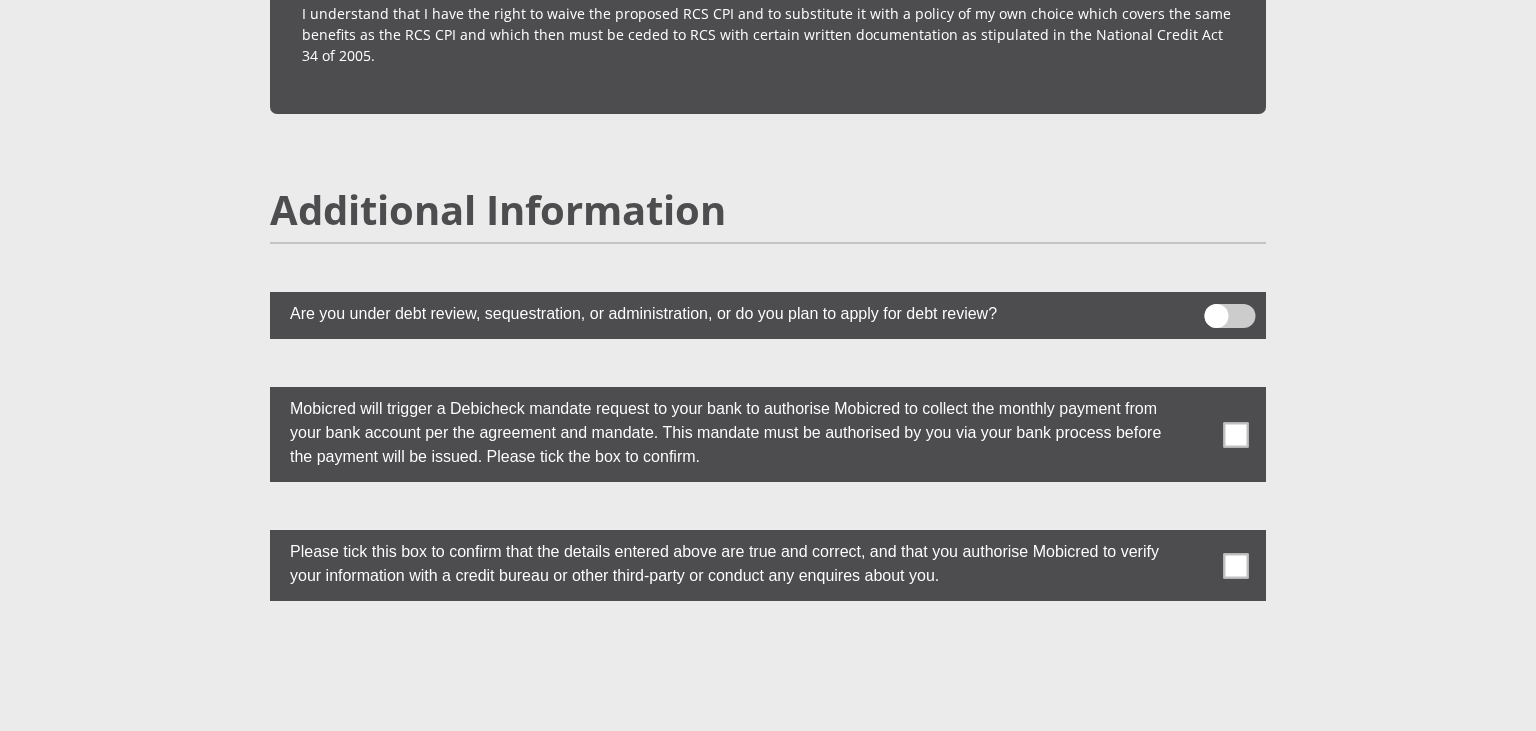 click at bounding box center (1236, 434) 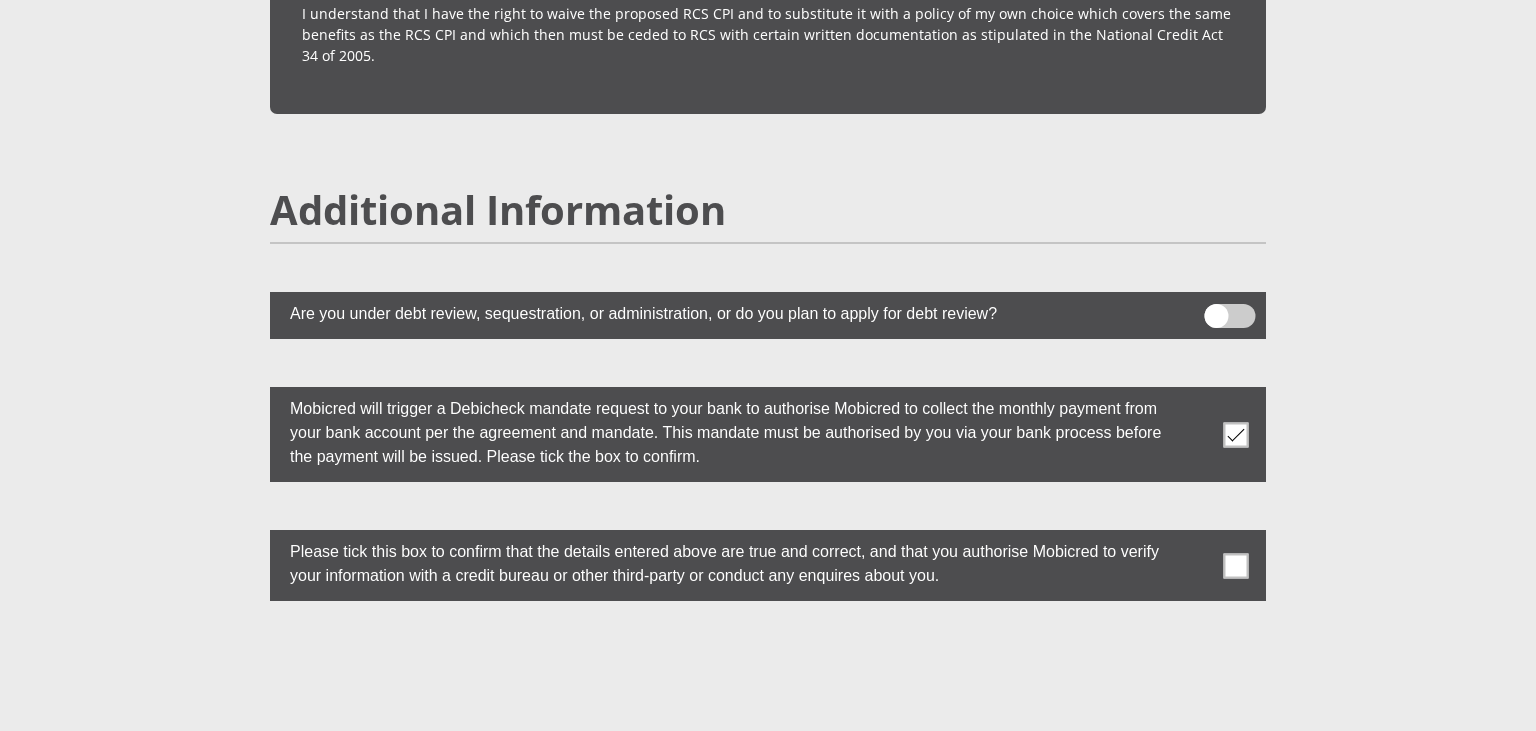 click at bounding box center (768, 565) 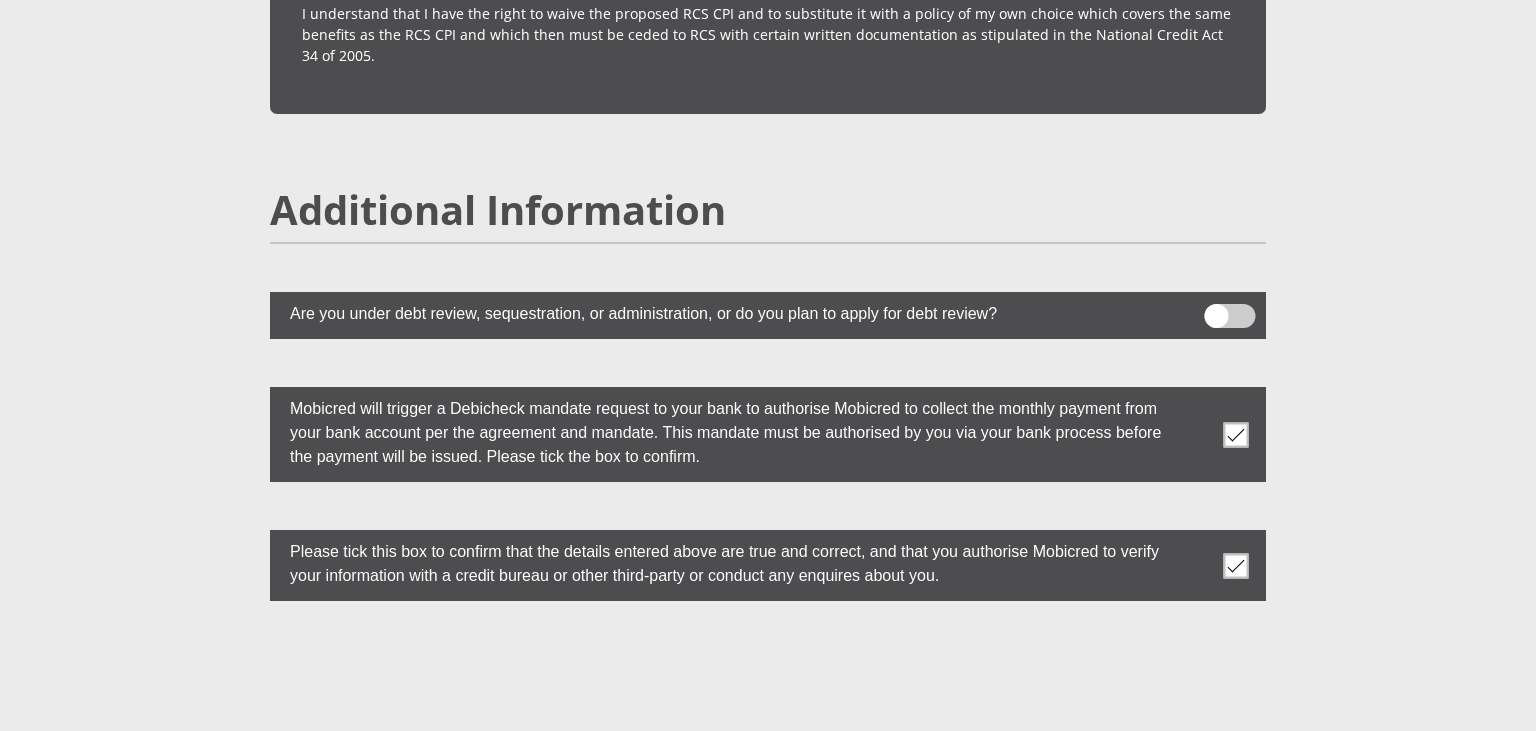 click at bounding box center [1236, 565] 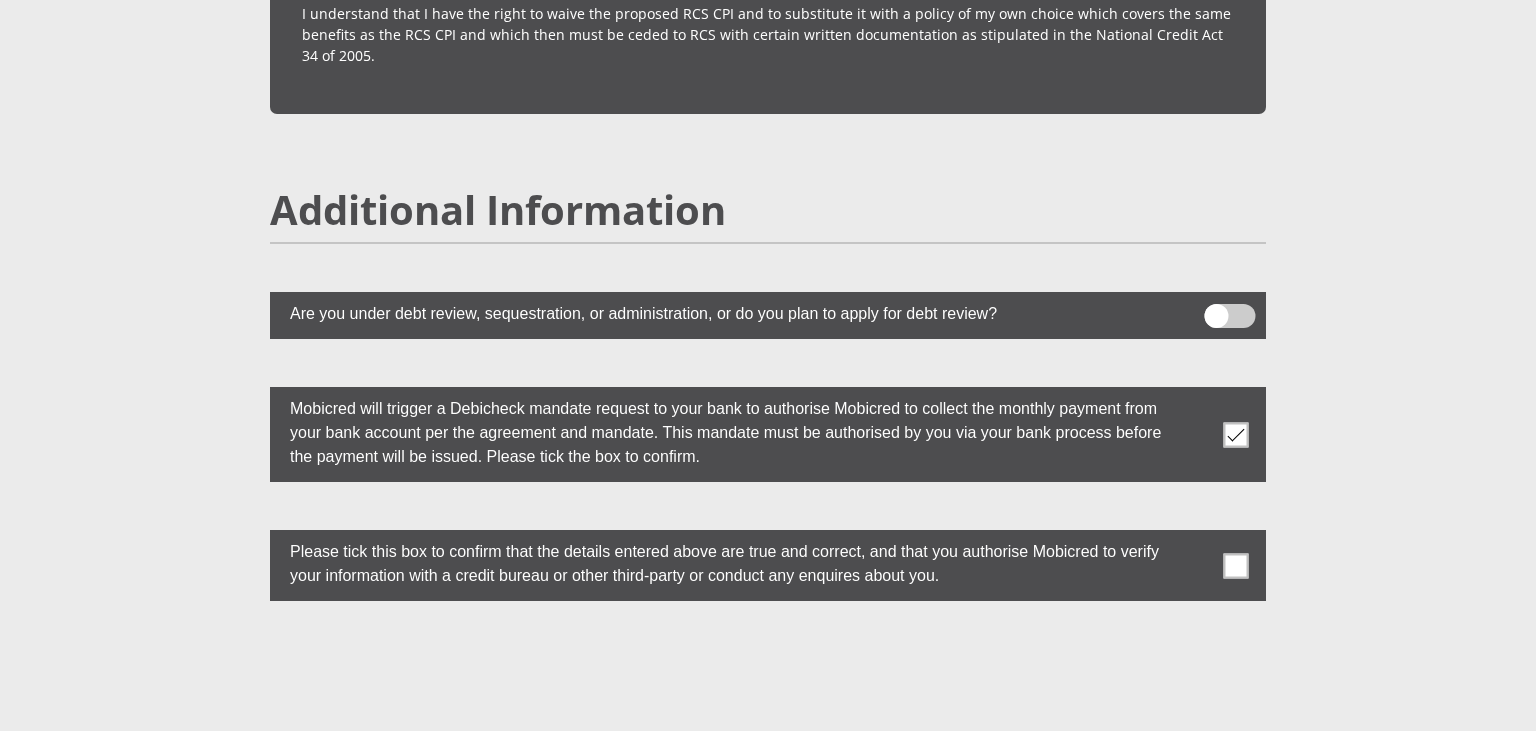 click at bounding box center [1236, 565] 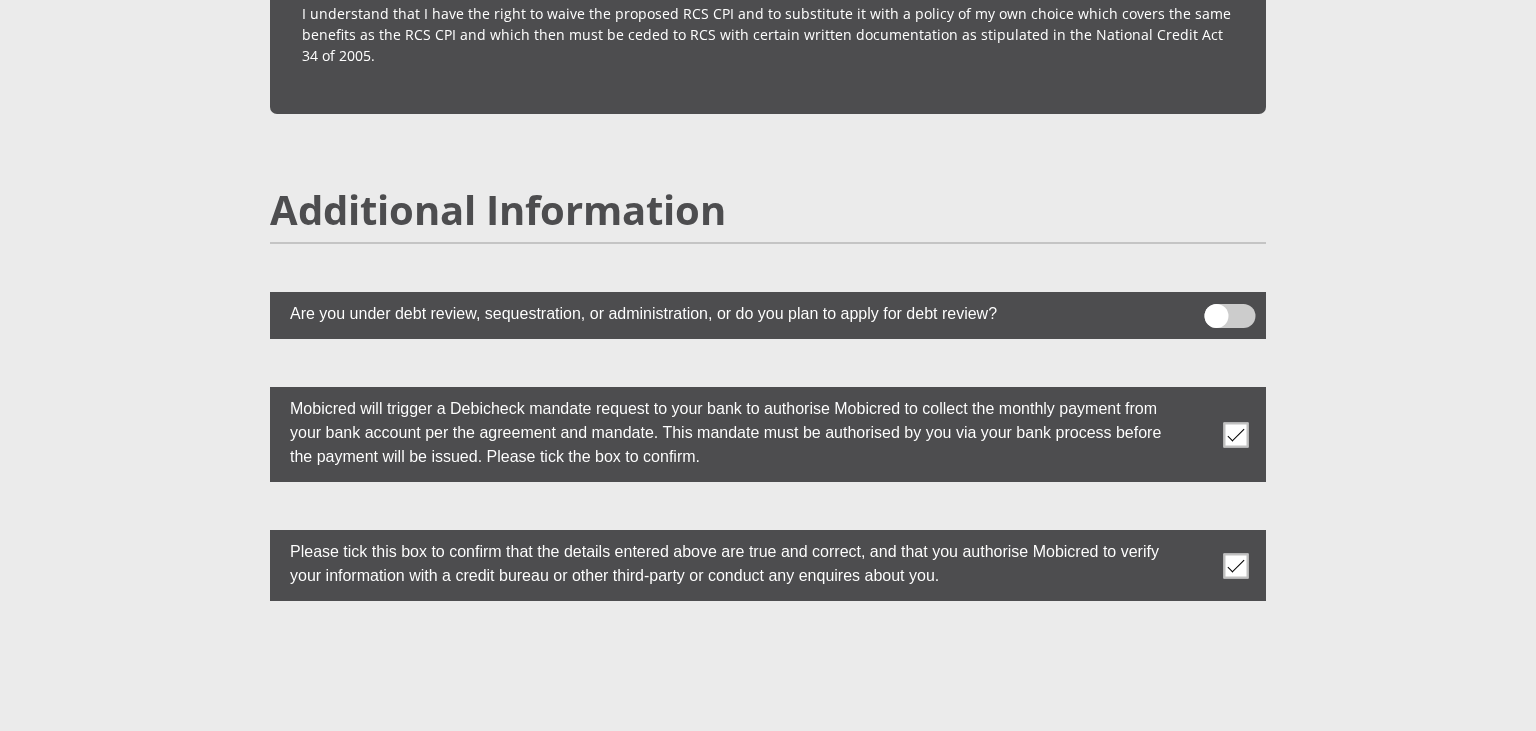 scroll, scrollTop: 5611, scrollLeft: 0, axis: vertical 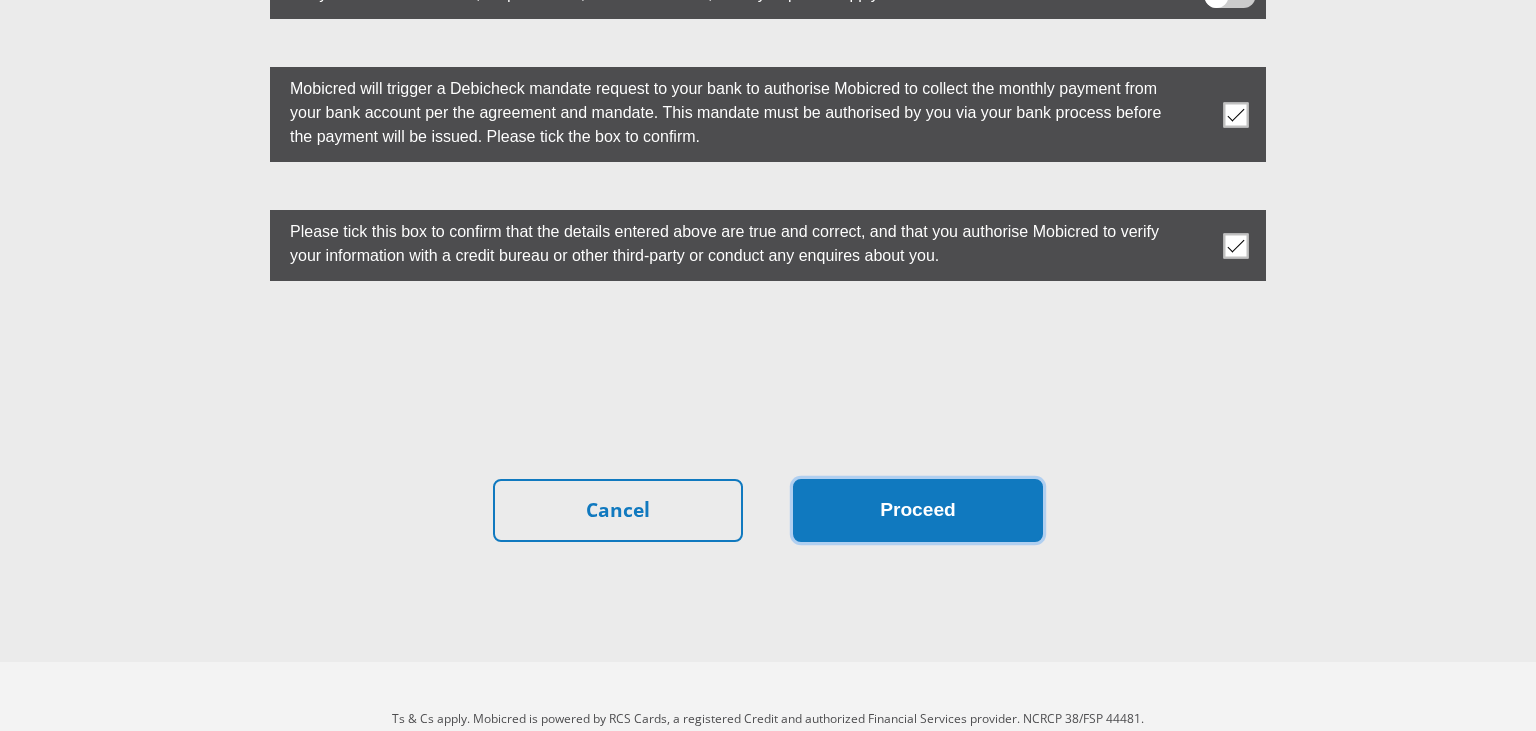 click on "Proceed" at bounding box center [918, 510] 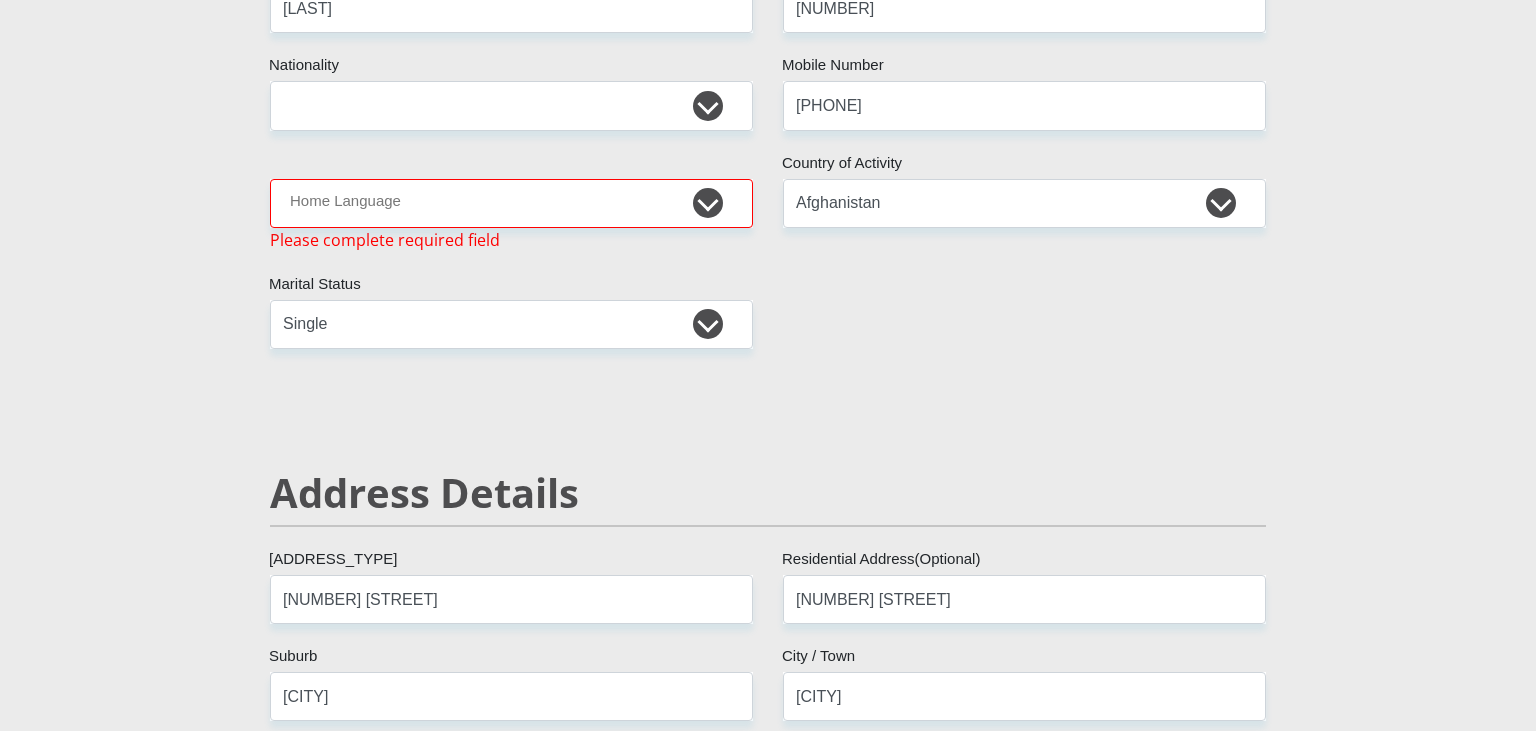 scroll, scrollTop: 378, scrollLeft: 0, axis: vertical 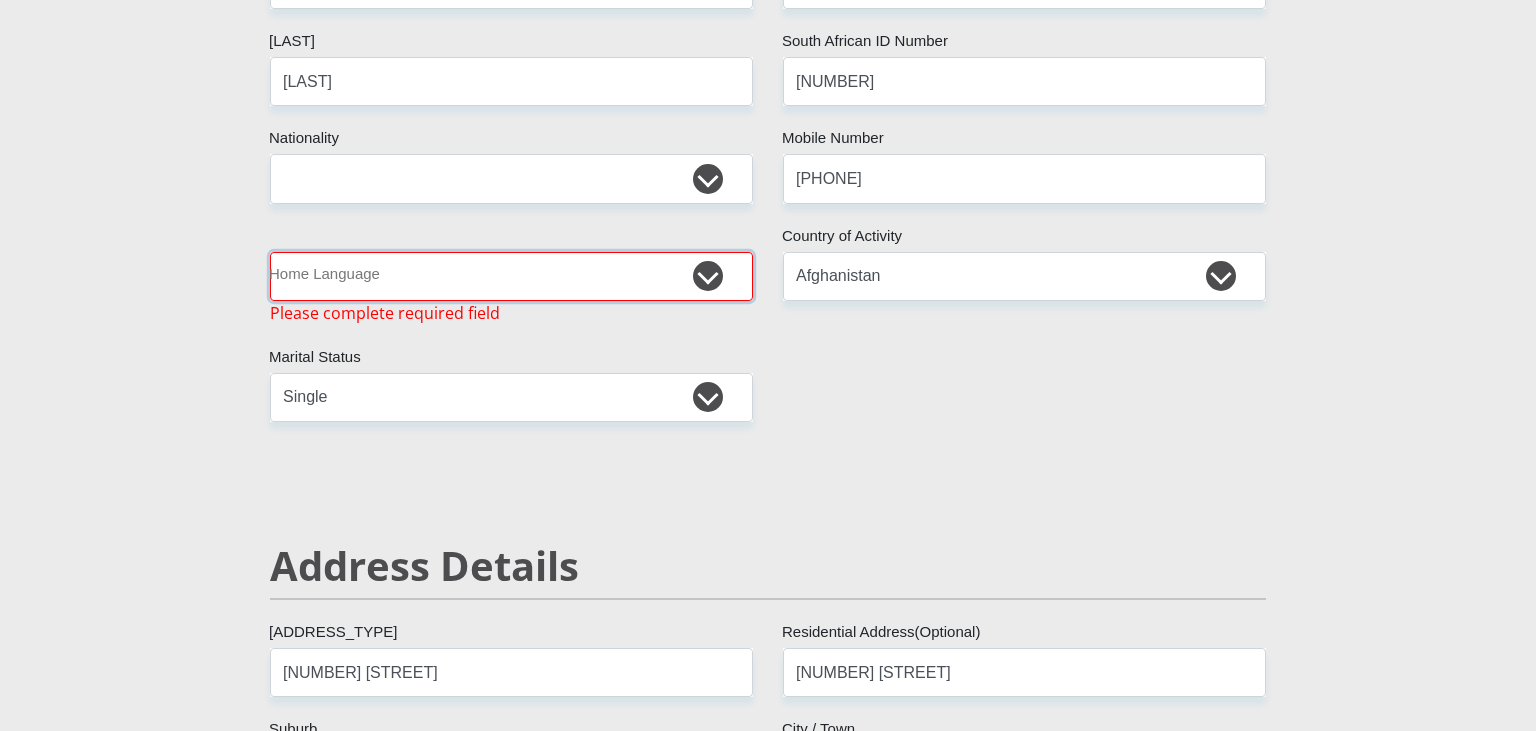 click on "[LANGUAGES]" at bounding box center (511, 276) 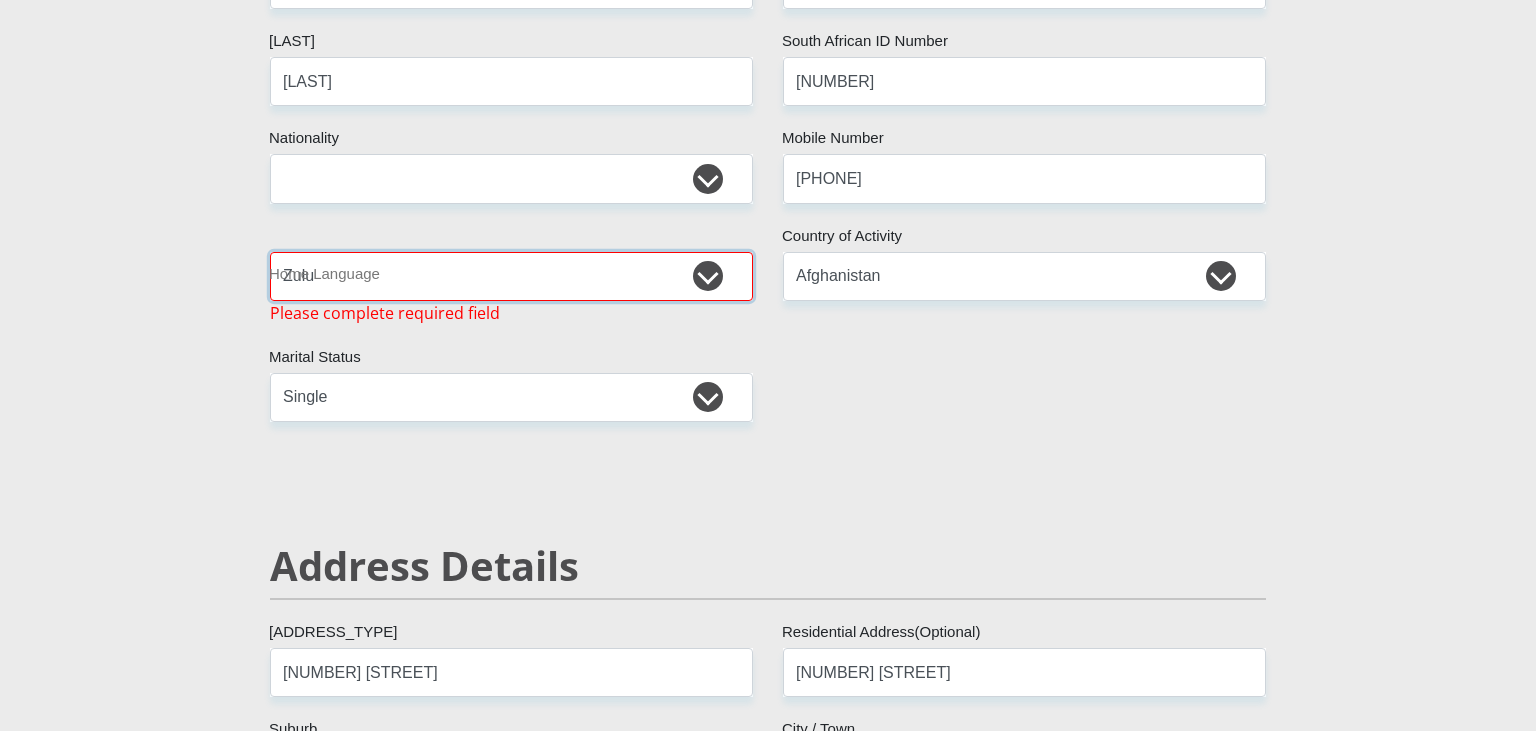 click on "Zulu" at bounding box center [0, 0] 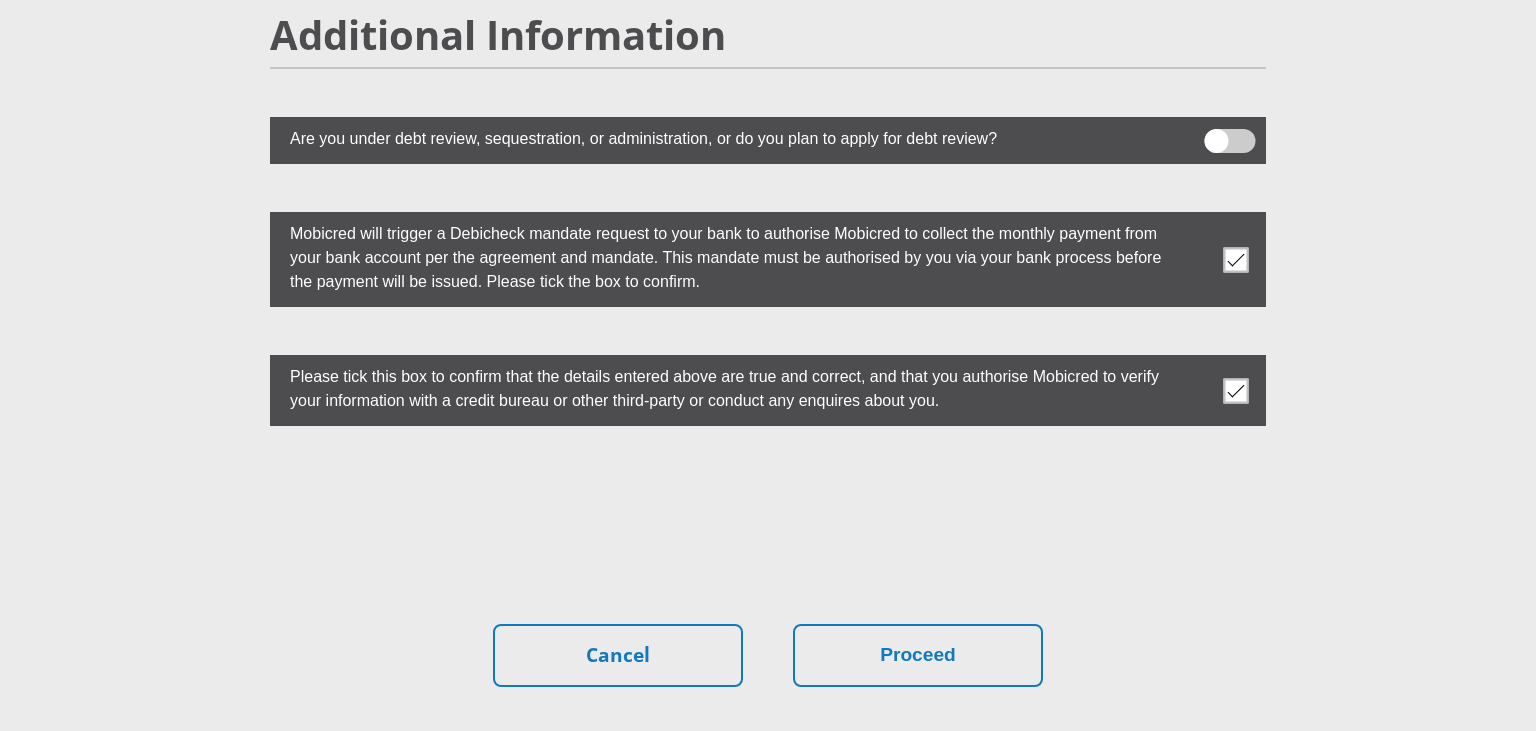 scroll, scrollTop: 5731, scrollLeft: 0, axis: vertical 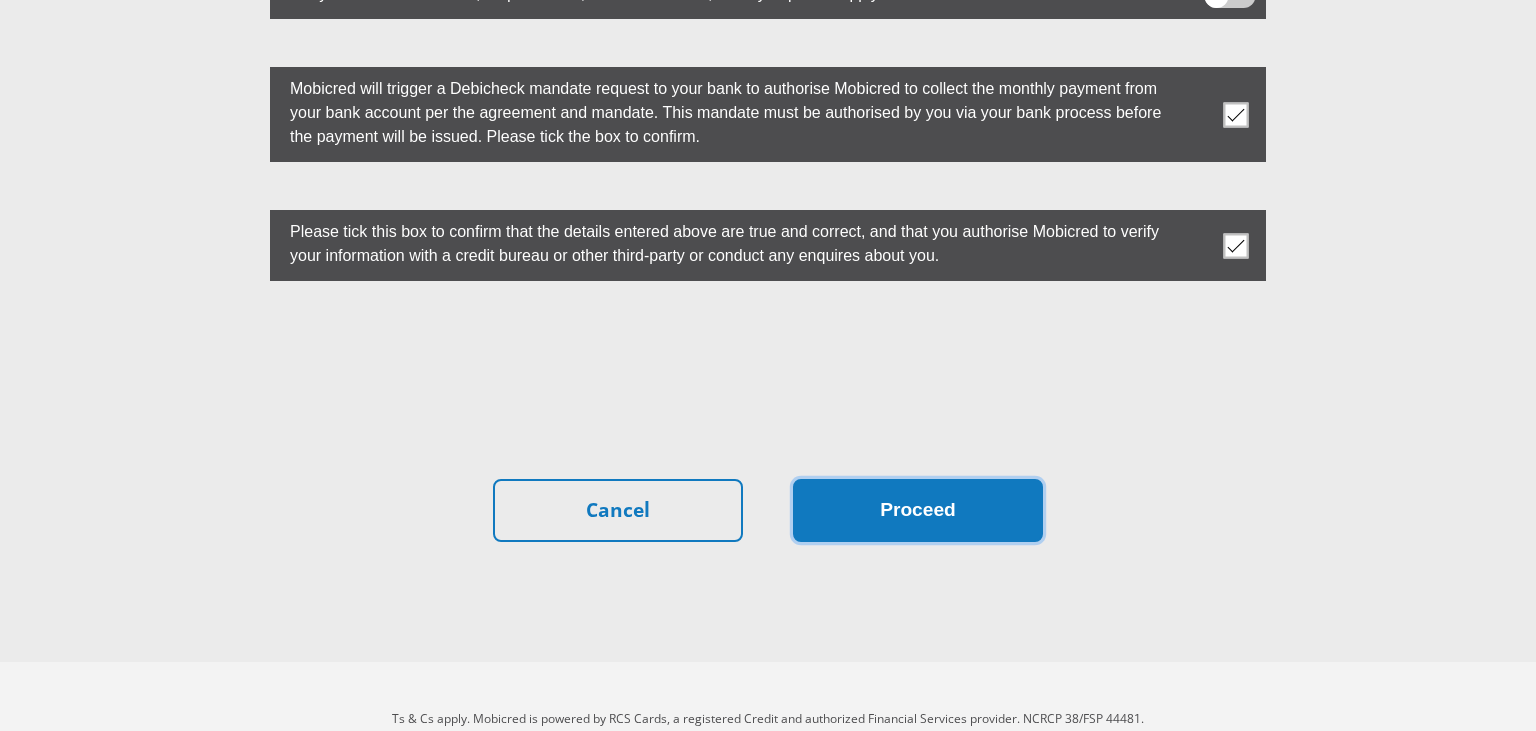 click on "Proceed" at bounding box center (918, 510) 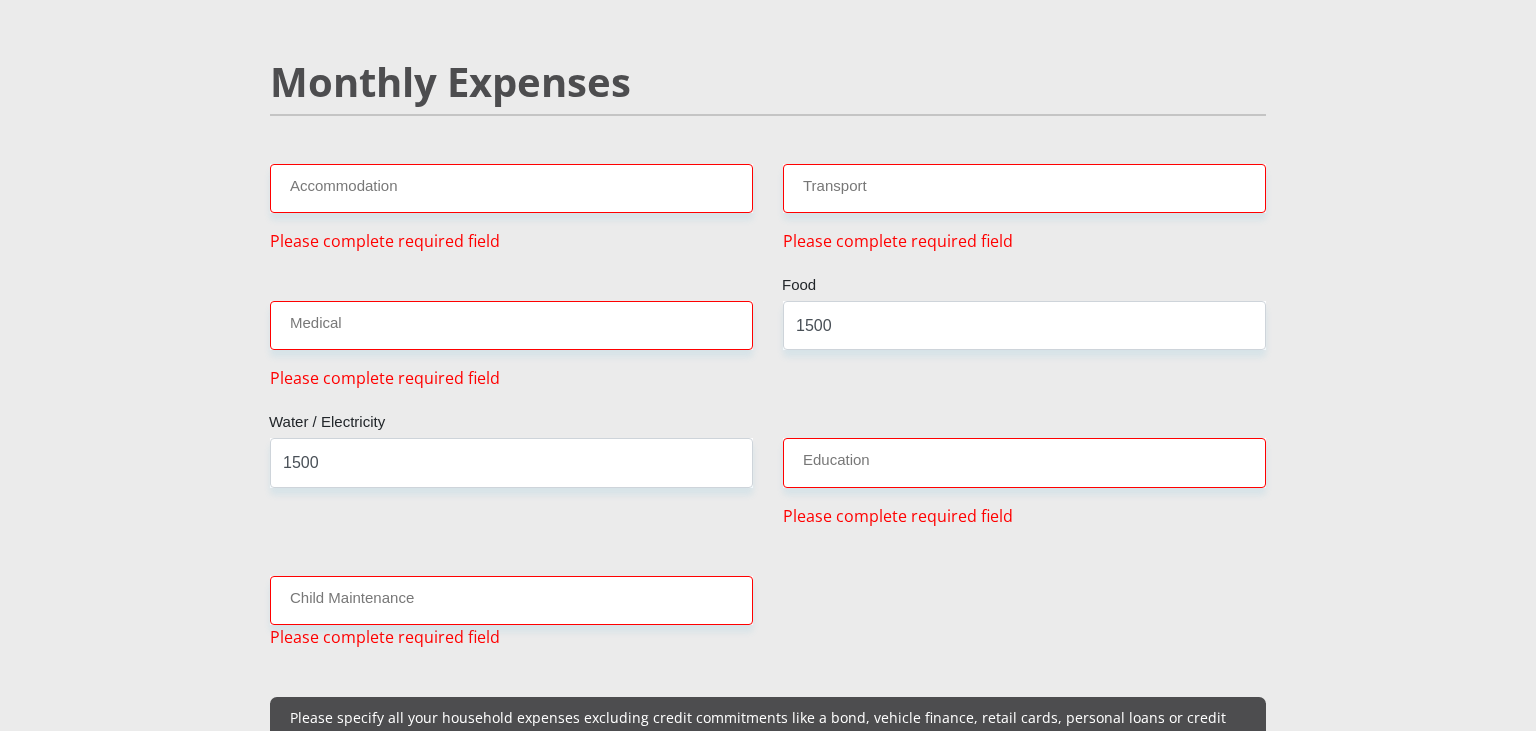 scroll, scrollTop: 2275, scrollLeft: 0, axis: vertical 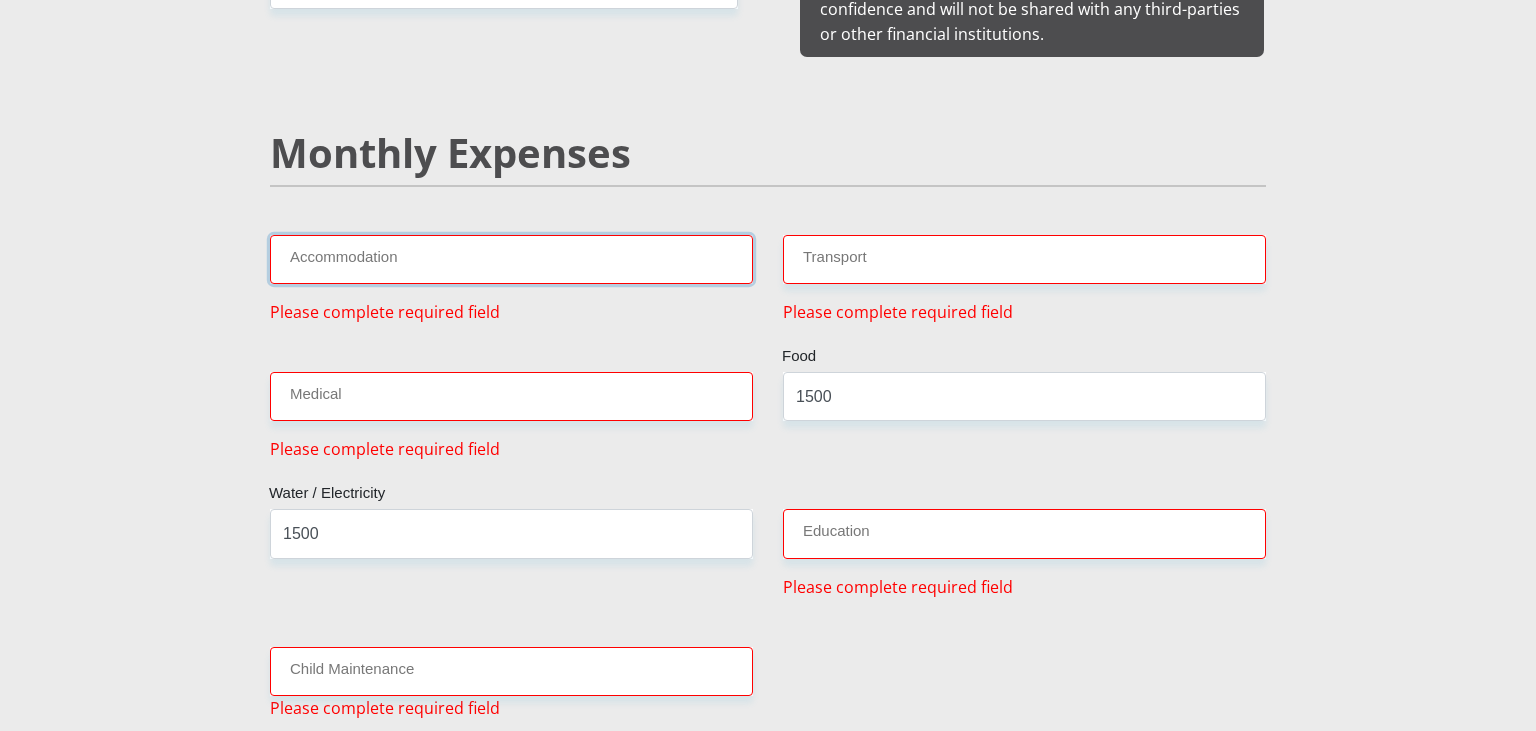 click on "Accommodation" at bounding box center (511, 259) 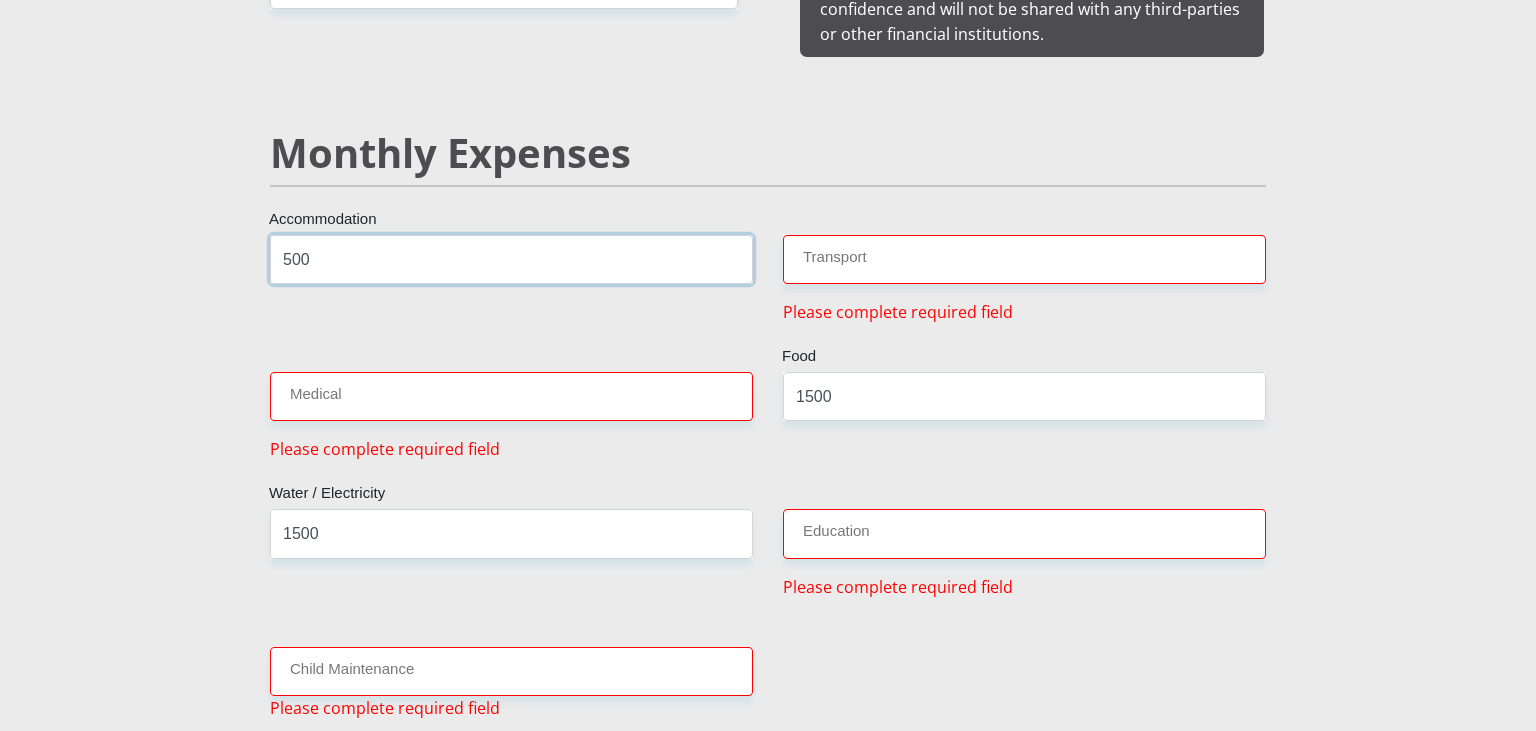 type on "500" 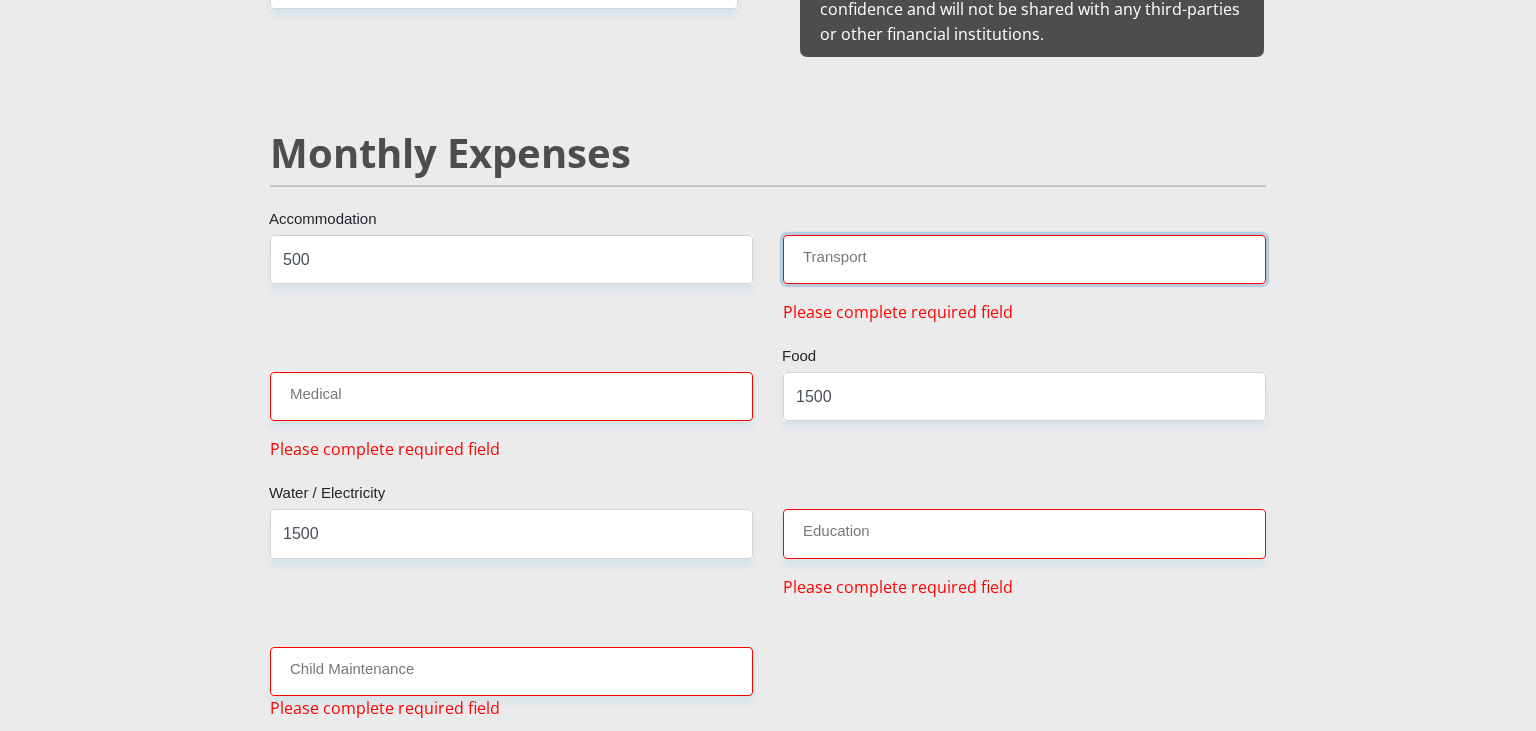 click on "Transport" at bounding box center (1024, 259) 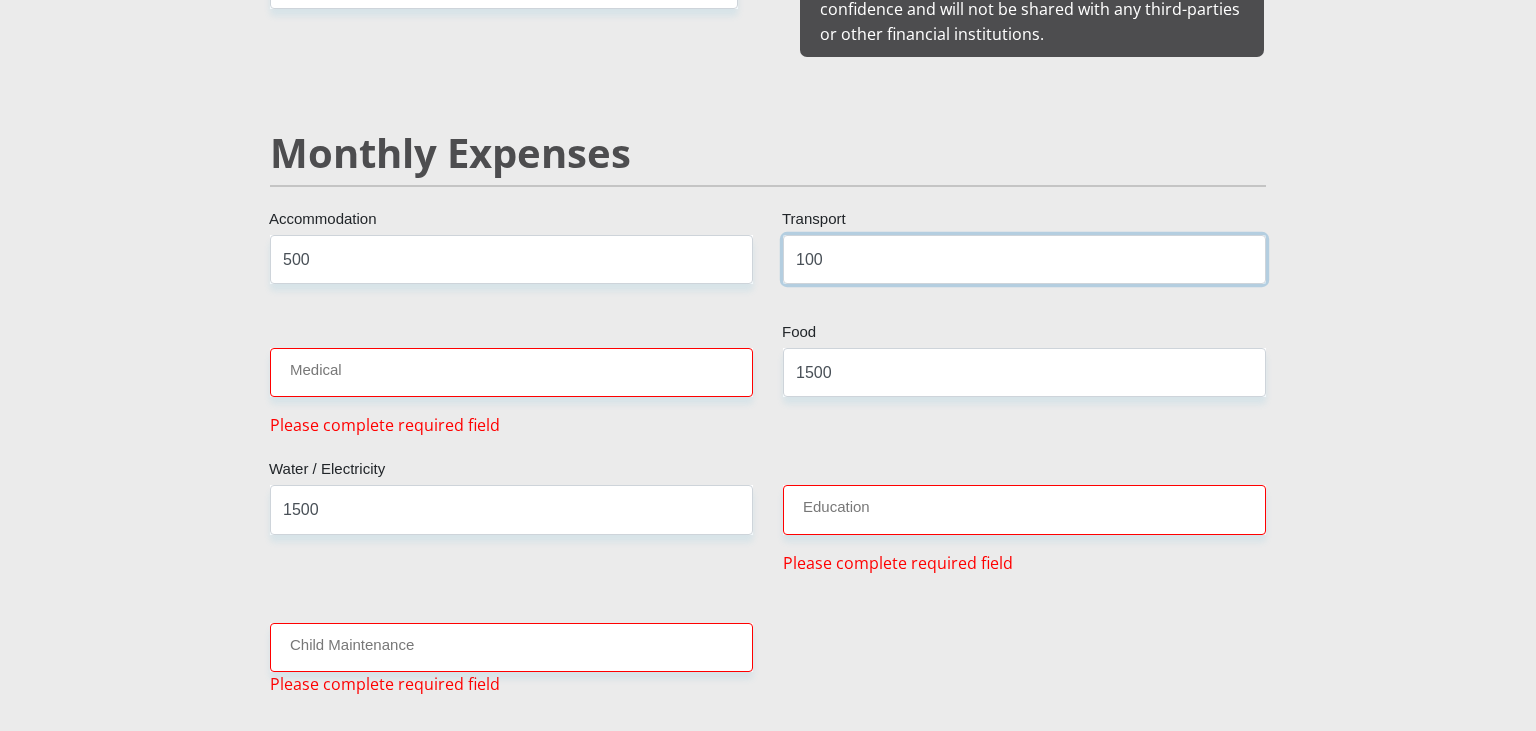type on "100" 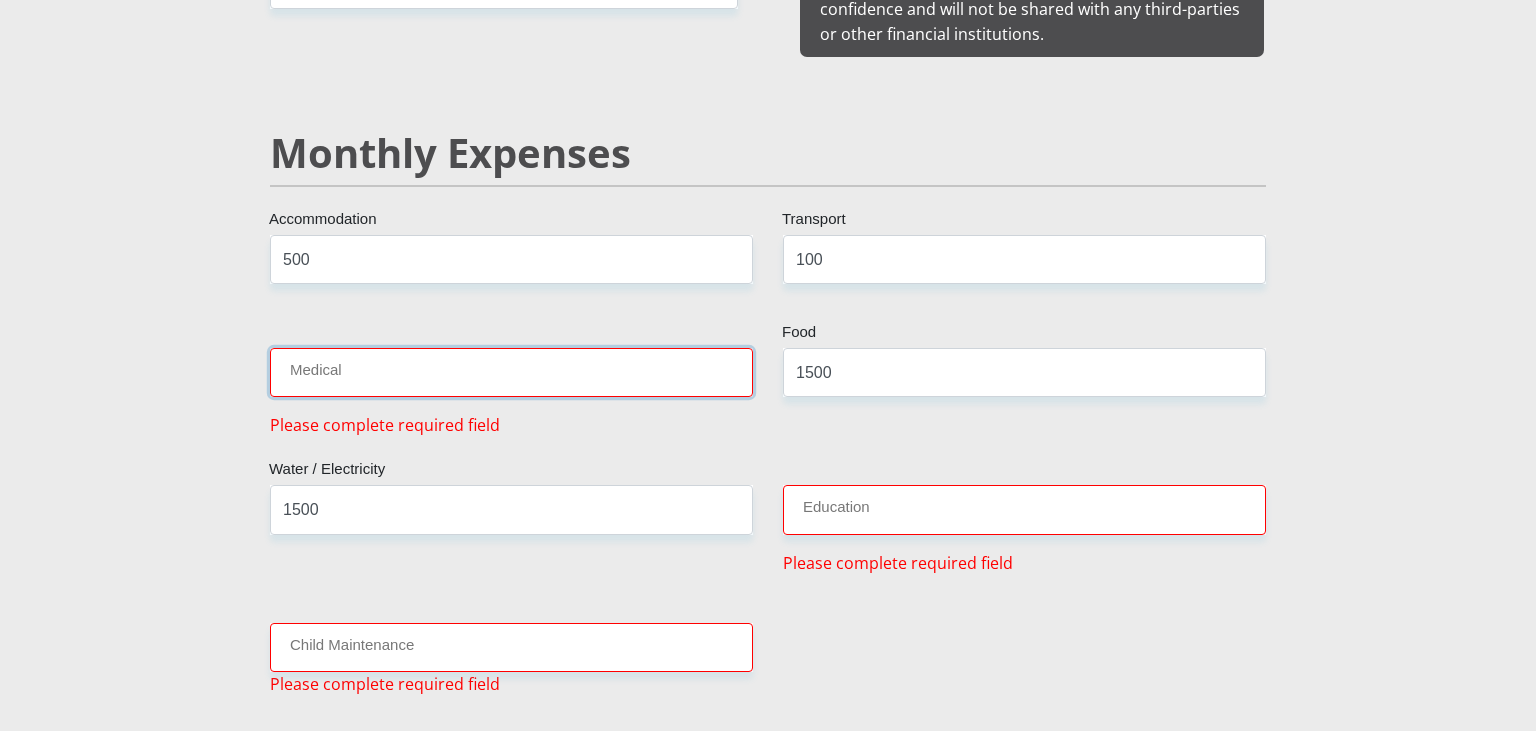 click on "Medical" at bounding box center [511, 372] 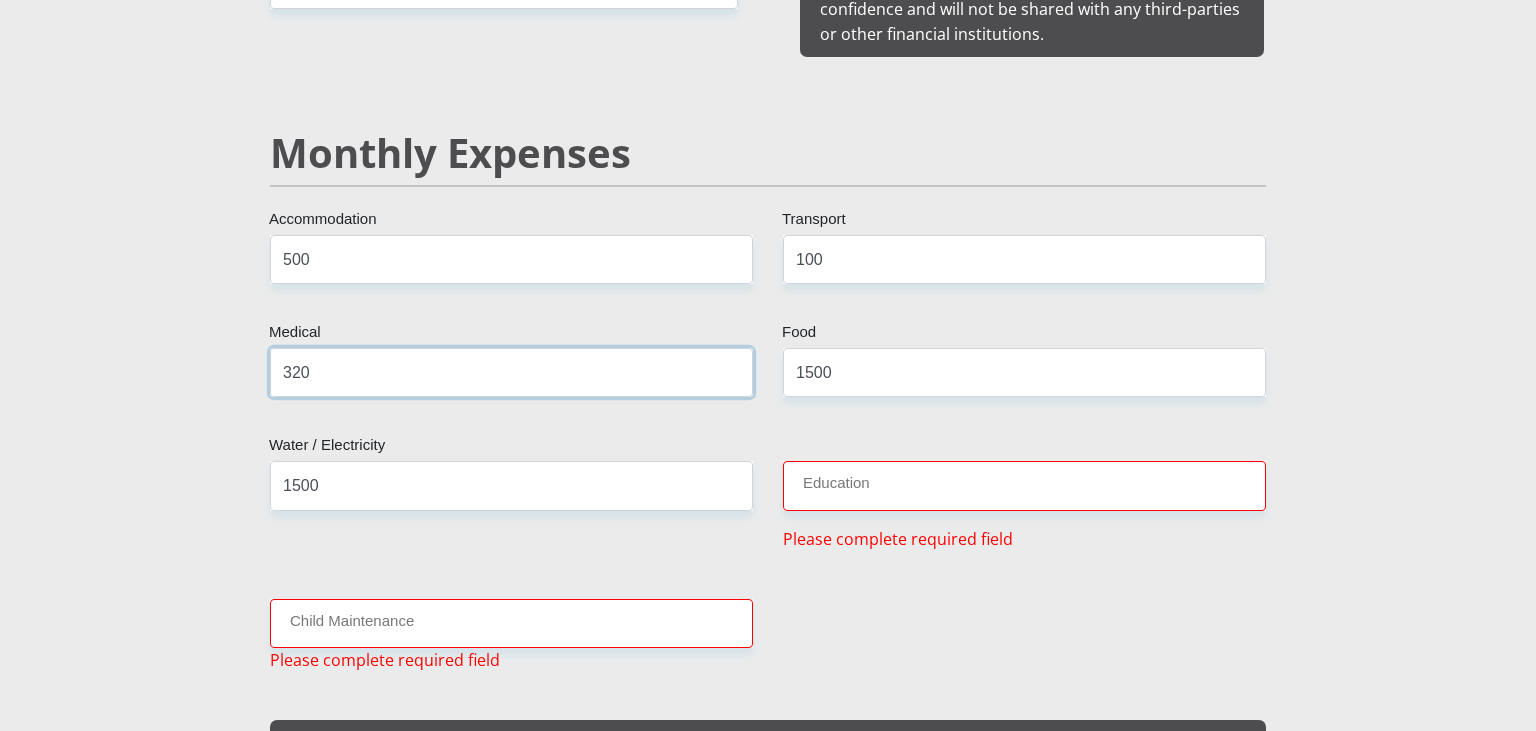 type on "320" 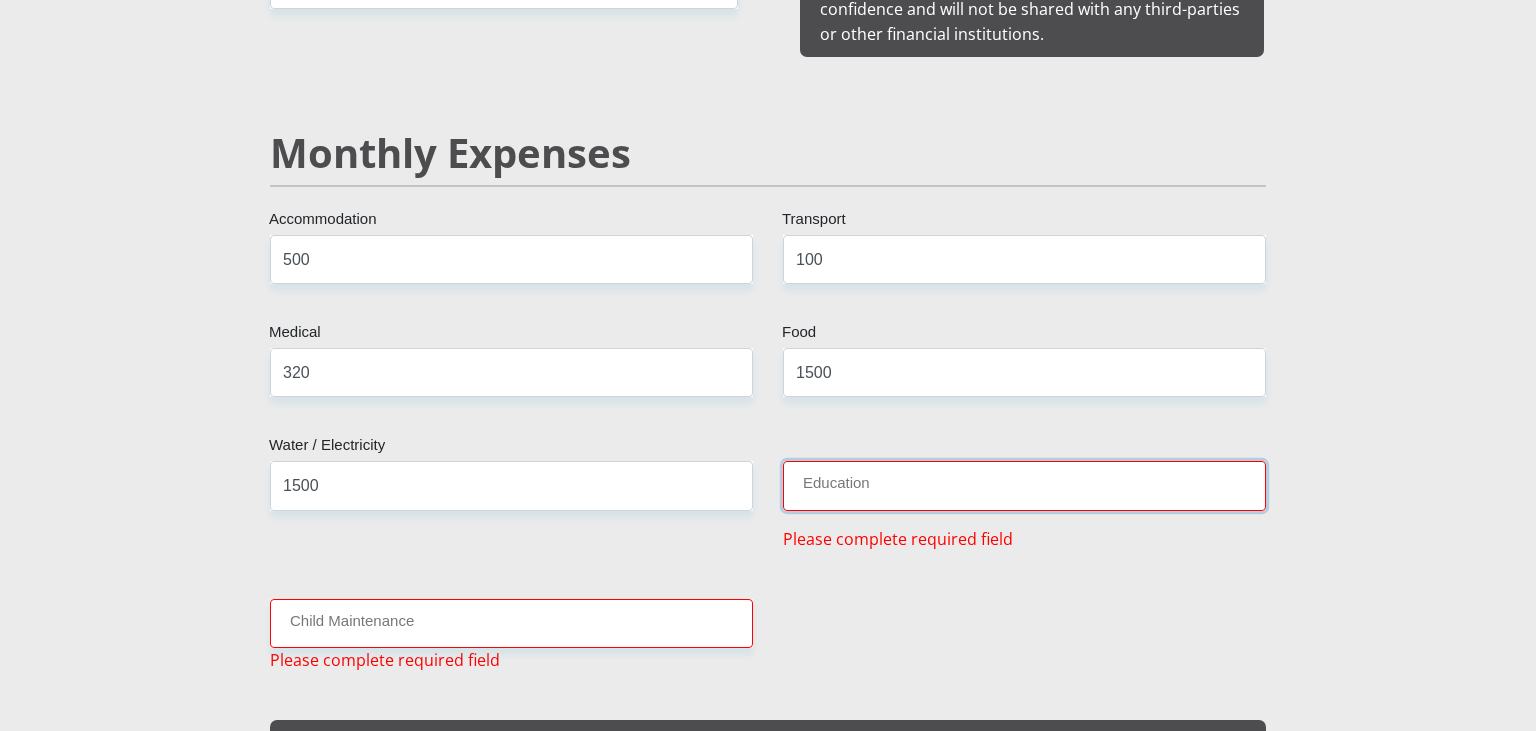click on "Education" at bounding box center (1024, 485) 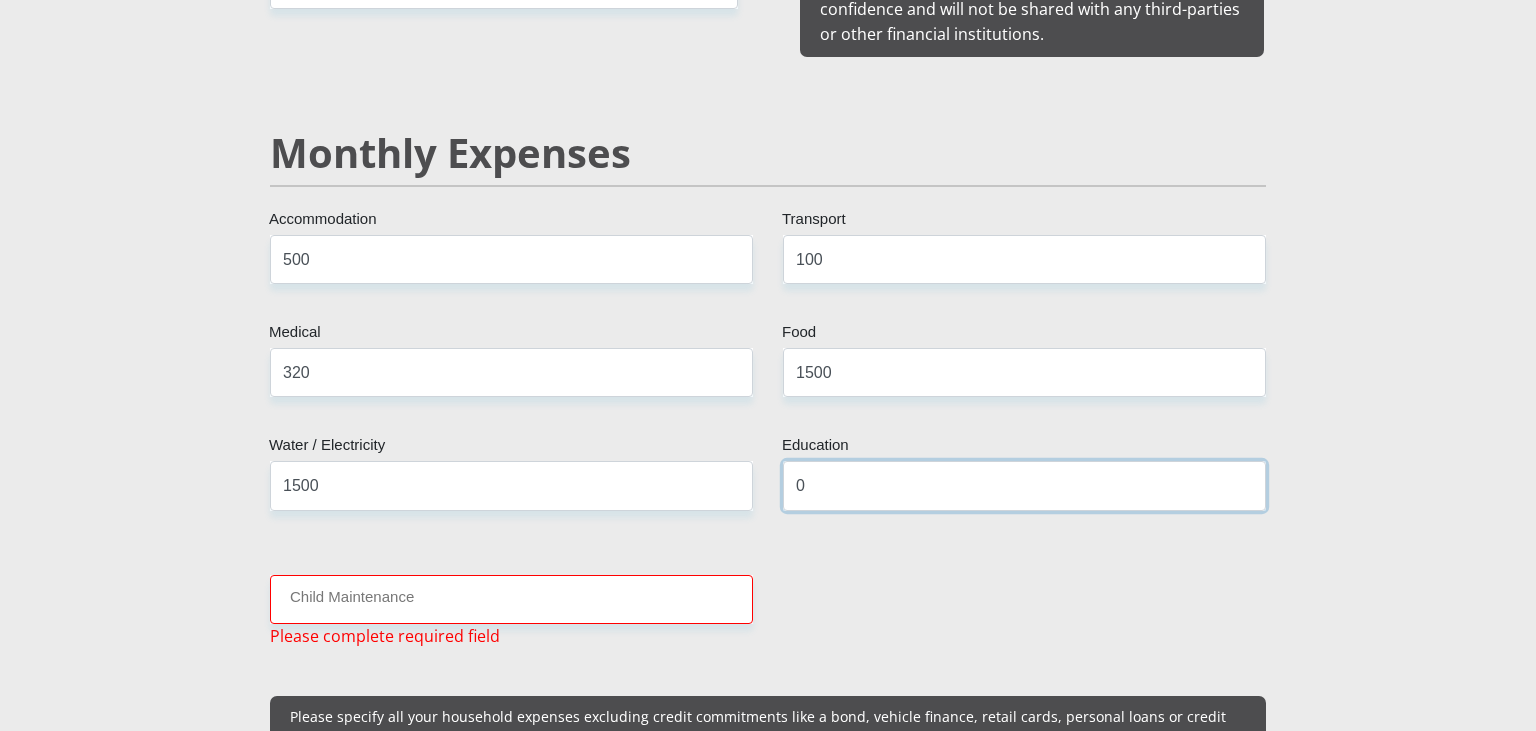 type on "0" 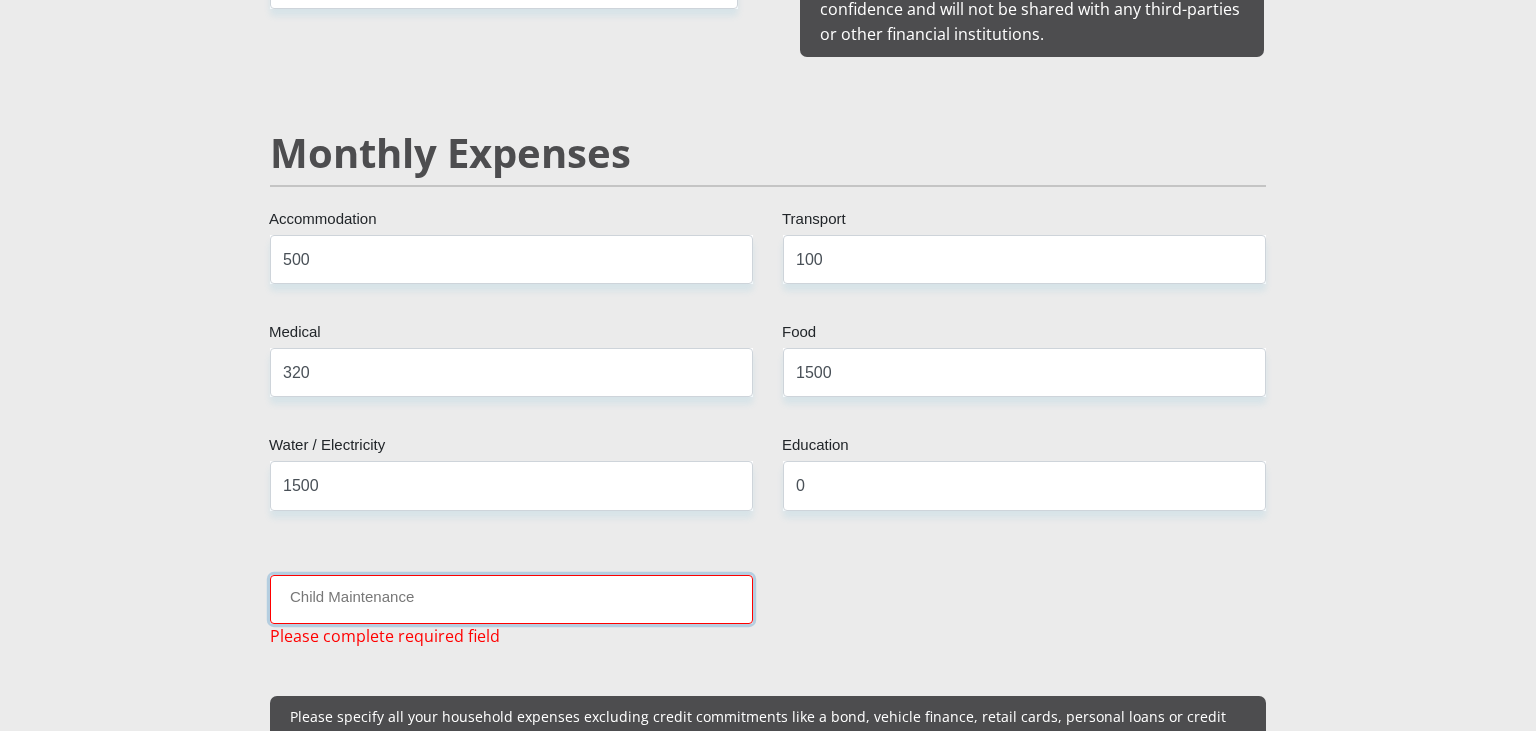 click on "Child Maintenance" at bounding box center (511, 599) 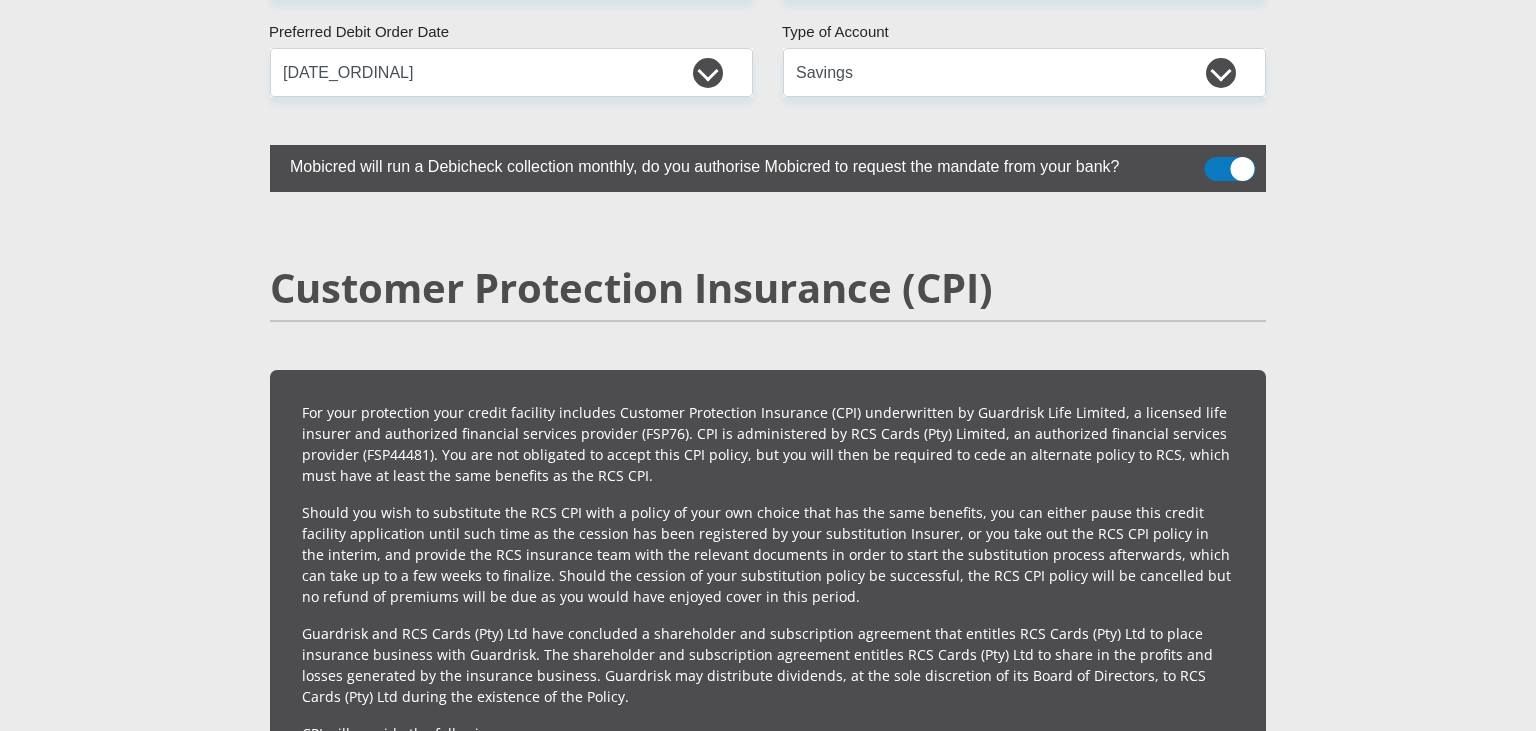 scroll, scrollTop: 5635, scrollLeft: 0, axis: vertical 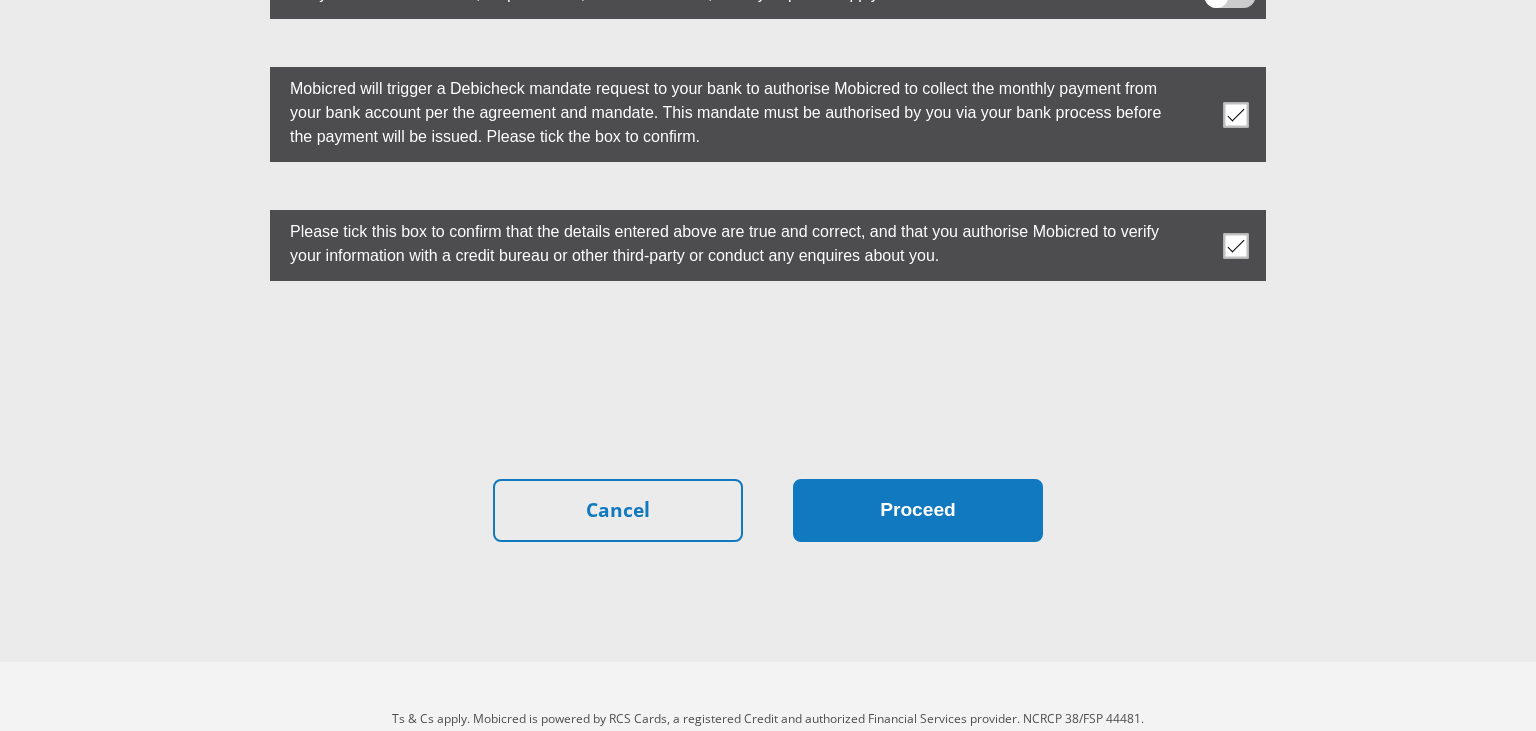 type on "0" 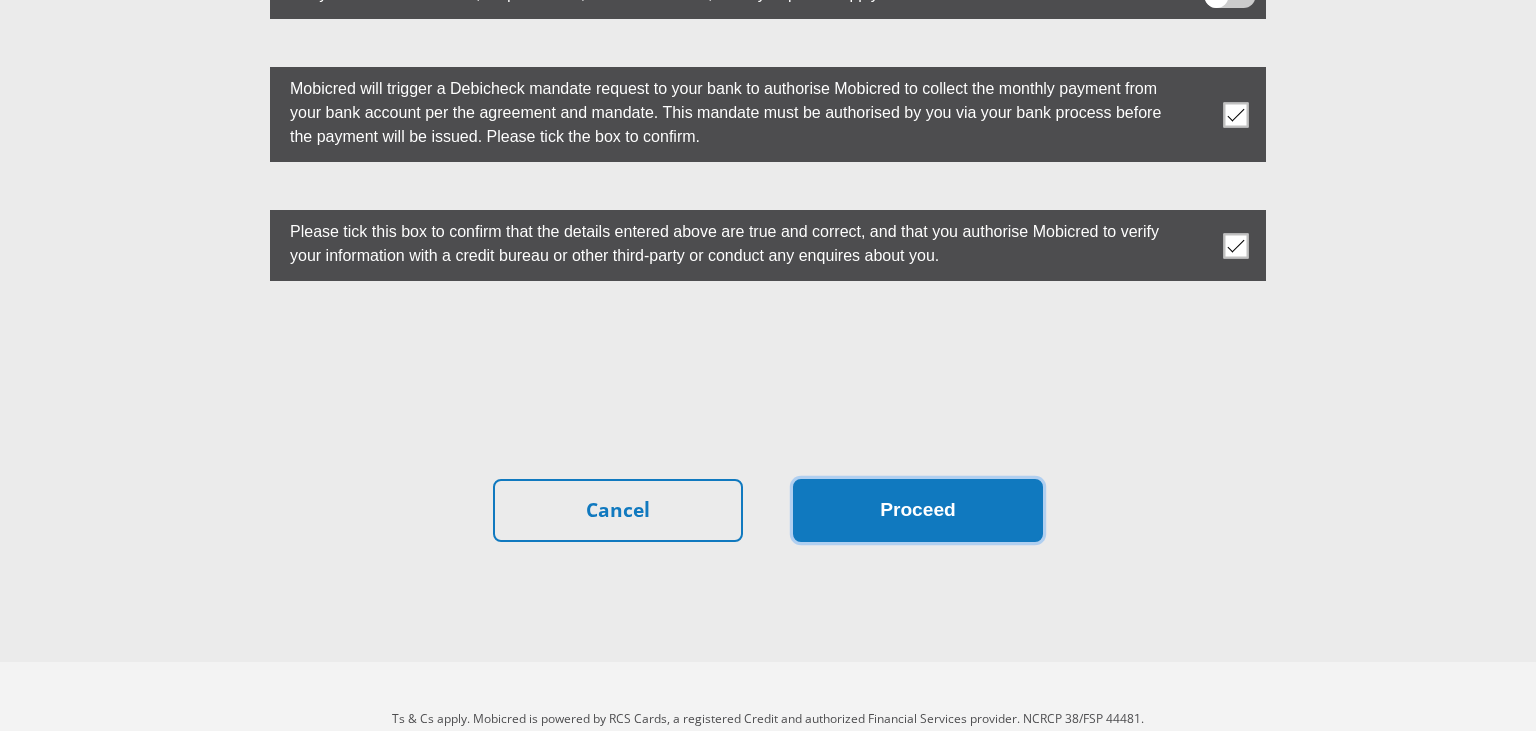 click on "Proceed" at bounding box center [918, 510] 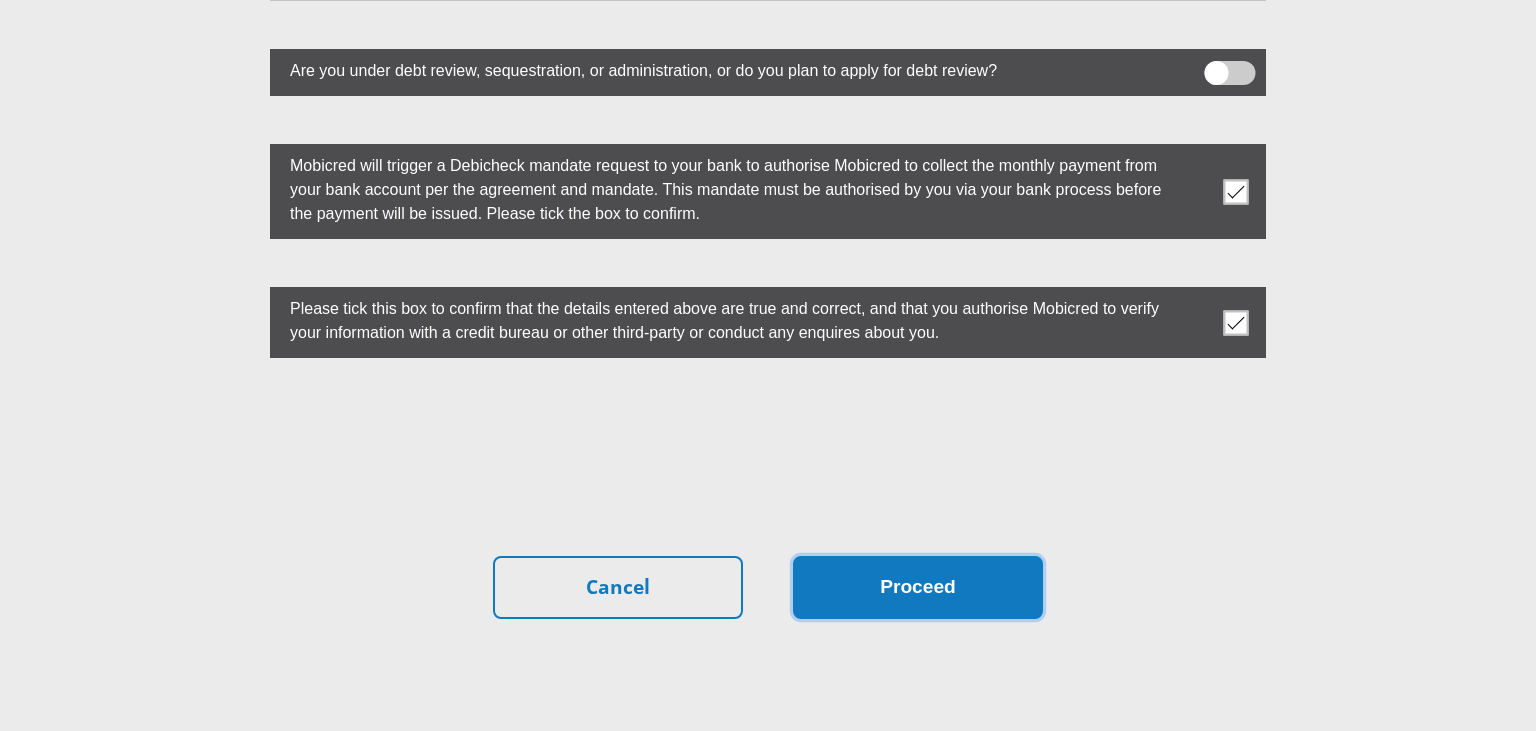 click on "Proceed" at bounding box center [918, 587] 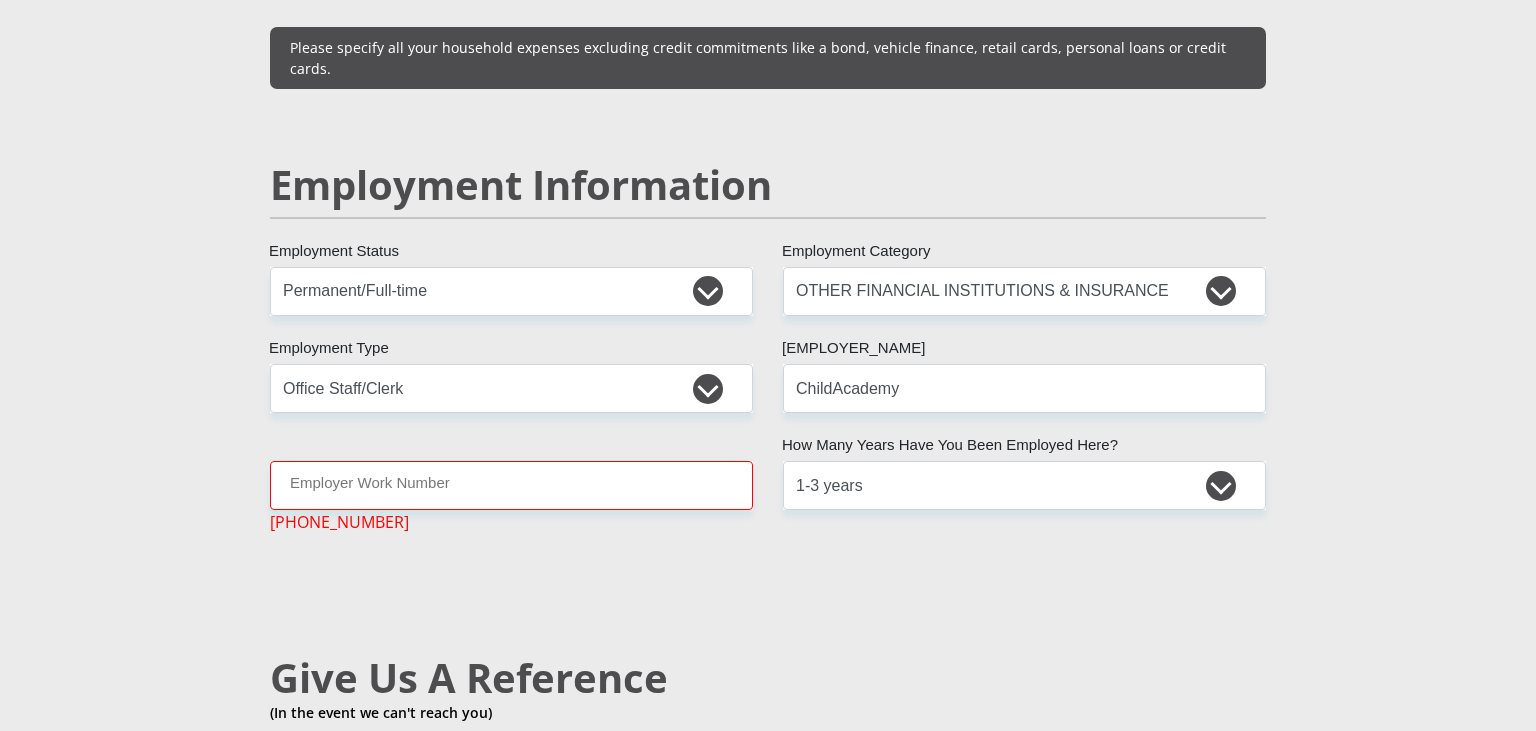 scroll, scrollTop: 2907, scrollLeft: 0, axis: vertical 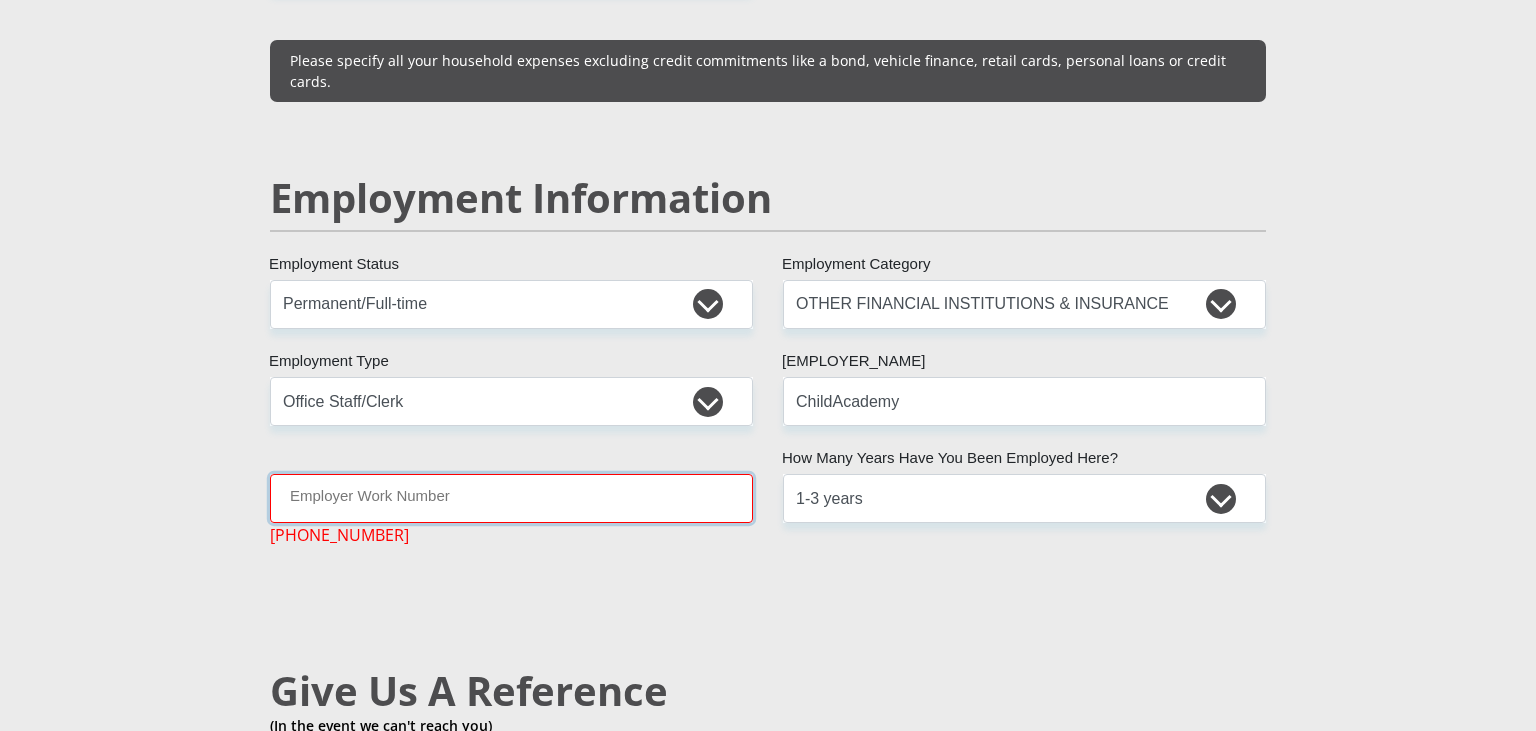 click on "Employer Work Number" at bounding box center [511, 498] 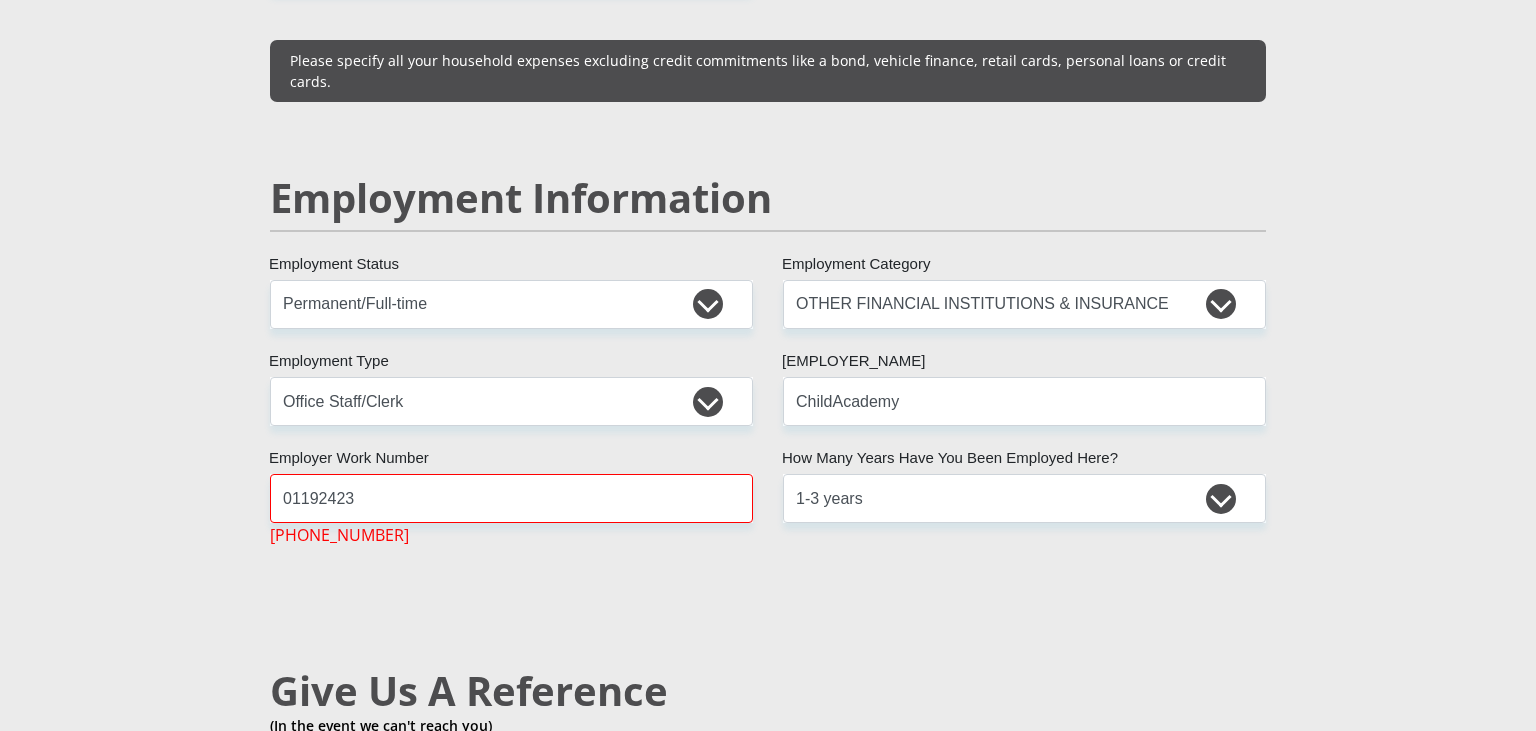 scroll, scrollTop: 5600, scrollLeft: 0, axis: vertical 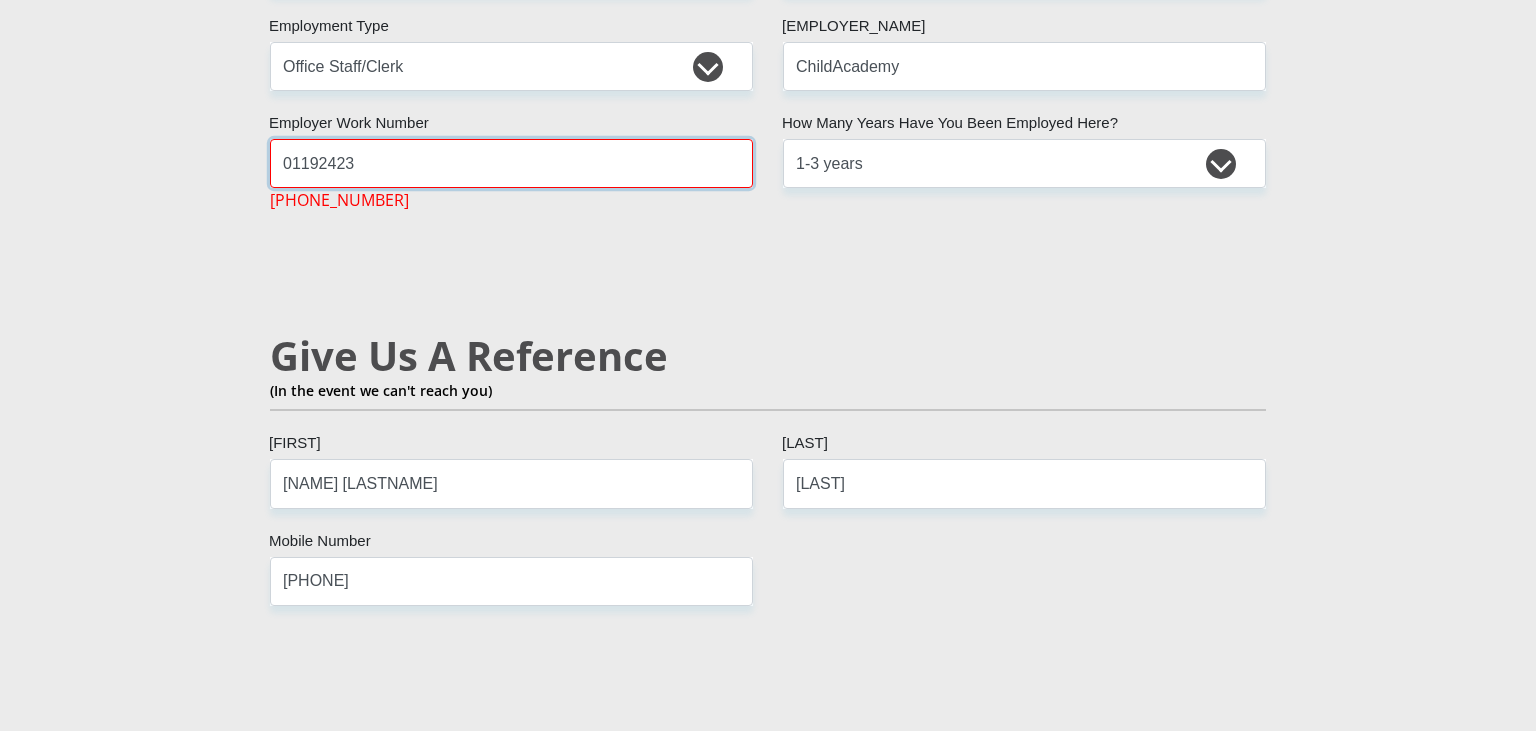 click on "01192423" at bounding box center [511, 163] 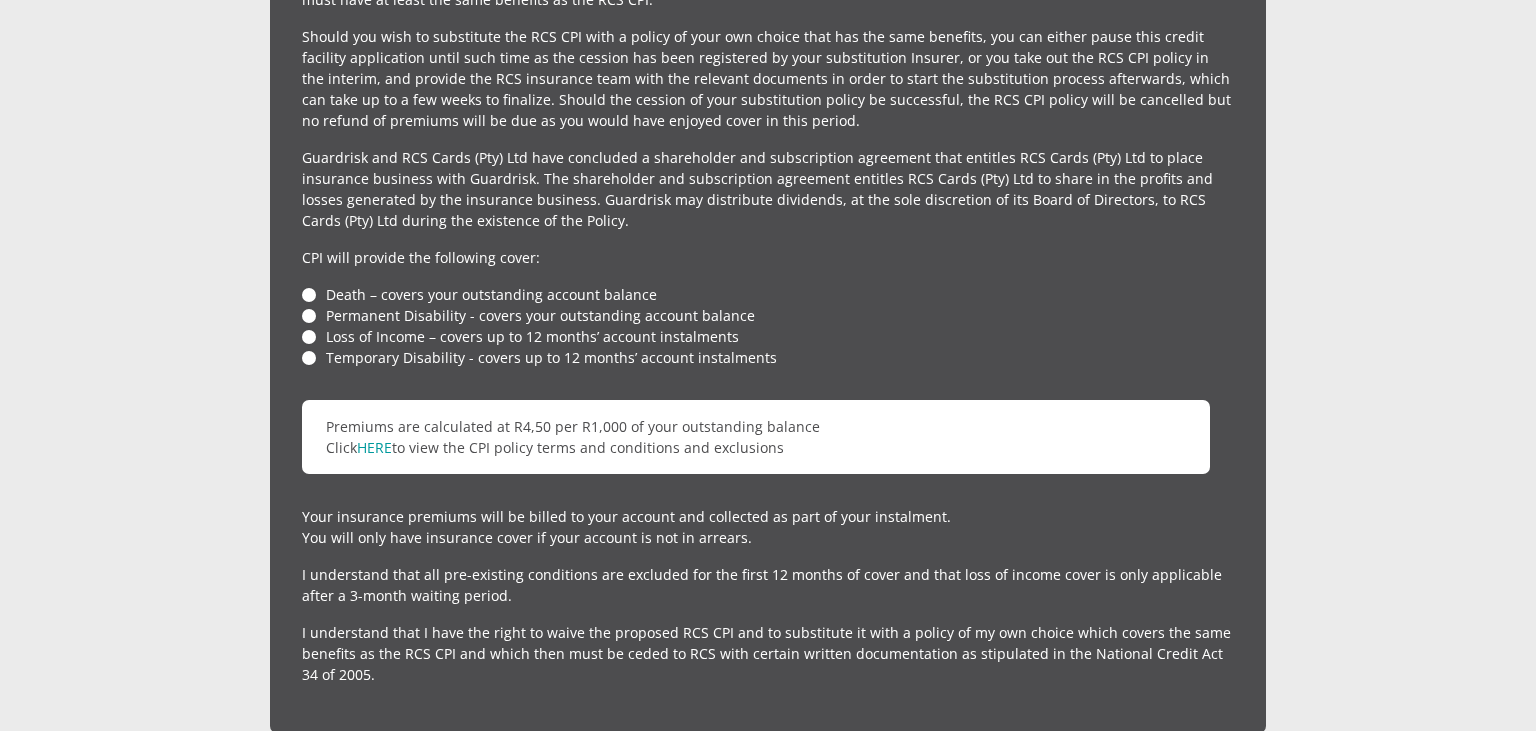 scroll, scrollTop: 5611, scrollLeft: 0, axis: vertical 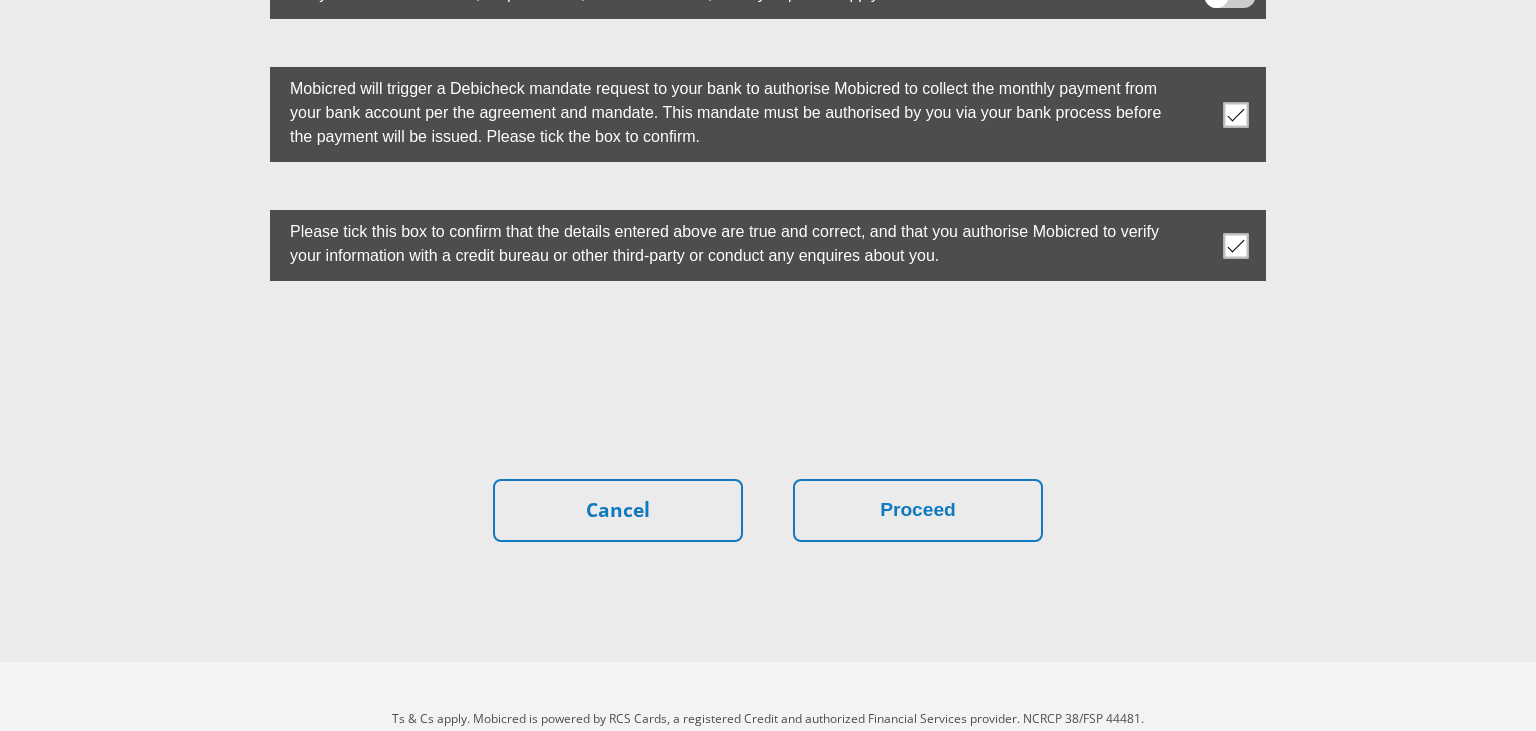 type on "[PHONE]" 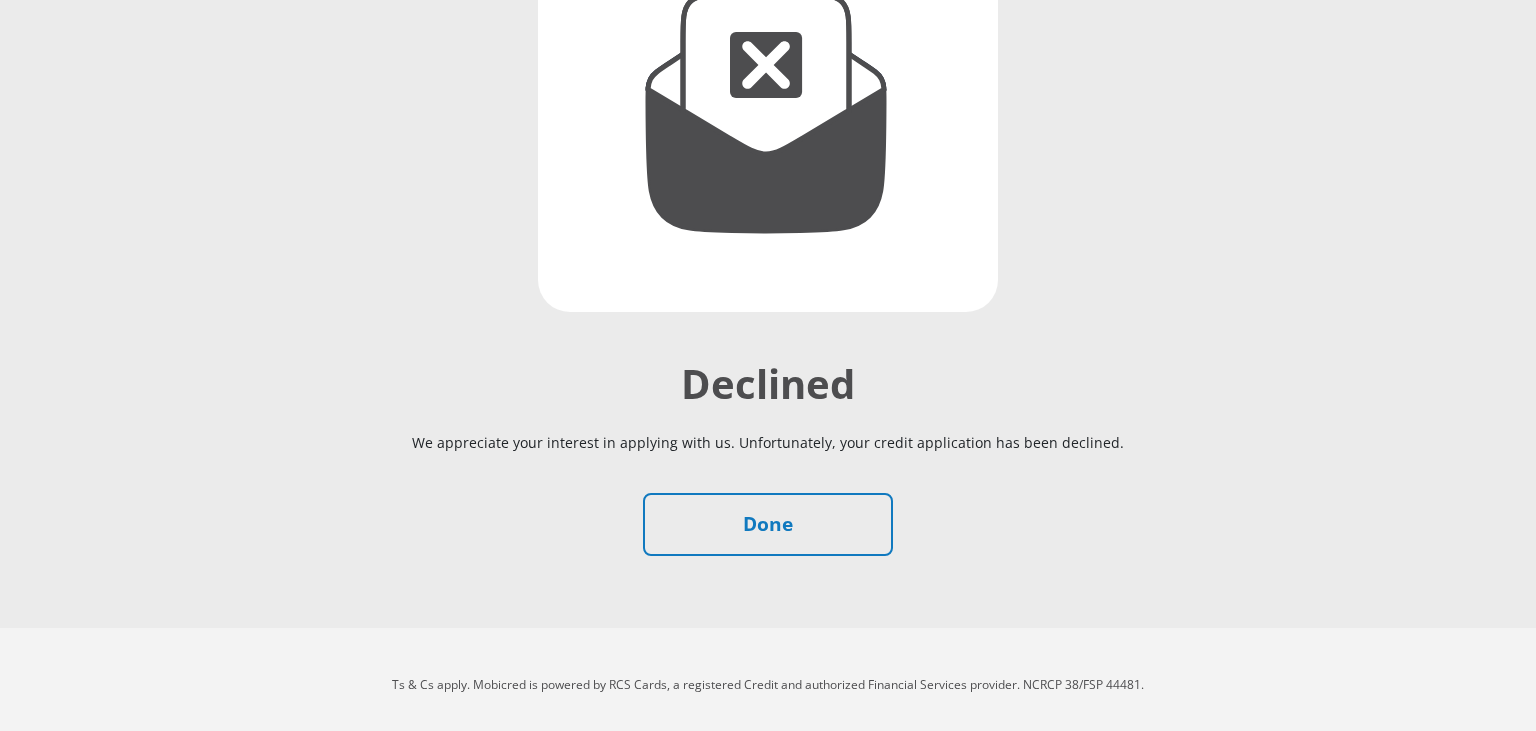 scroll, scrollTop: 340, scrollLeft: 0, axis: vertical 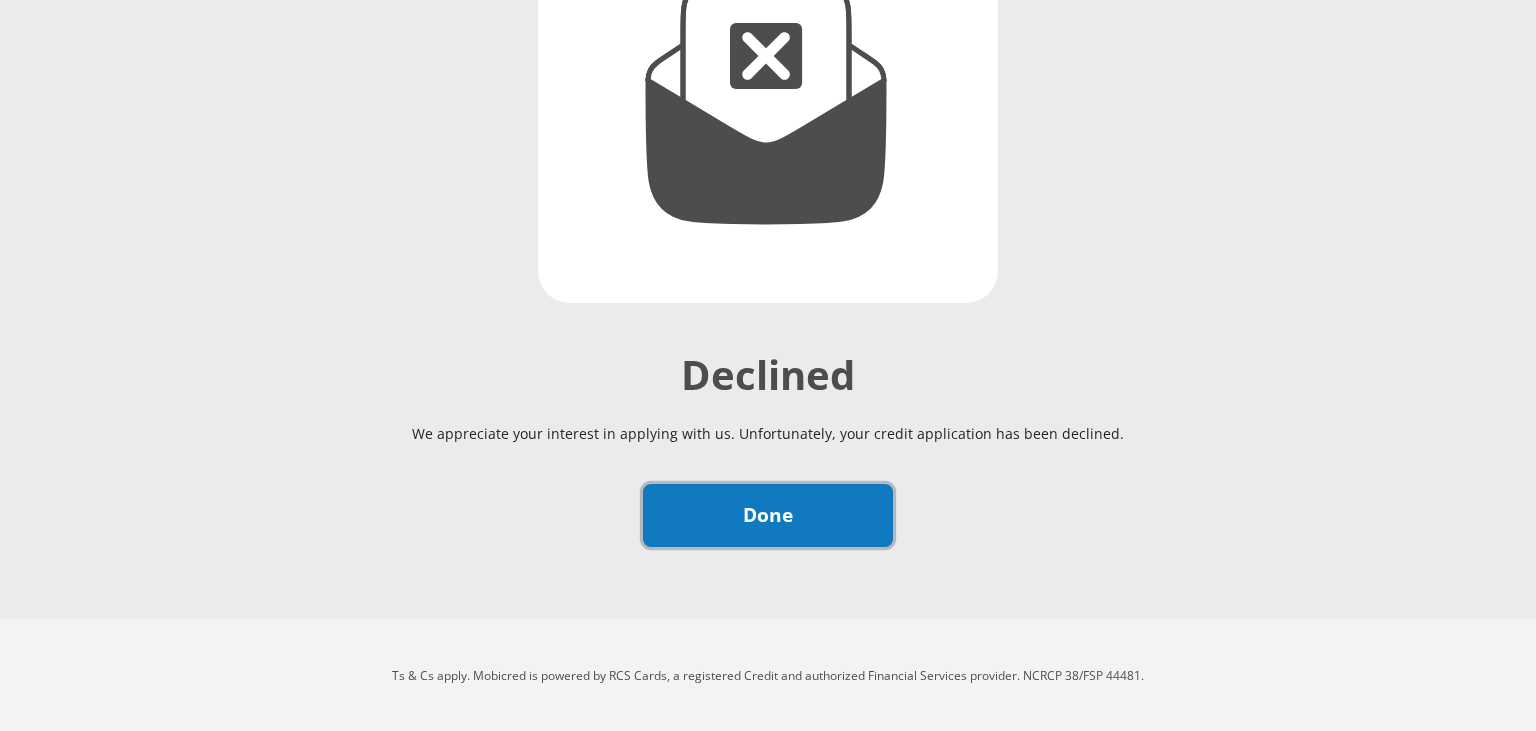 click on "Done" at bounding box center (768, 515) 